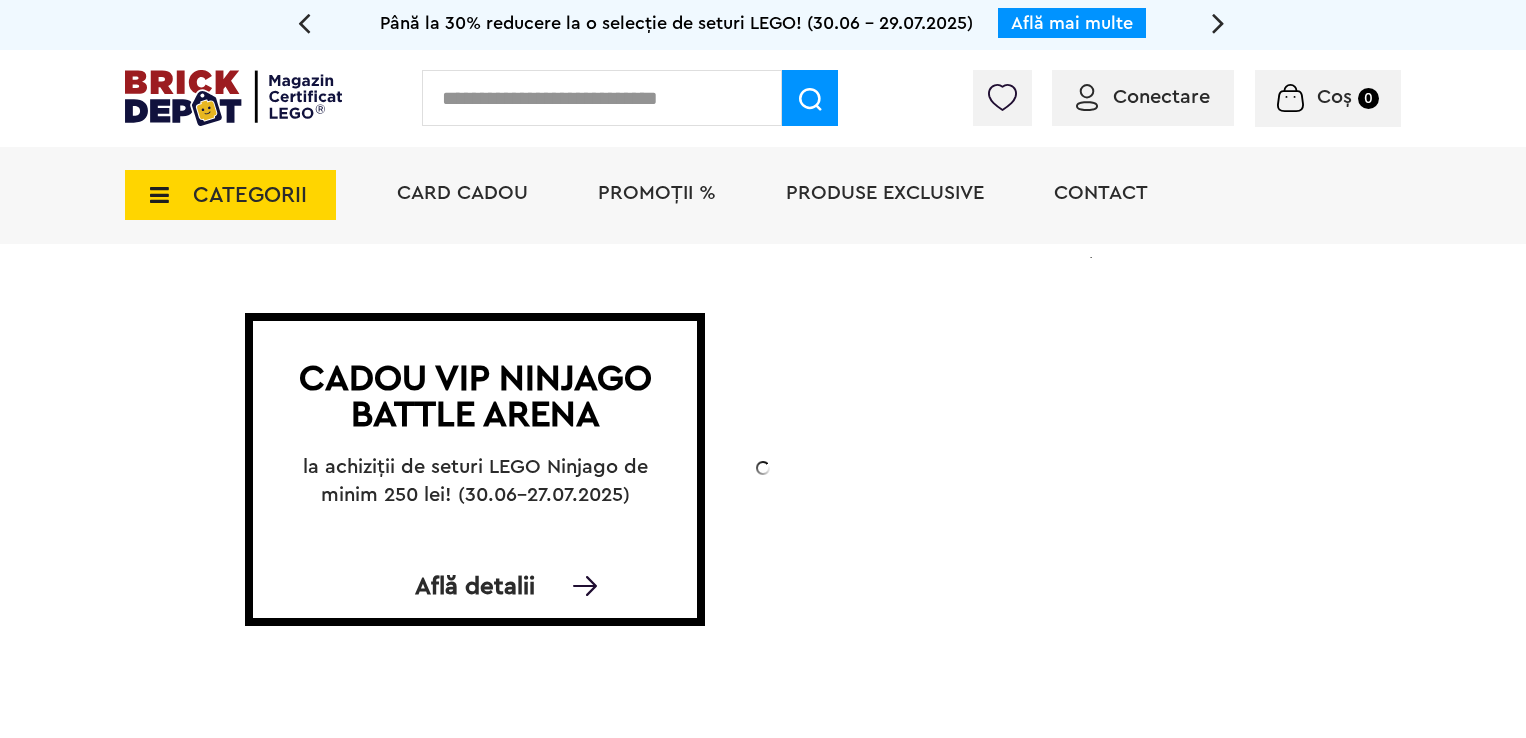 scroll, scrollTop: 0, scrollLeft: 0, axis: both 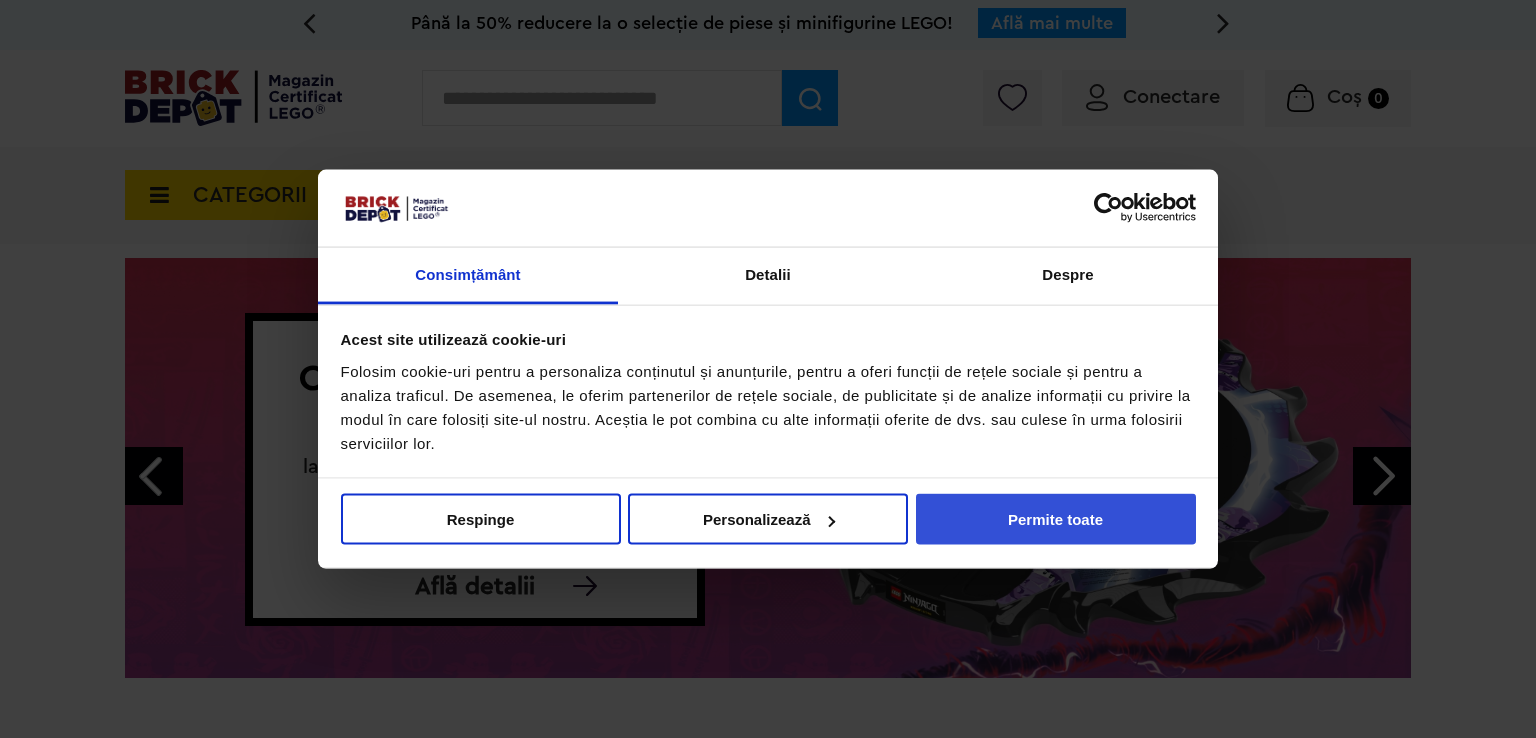 click on "Permite toate" at bounding box center (1056, 519) 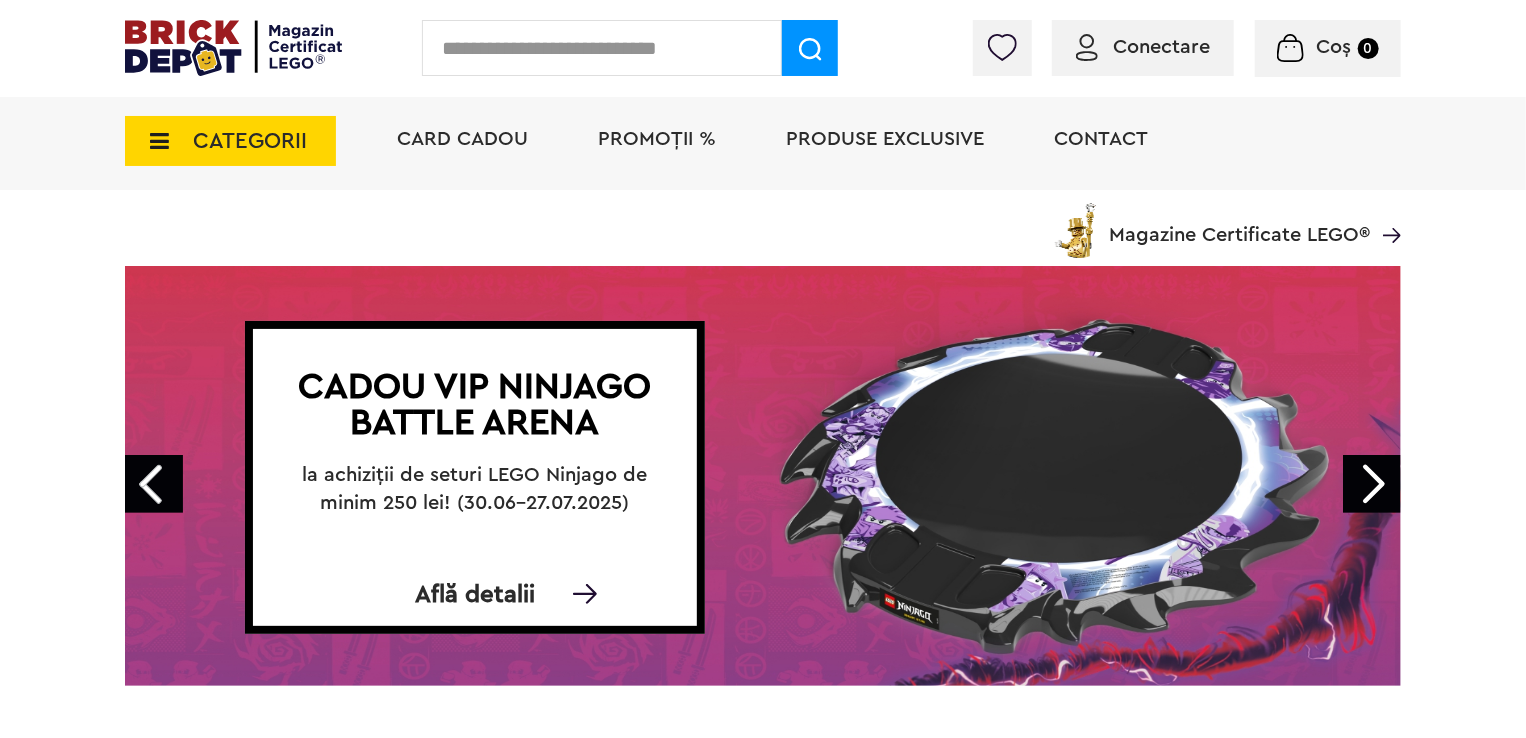 scroll, scrollTop: 140, scrollLeft: 0, axis: vertical 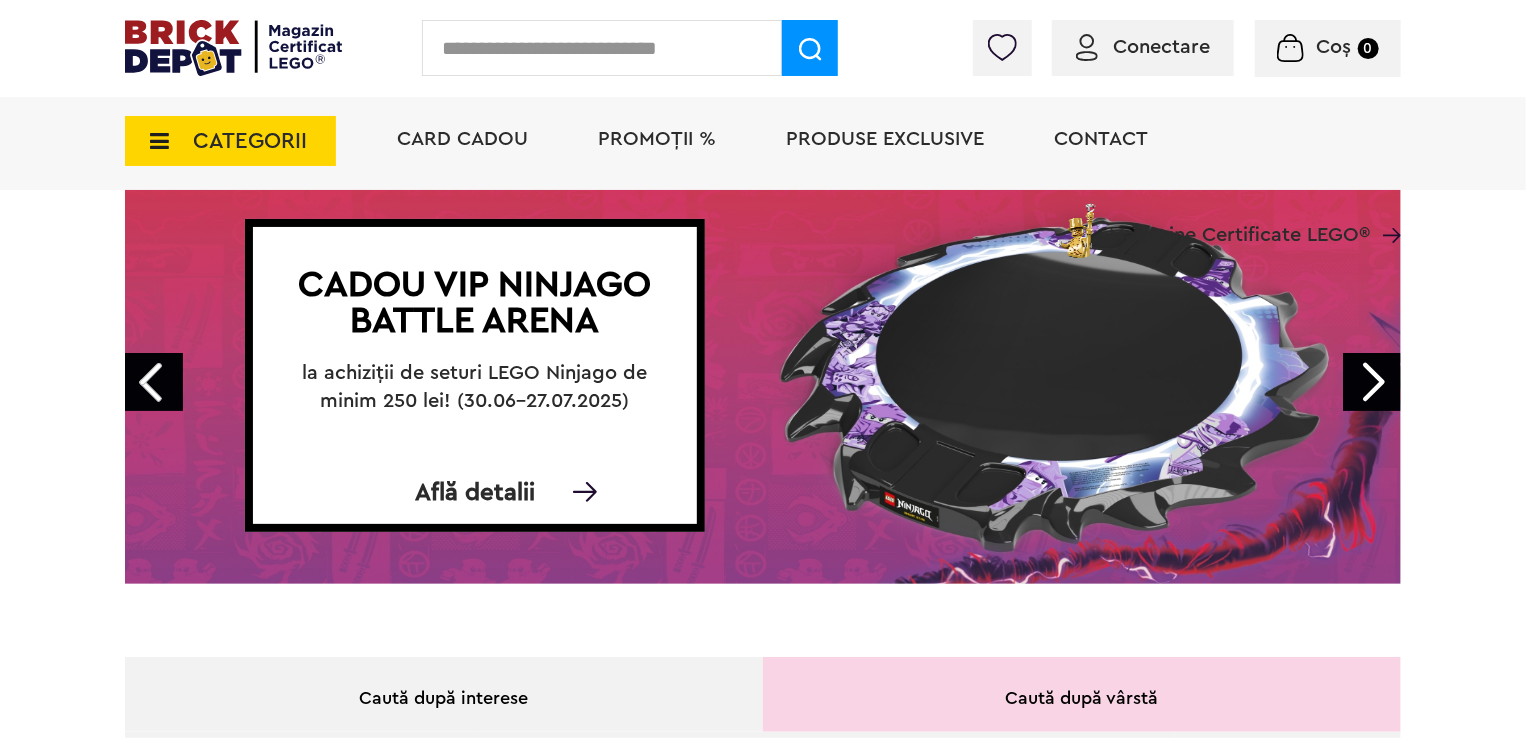 click on "Next" at bounding box center (1372, 382) 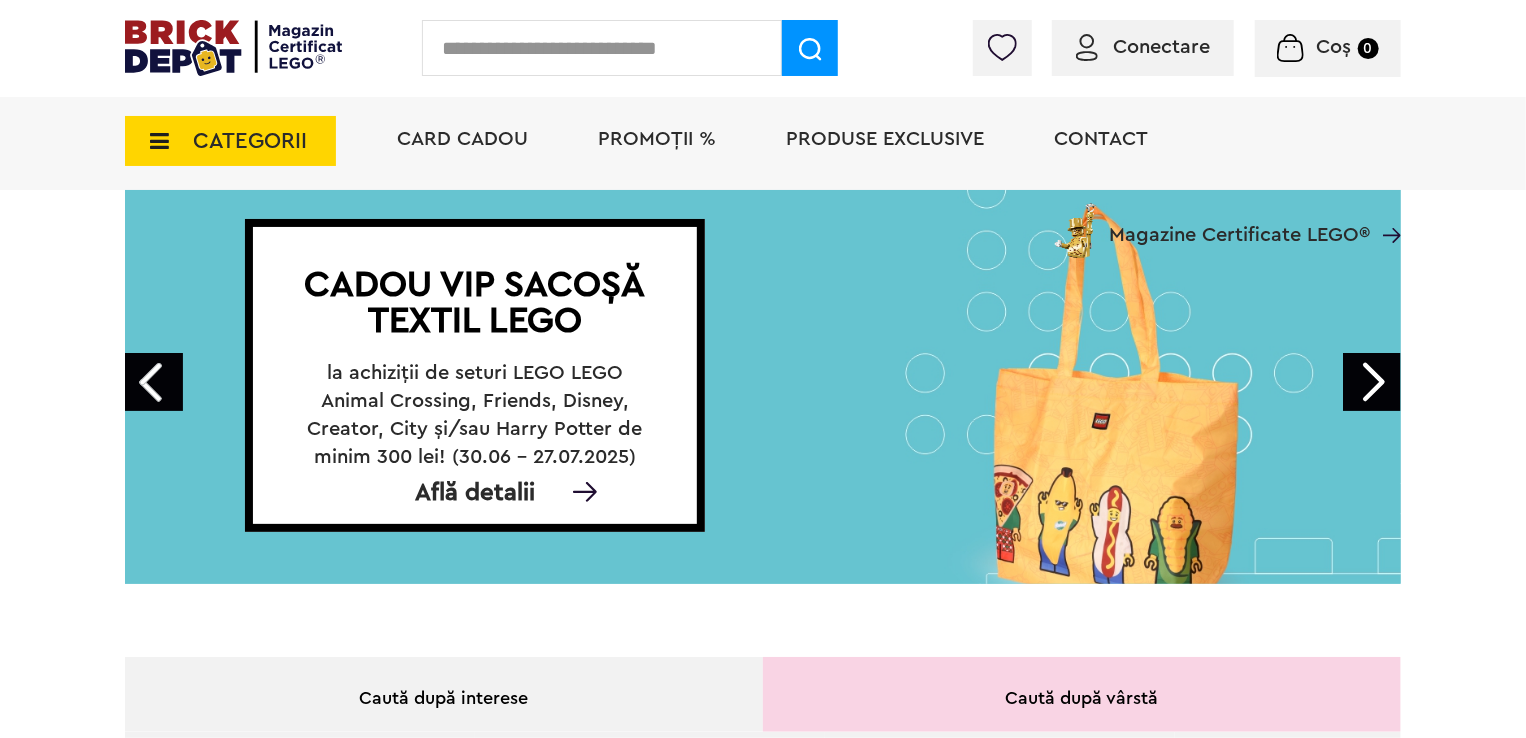 click on "Next" at bounding box center (1372, 382) 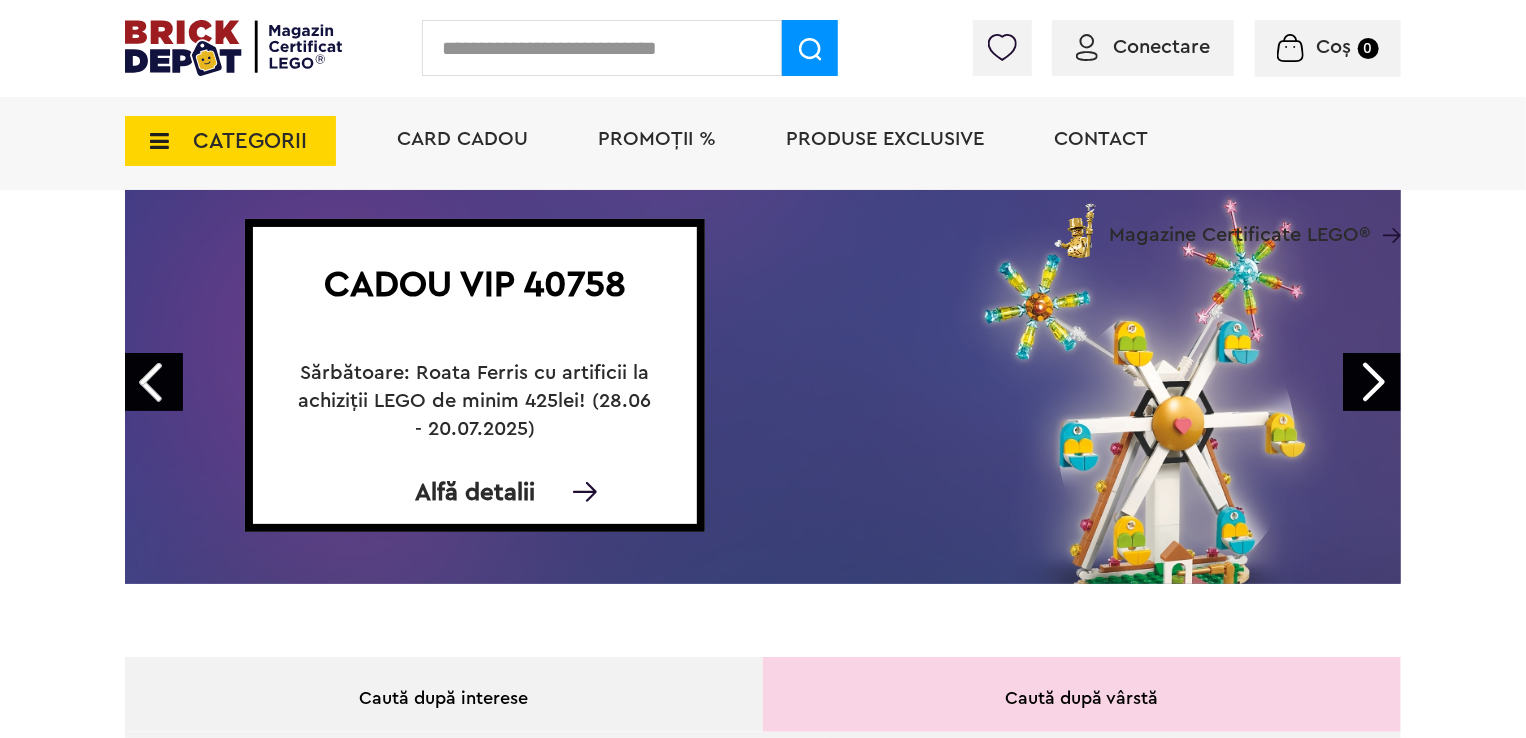click on "Next" at bounding box center (1372, 382) 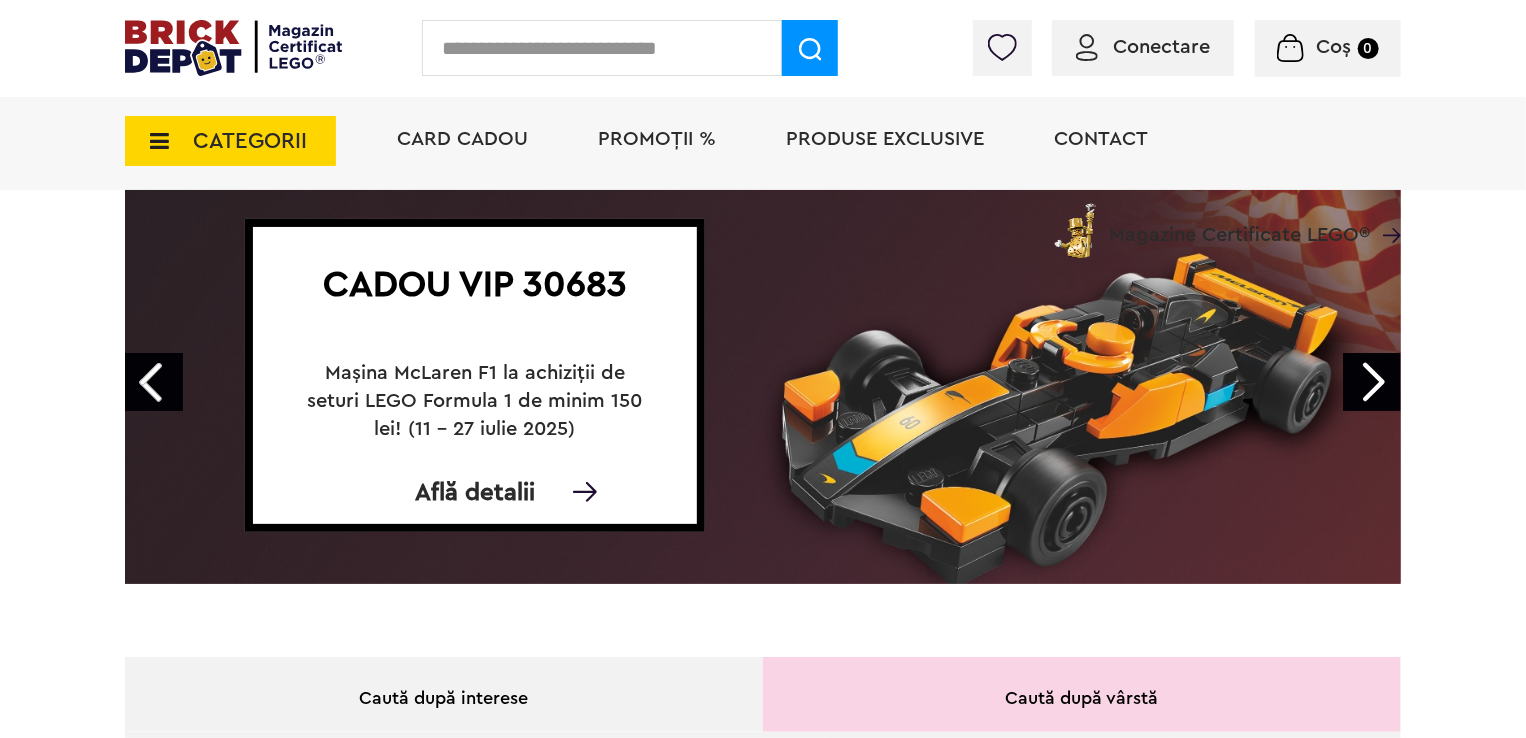 click on "Next" at bounding box center [1372, 382] 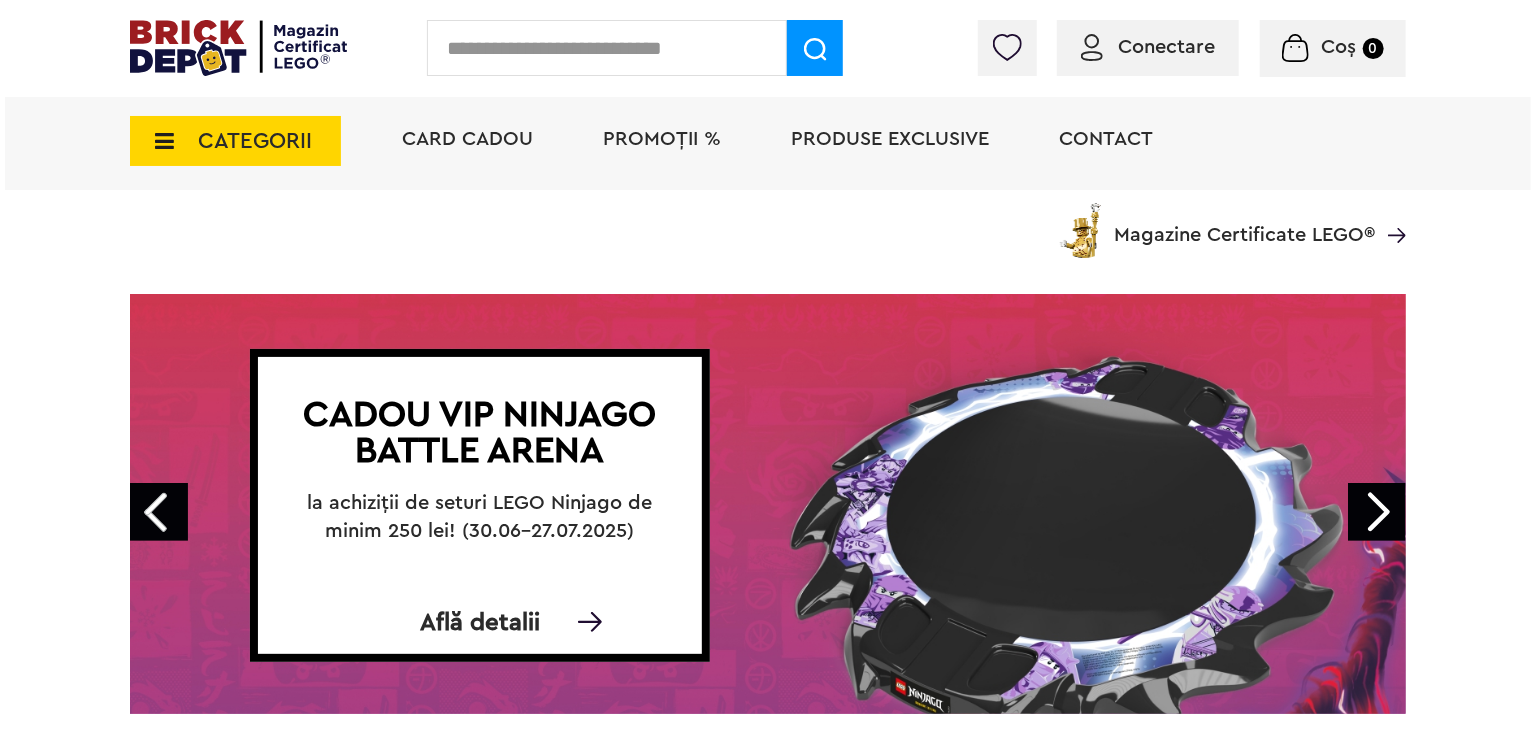 scroll, scrollTop: 0, scrollLeft: 0, axis: both 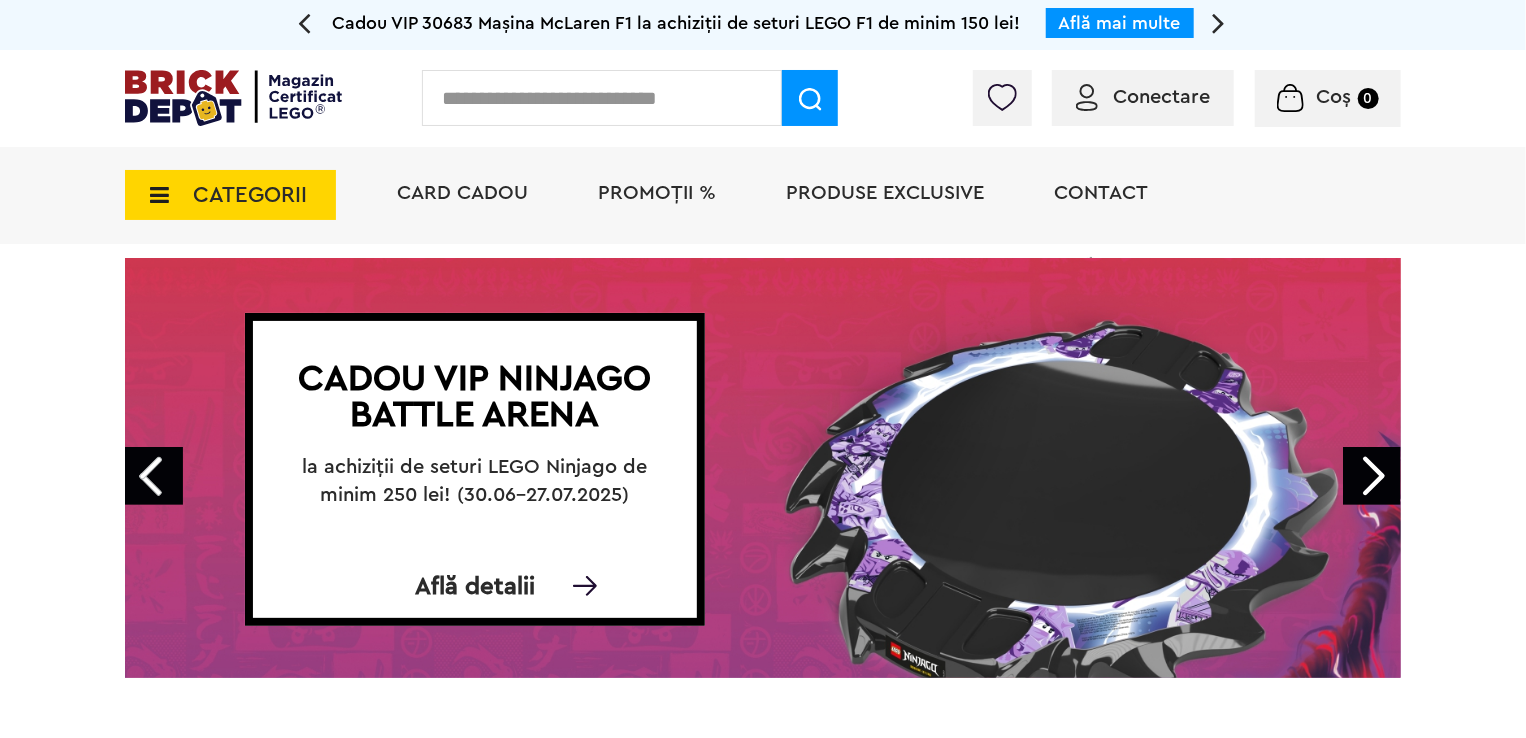 click at bounding box center [602, 98] 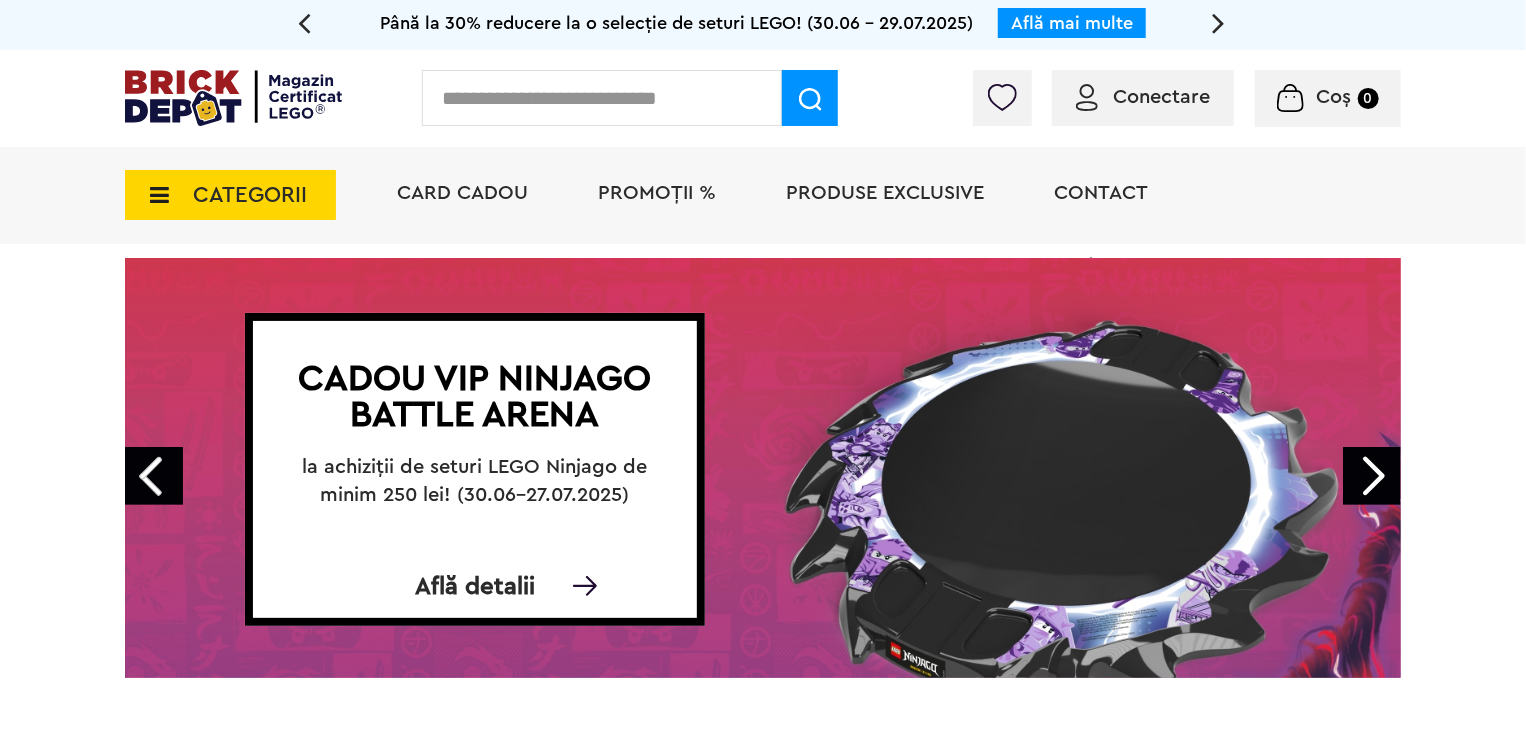 click on "CATEGORII" at bounding box center (250, 195) 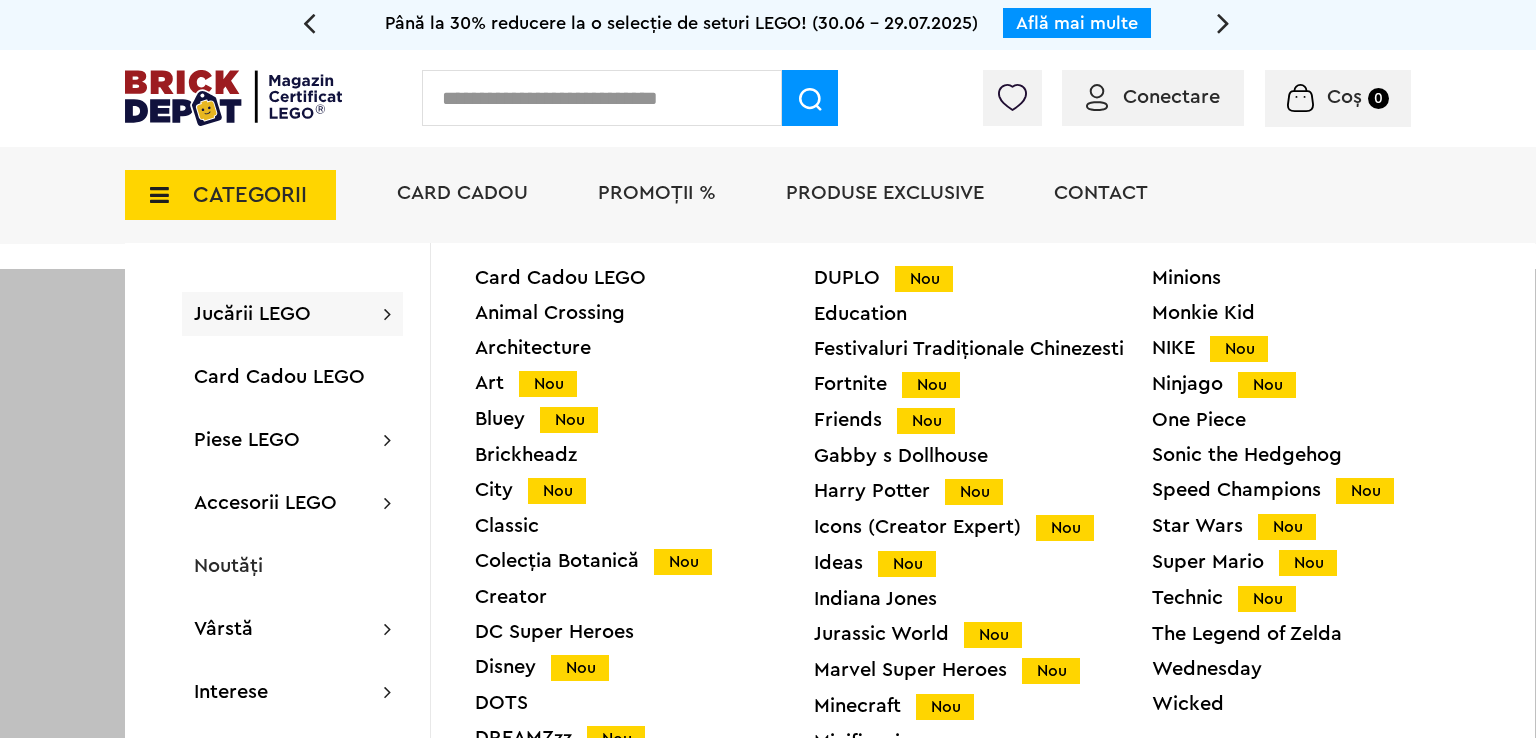 click on "PROMOȚII %" at bounding box center [657, 193] 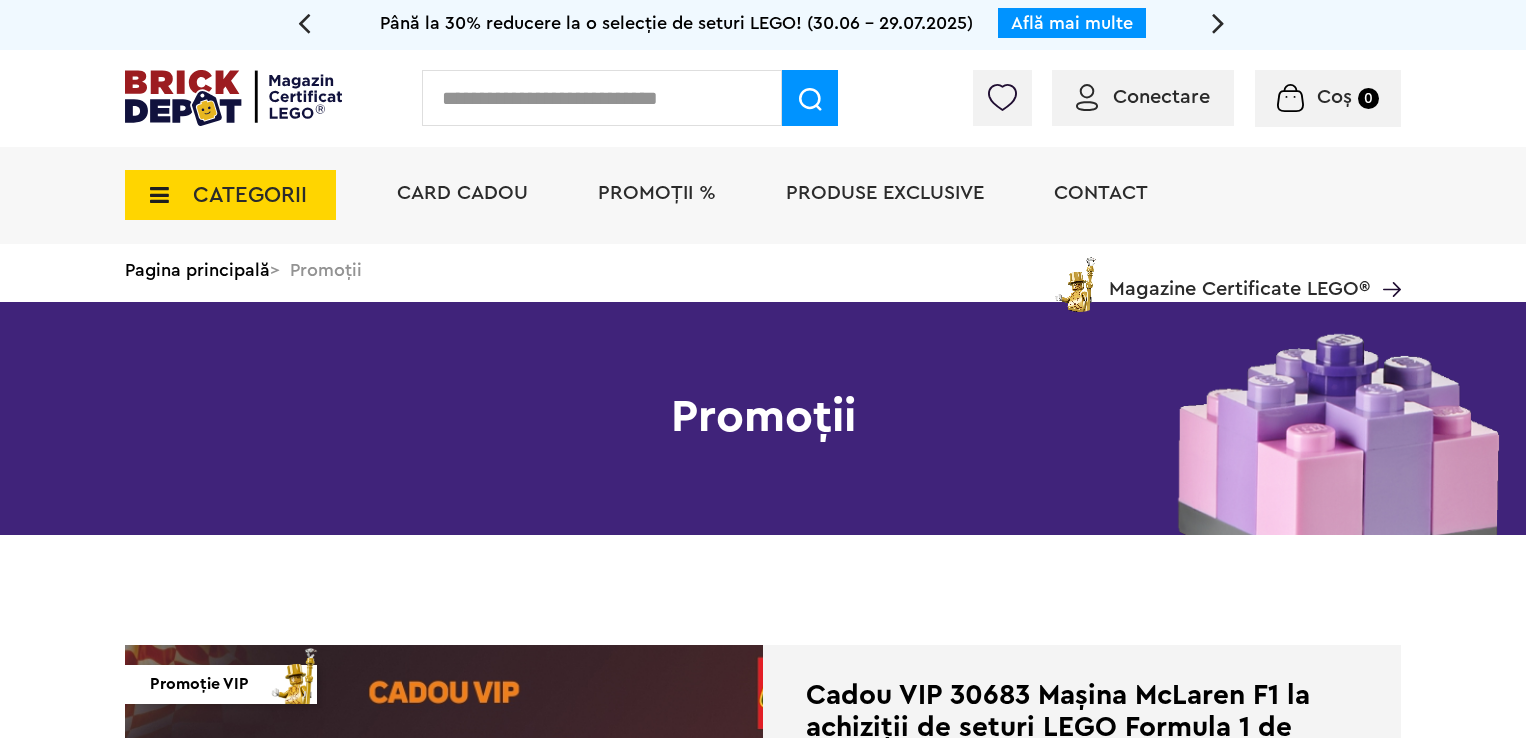 scroll, scrollTop: 0, scrollLeft: 0, axis: both 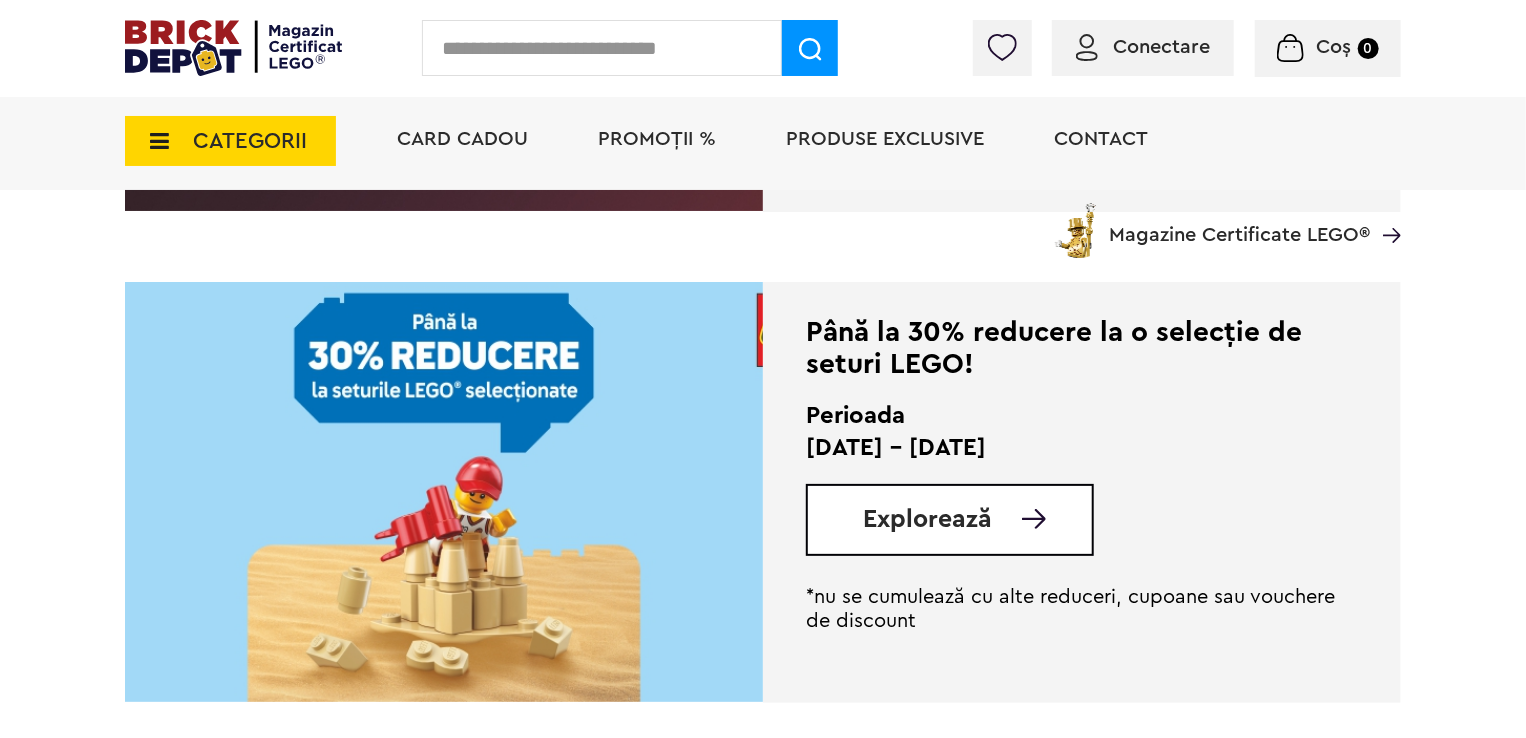 click on "Explorează" at bounding box center (927, 519) 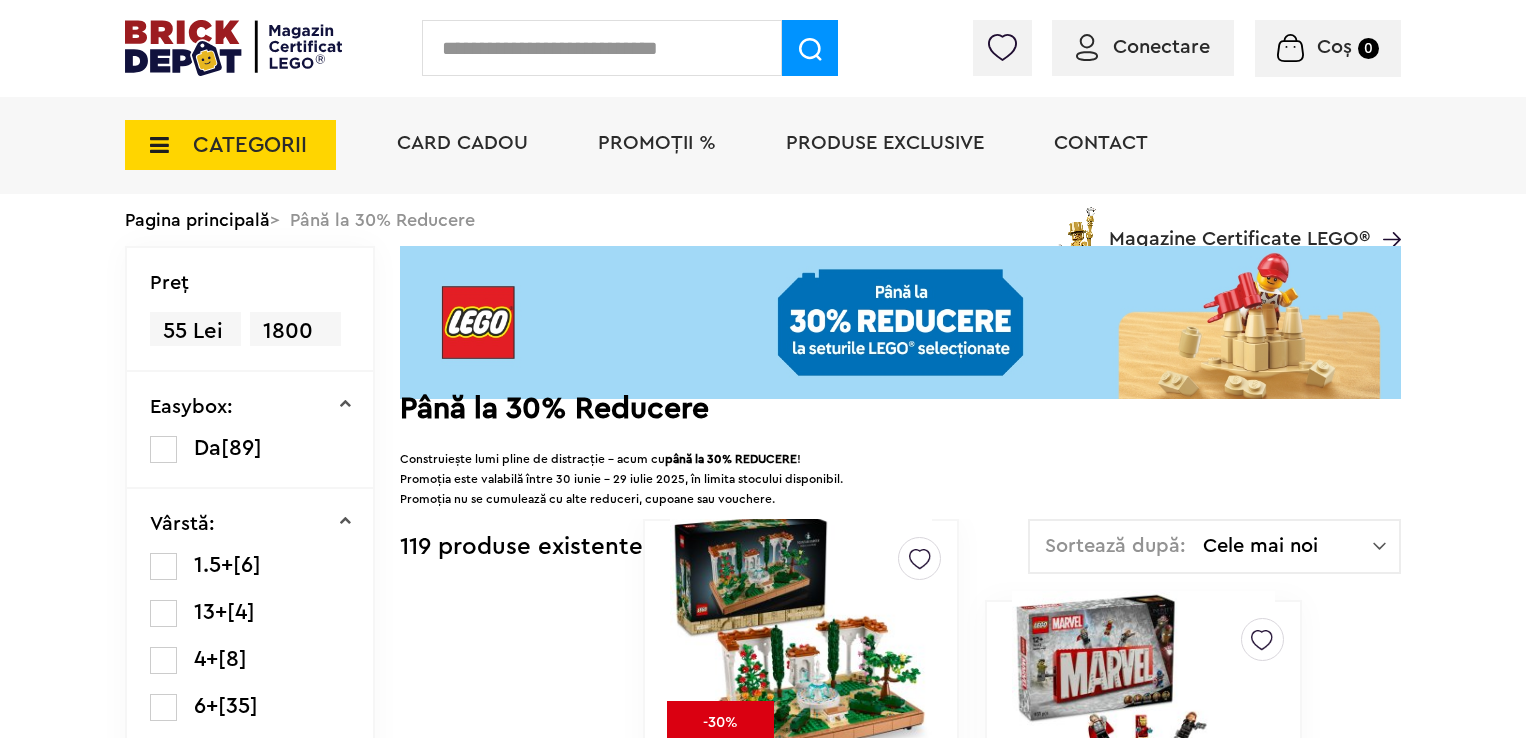scroll, scrollTop: 0, scrollLeft: 0, axis: both 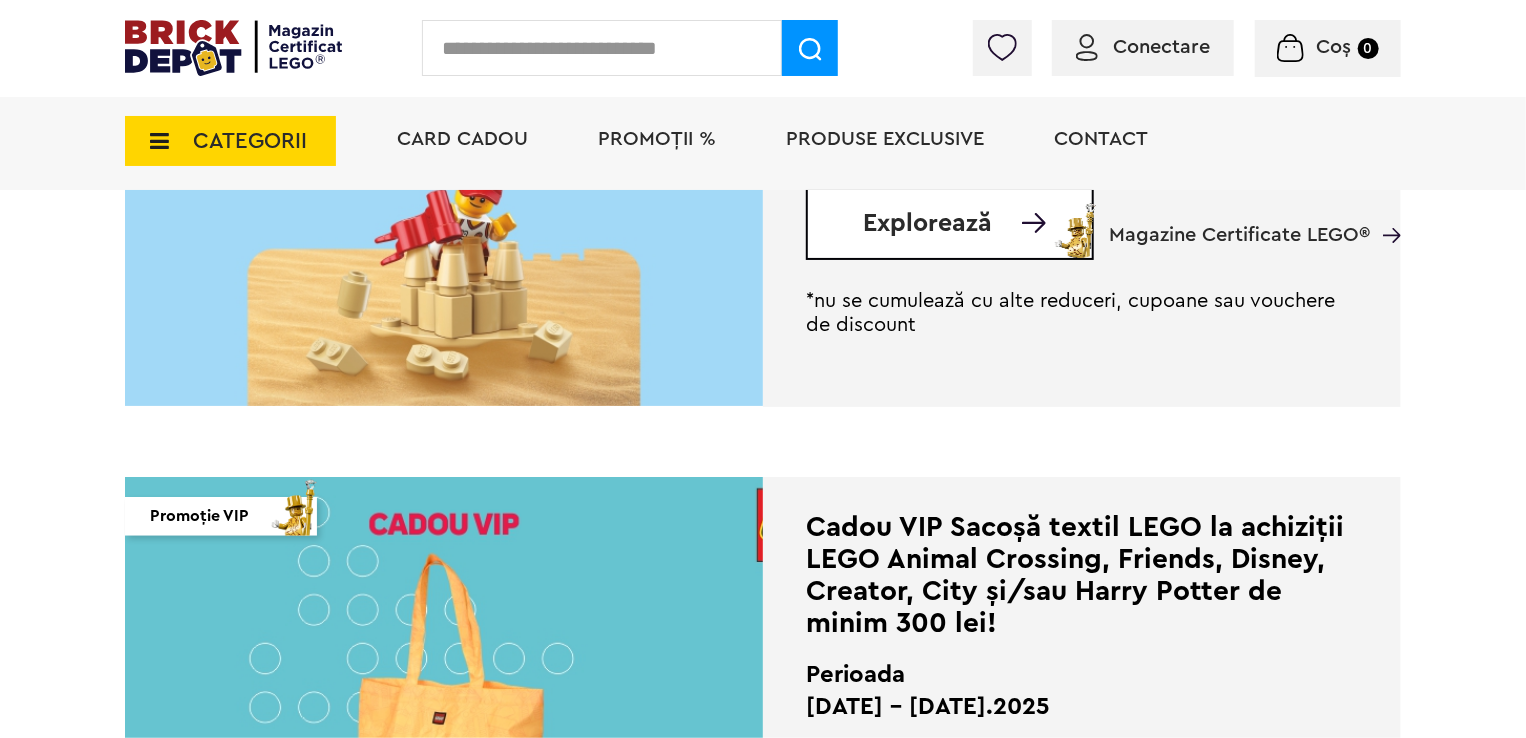 click at bounding box center (444, 196) 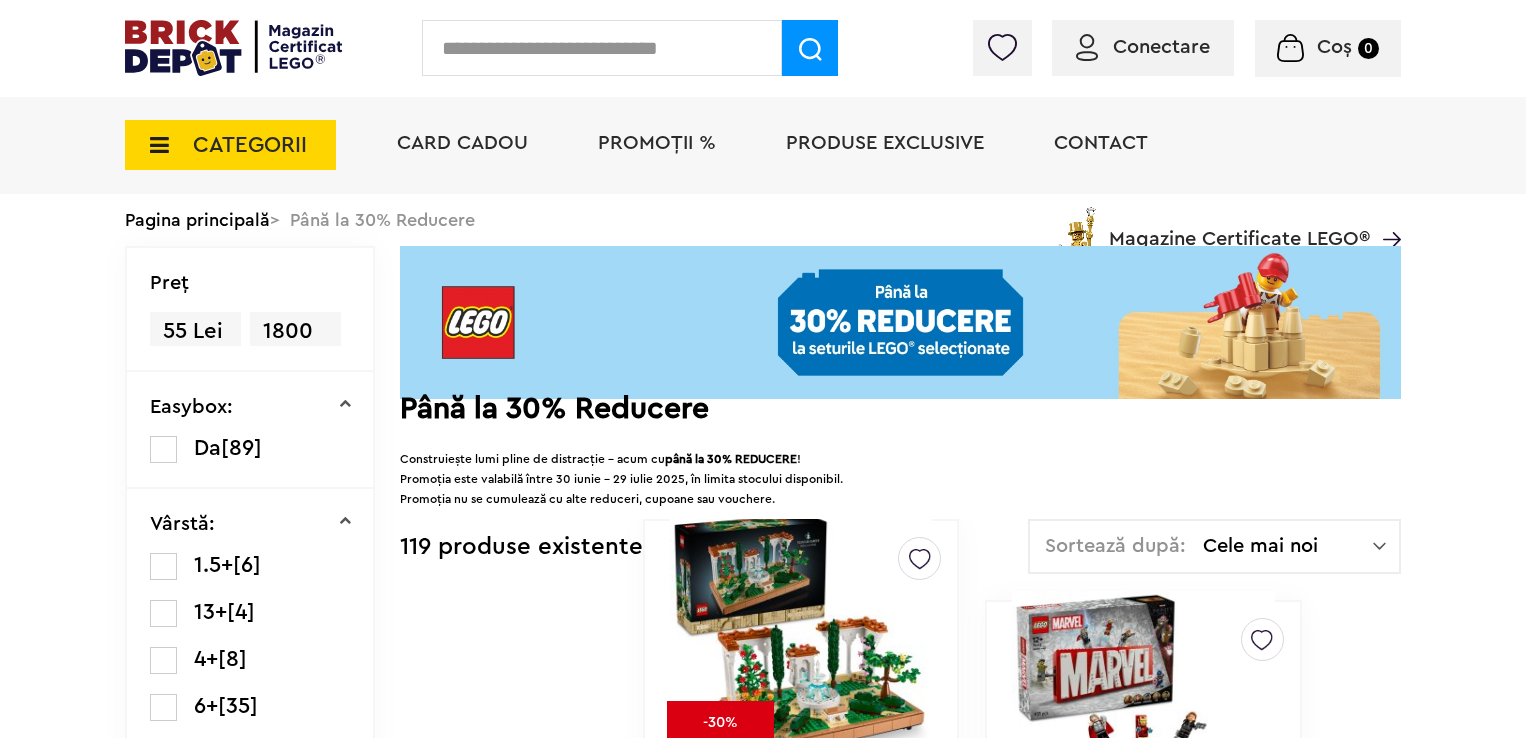 scroll, scrollTop: 0, scrollLeft: 0, axis: both 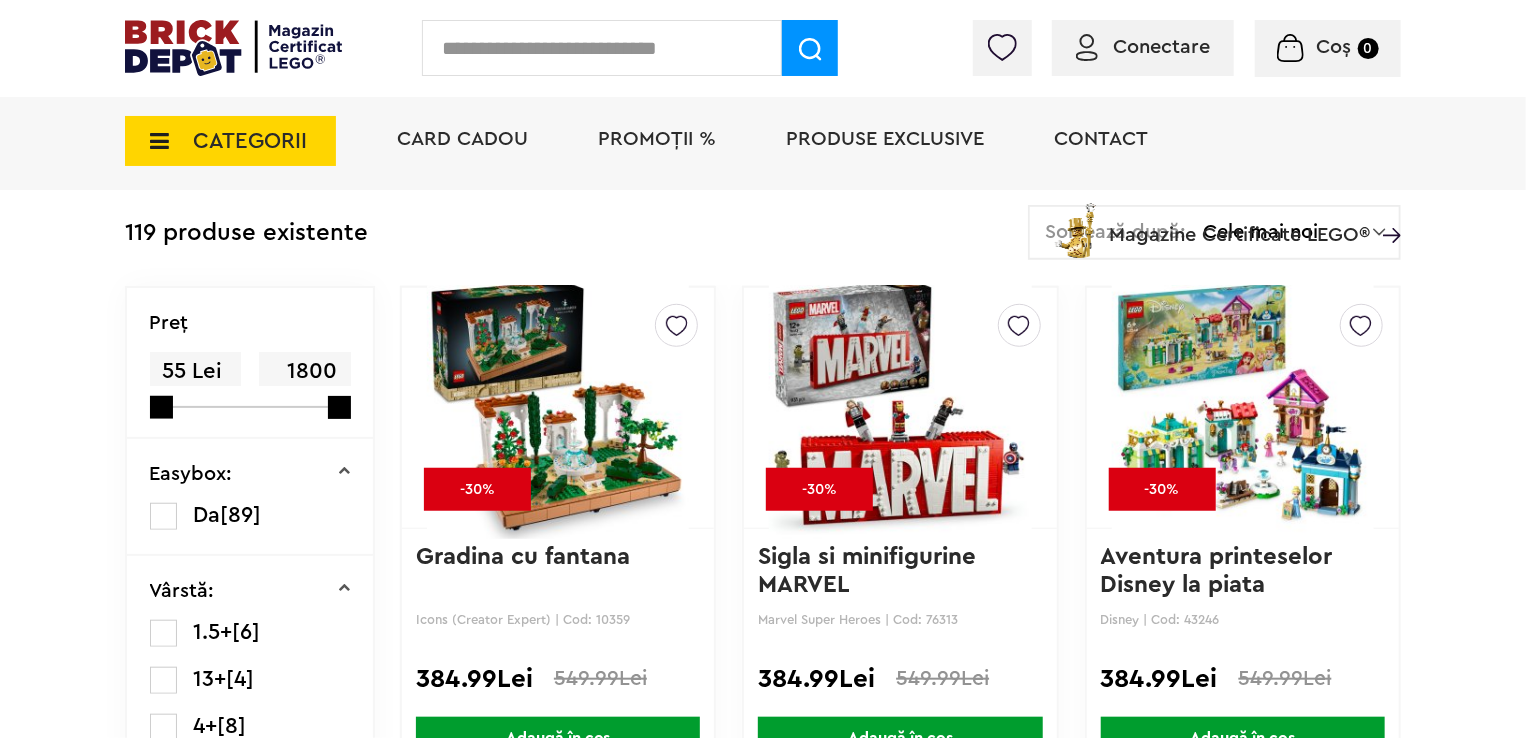 click at bounding box center [558, 408] 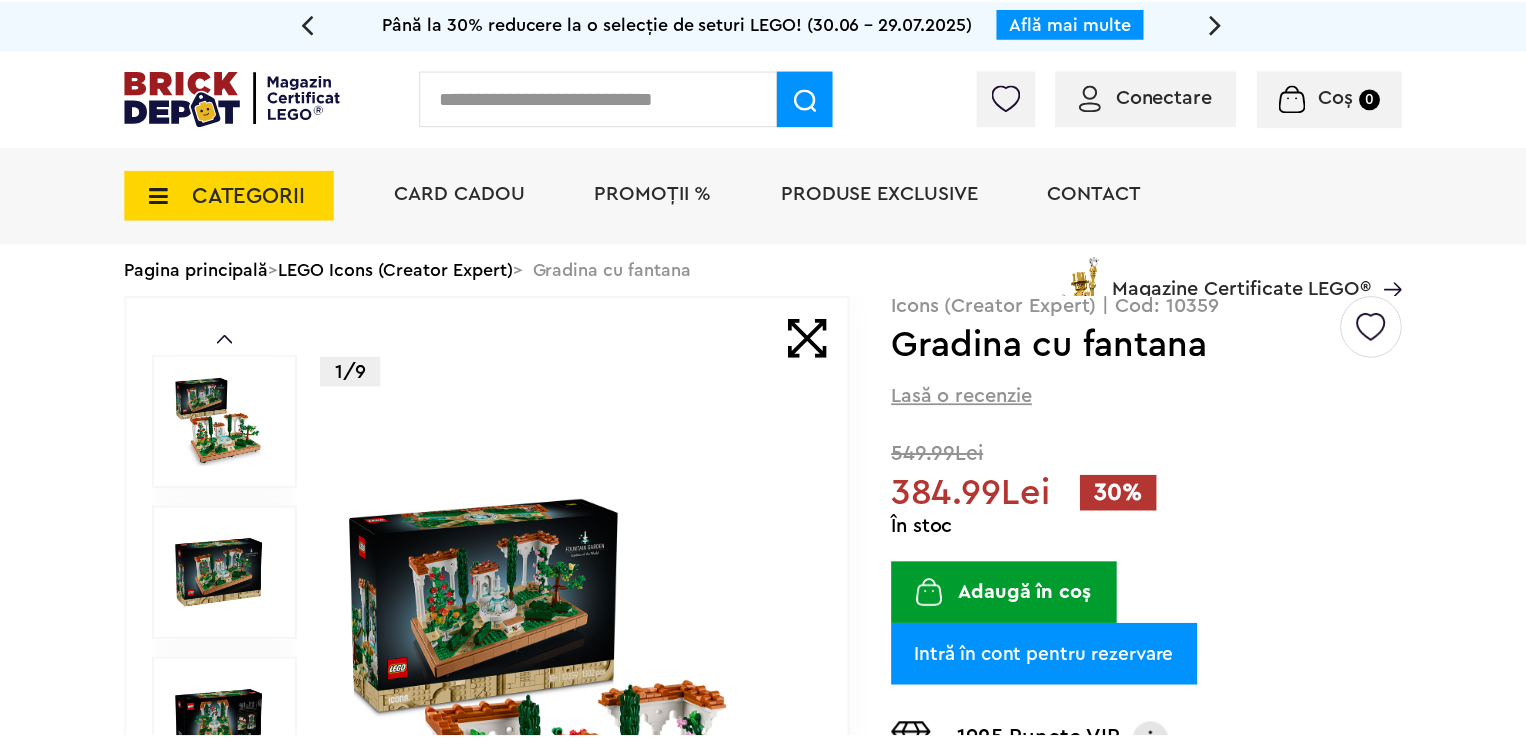 scroll, scrollTop: 0, scrollLeft: 0, axis: both 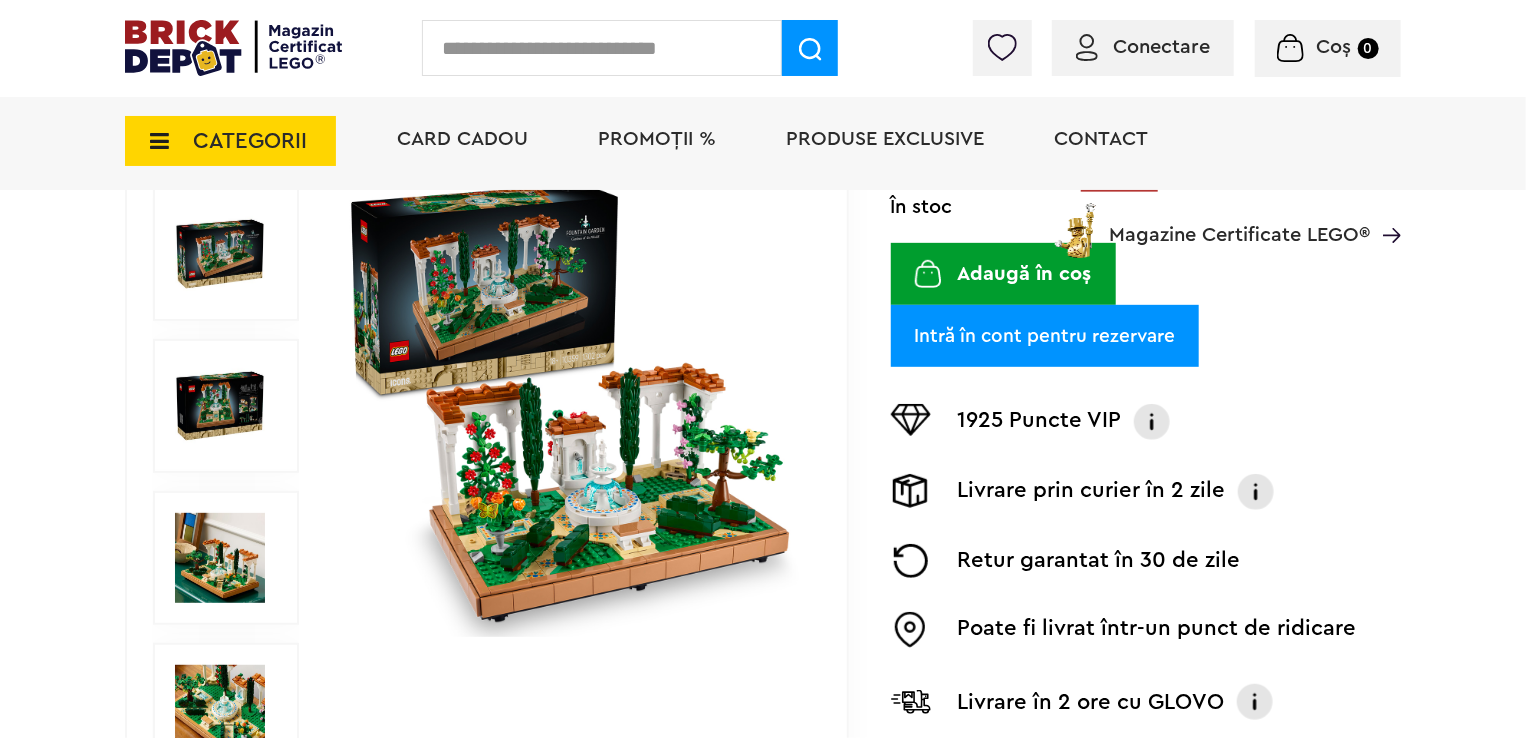 click at bounding box center [220, 406] 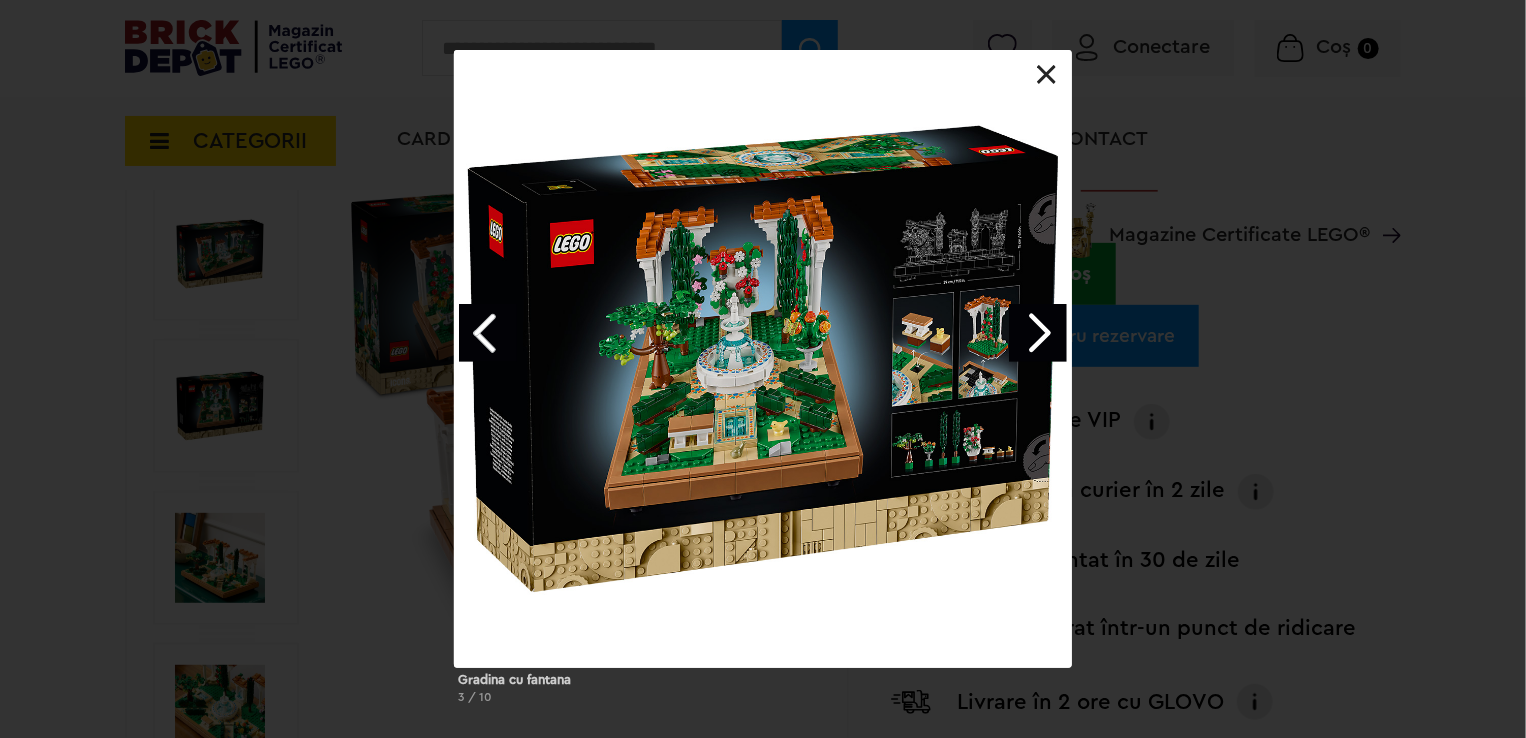 click at bounding box center (1038, 333) 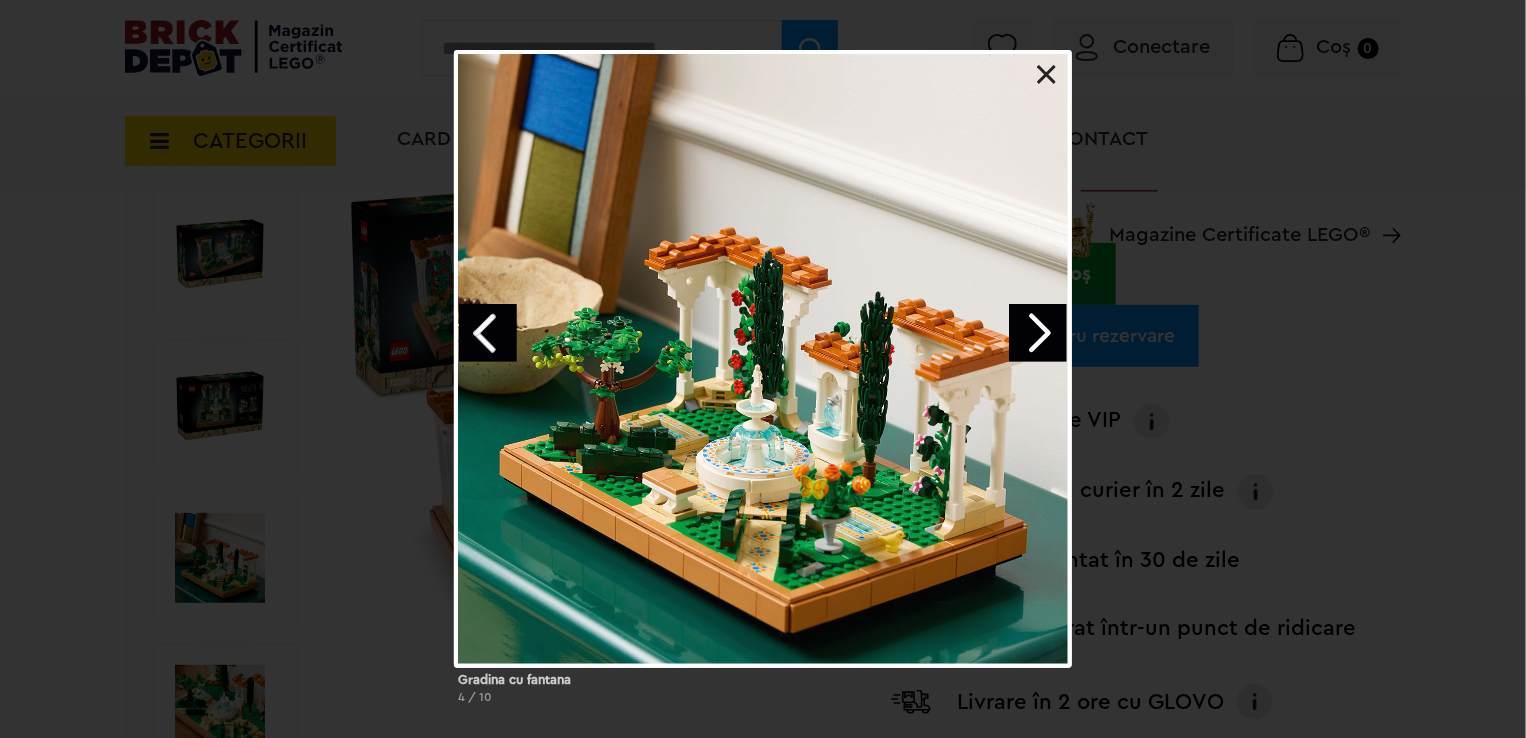 click at bounding box center [1038, 333] 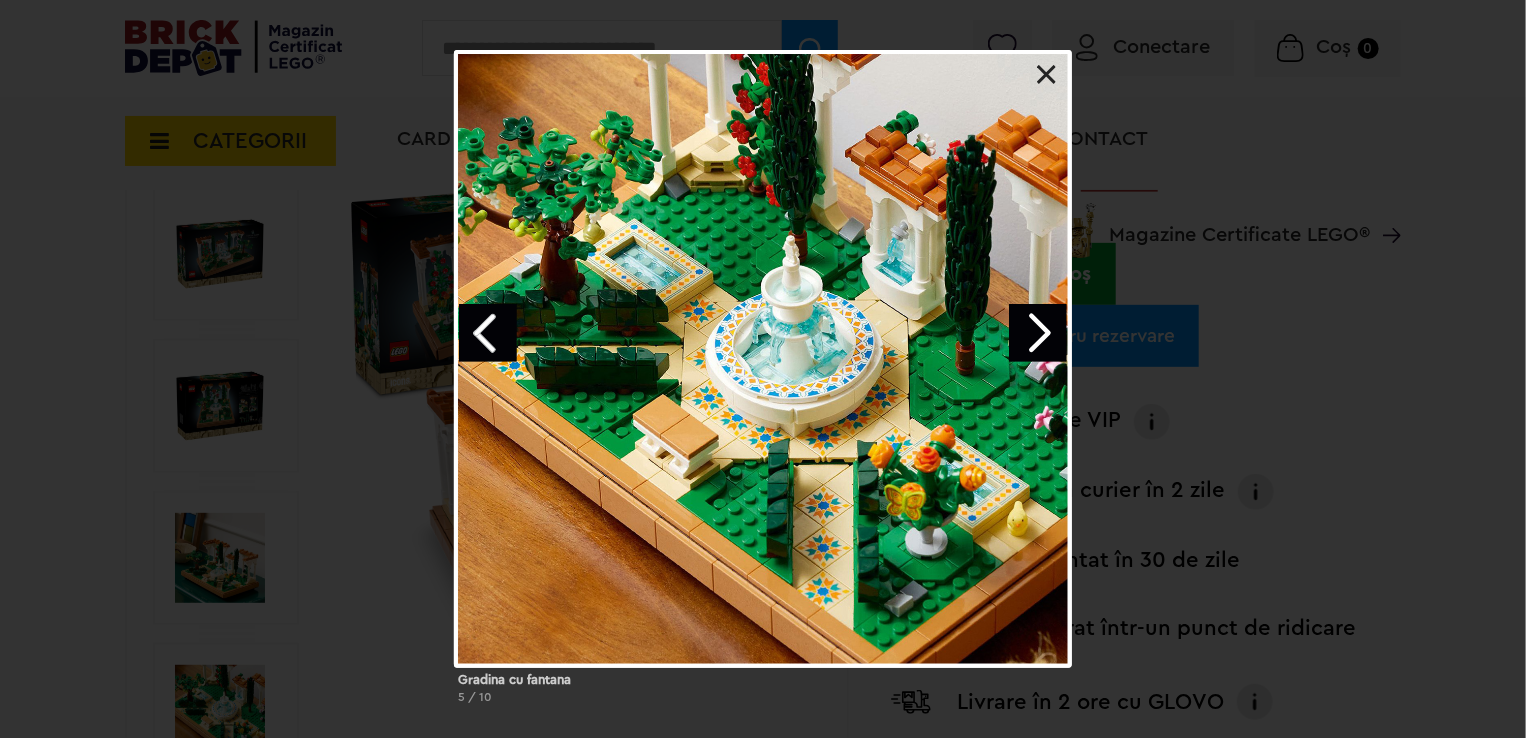 click at bounding box center (1047, 75) 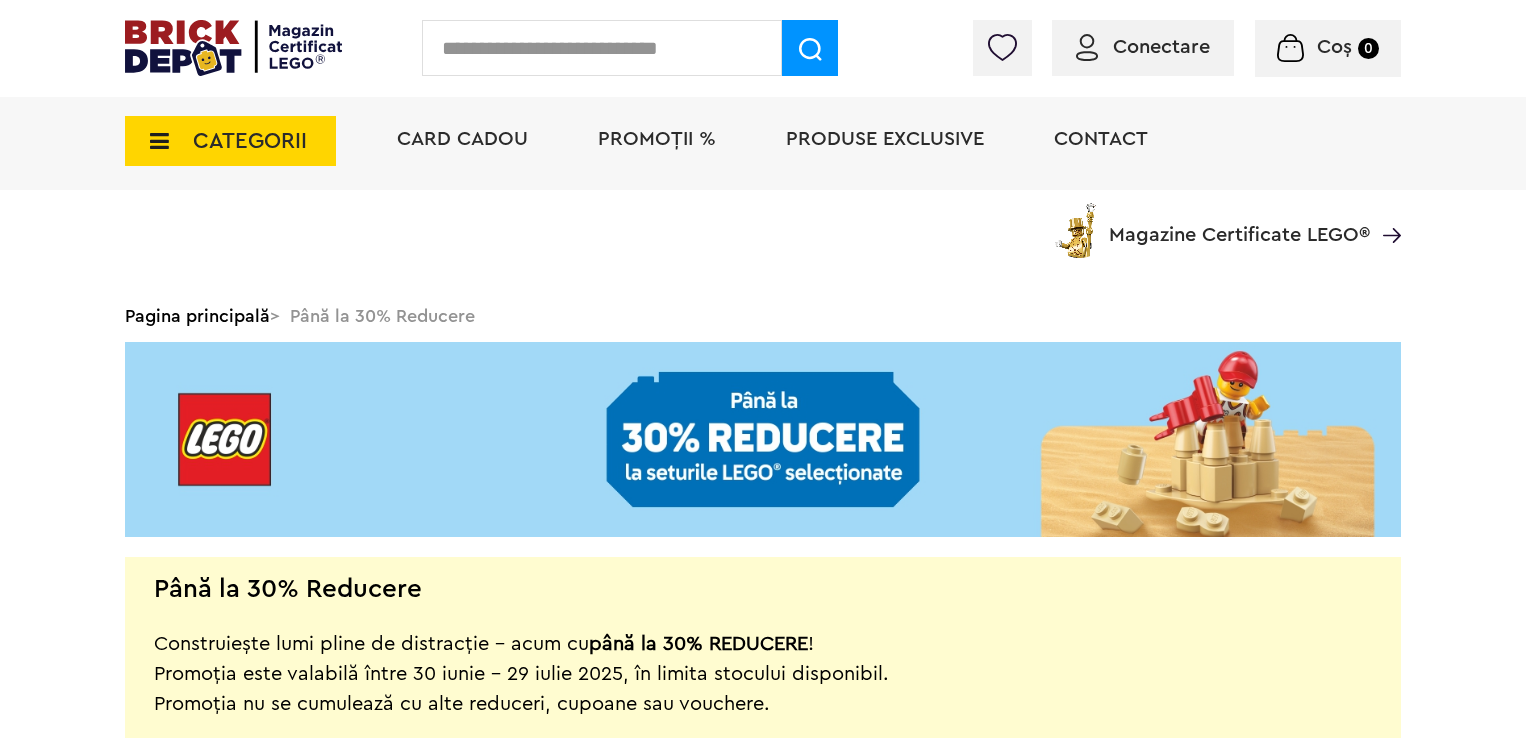 scroll, scrollTop: 566, scrollLeft: 0, axis: vertical 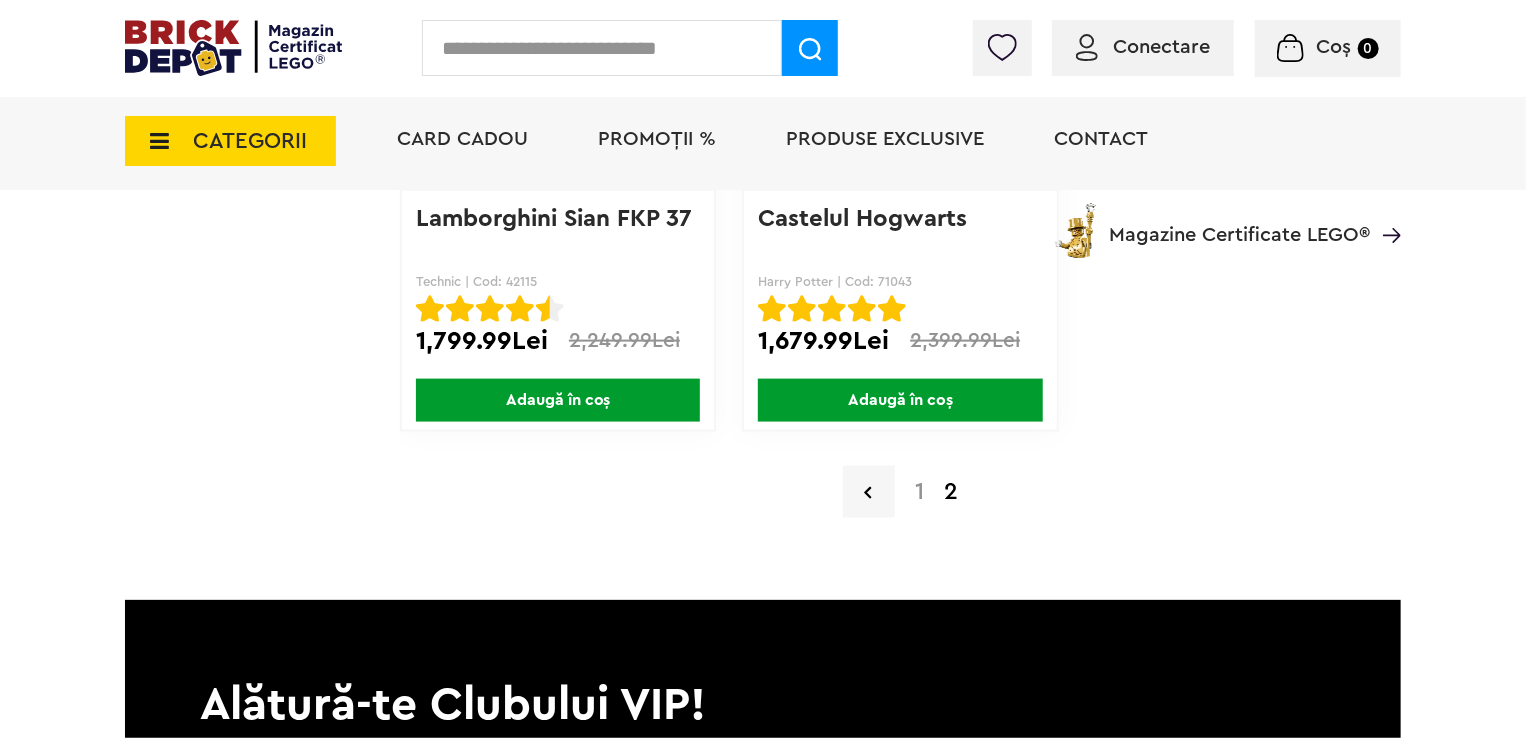 click on "2" at bounding box center [951, 492] 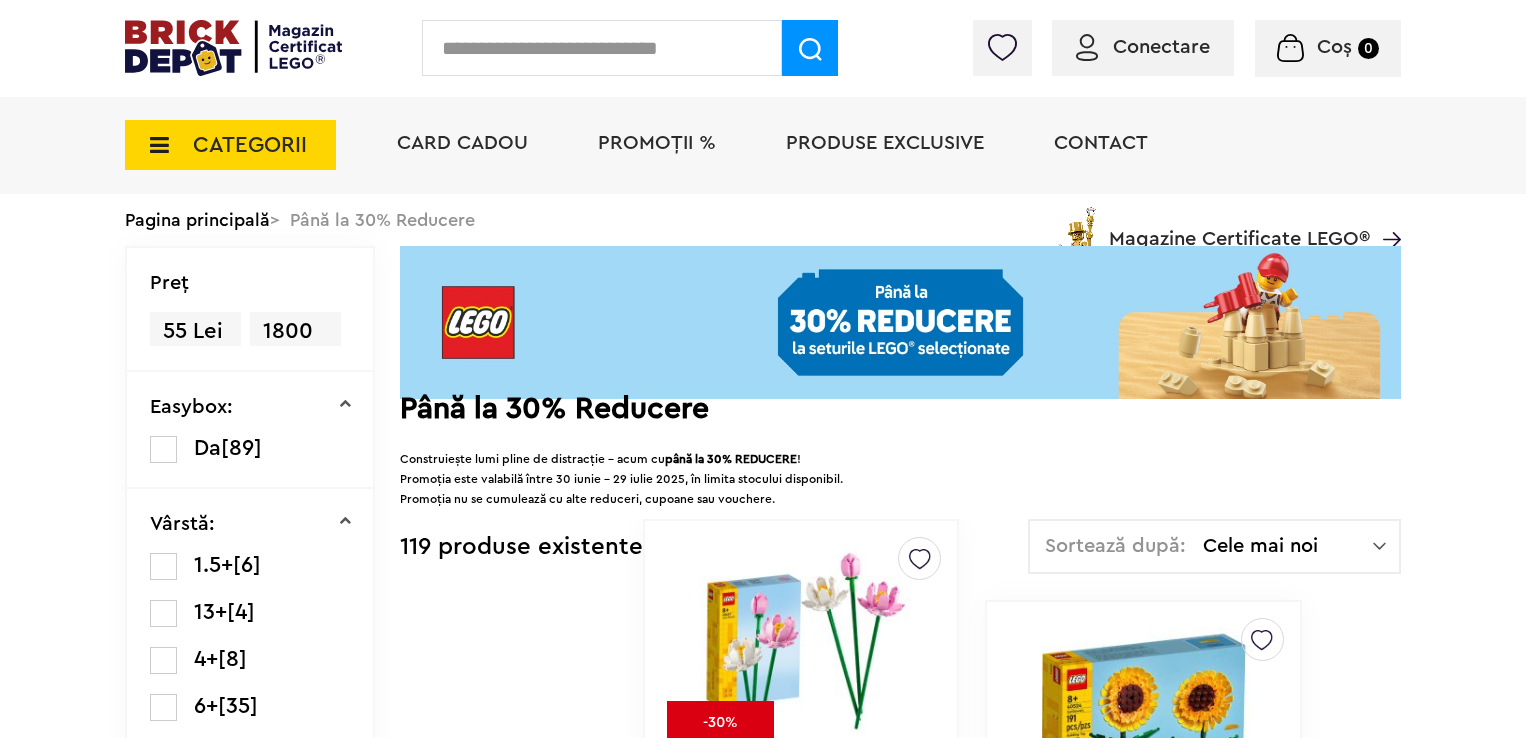 scroll, scrollTop: 0, scrollLeft: 0, axis: both 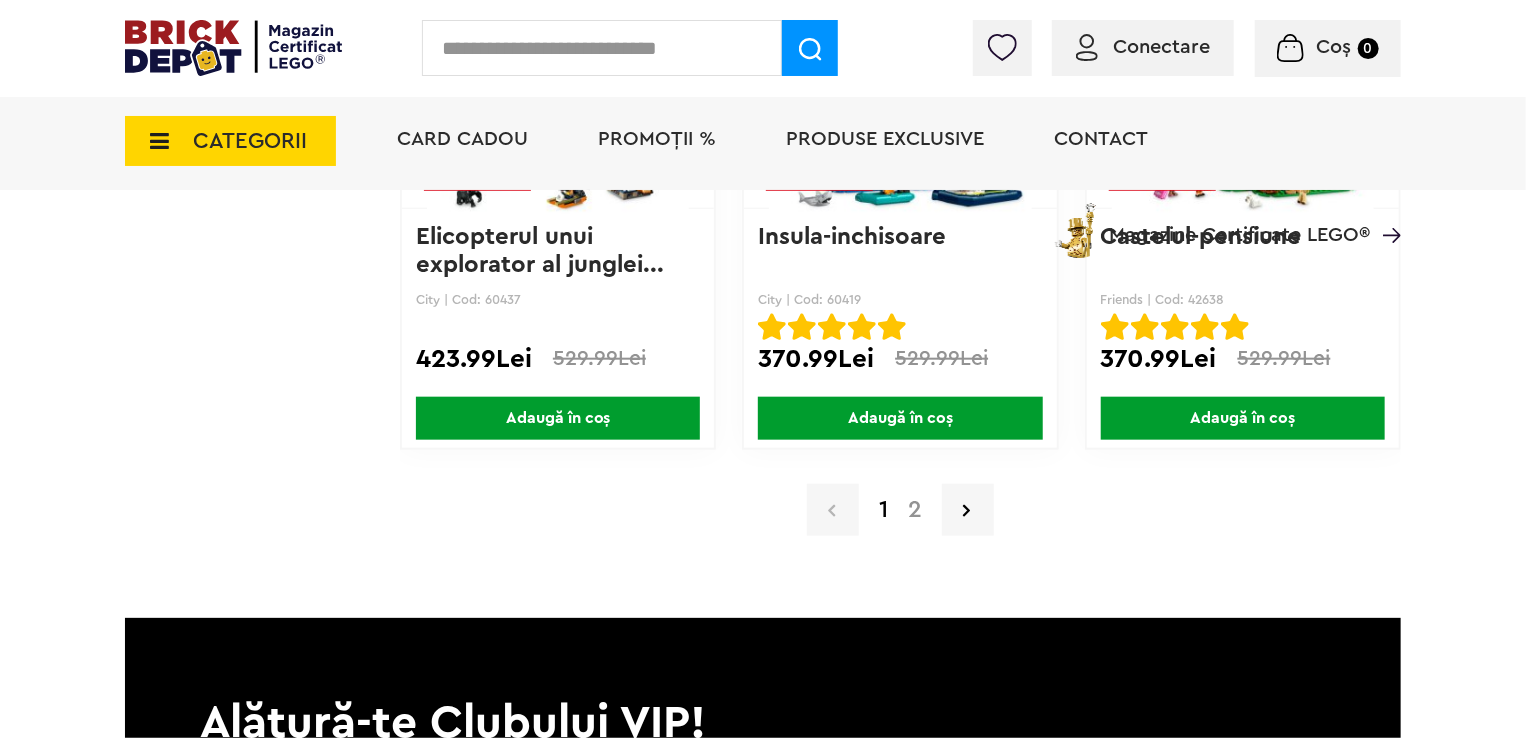 click on "Produse exclusive" at bounding box center [885, 139] 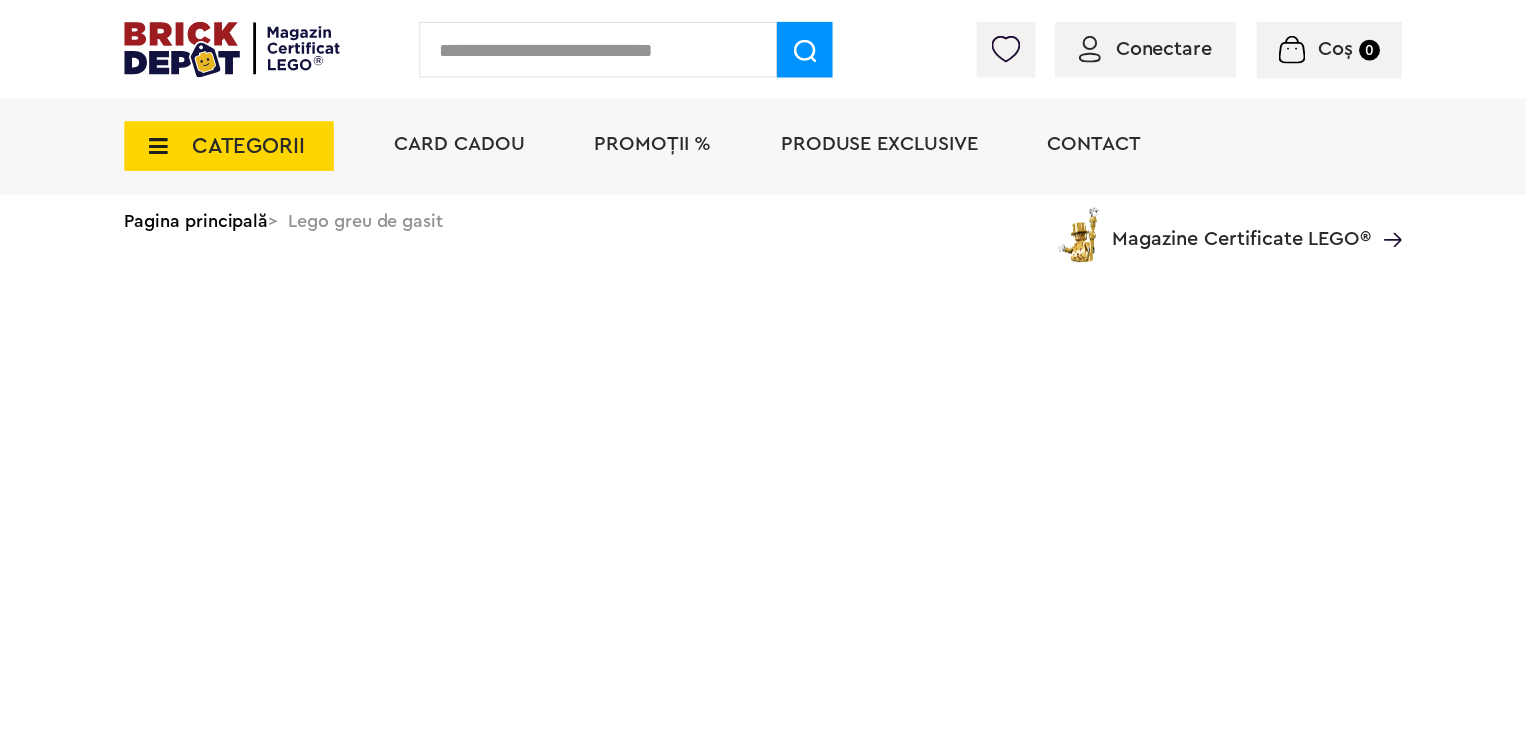 scroll, scrollTop: 0, scrollLeft: 0, axis: both 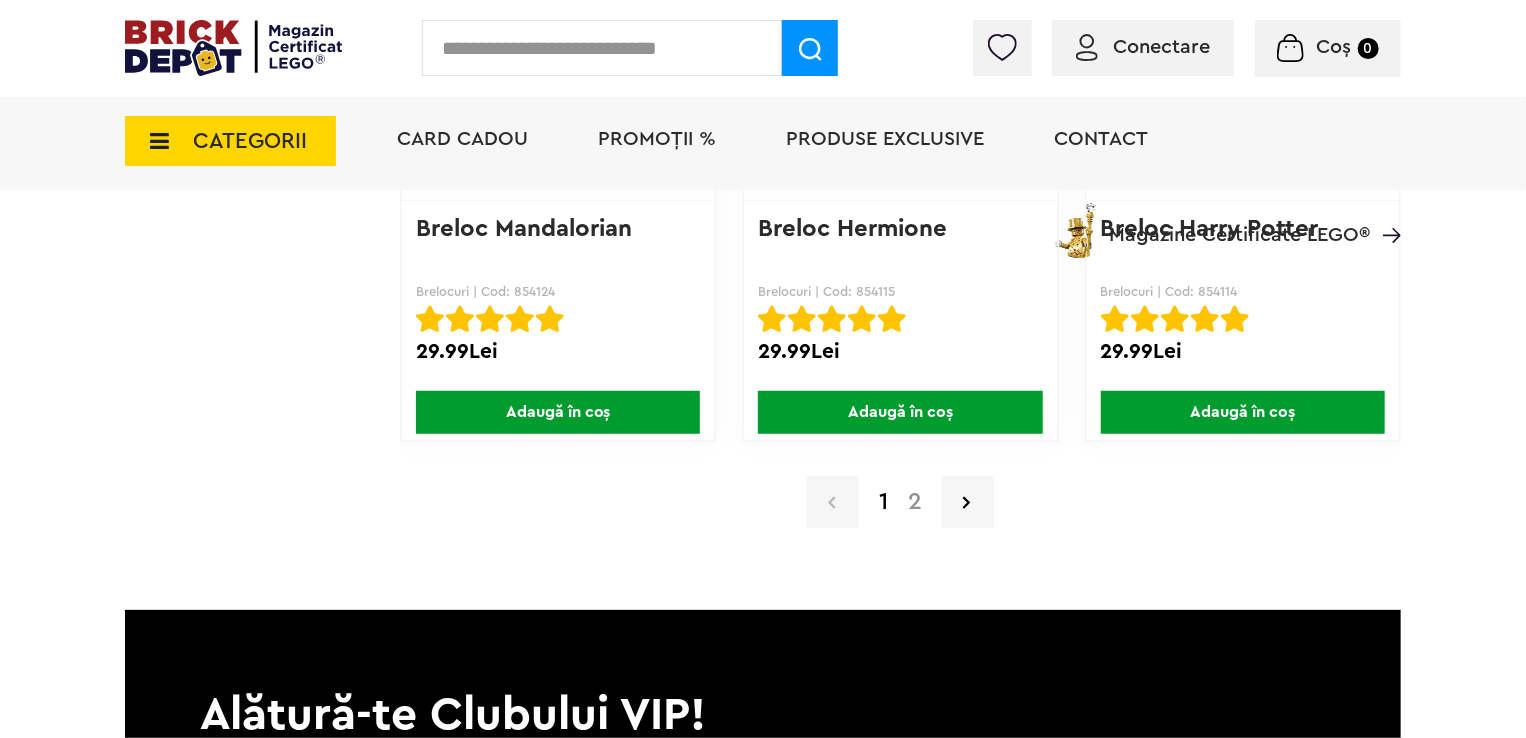 click on "2" at bounding box center [915, 502] 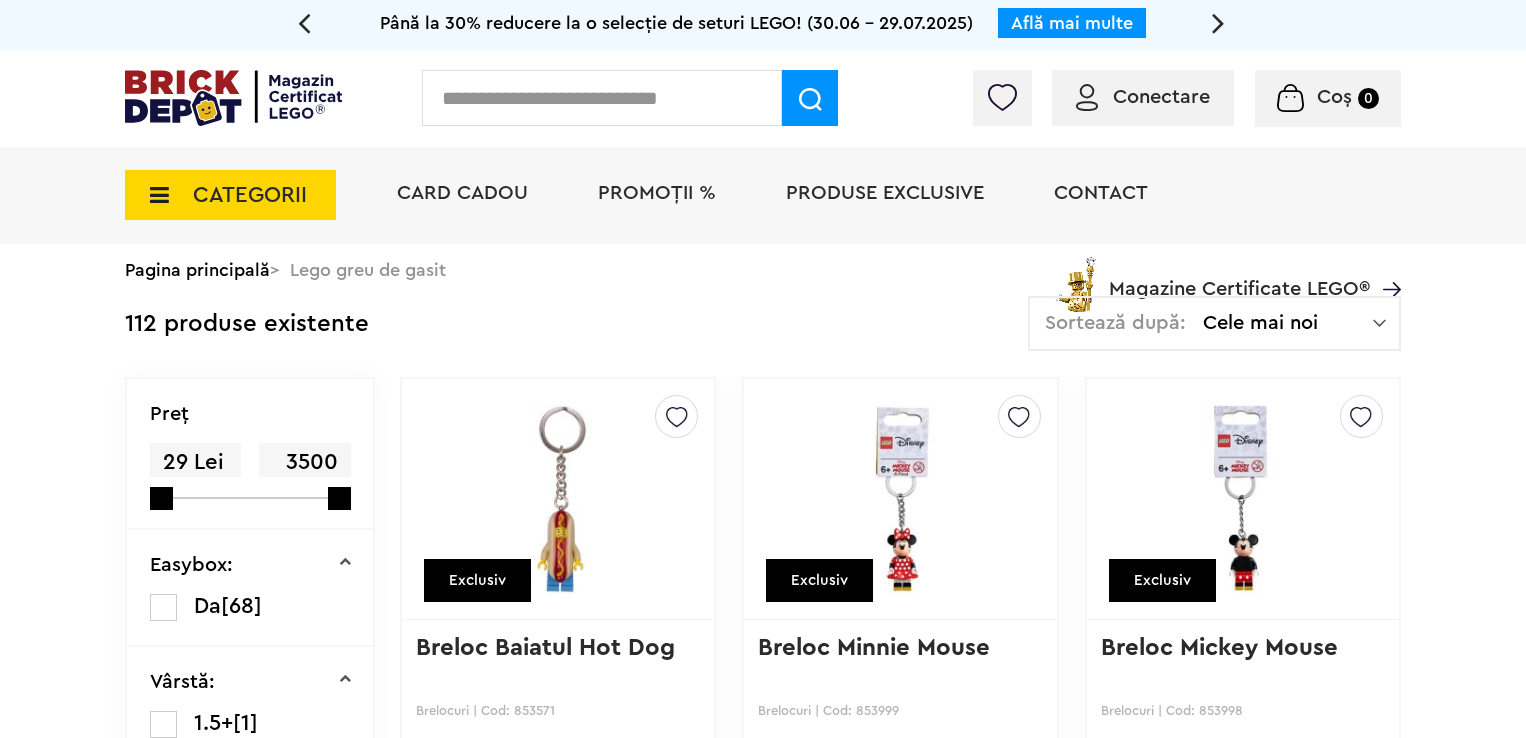 scroll, scrollTop: 0, scrollLeft: 0, axis: both 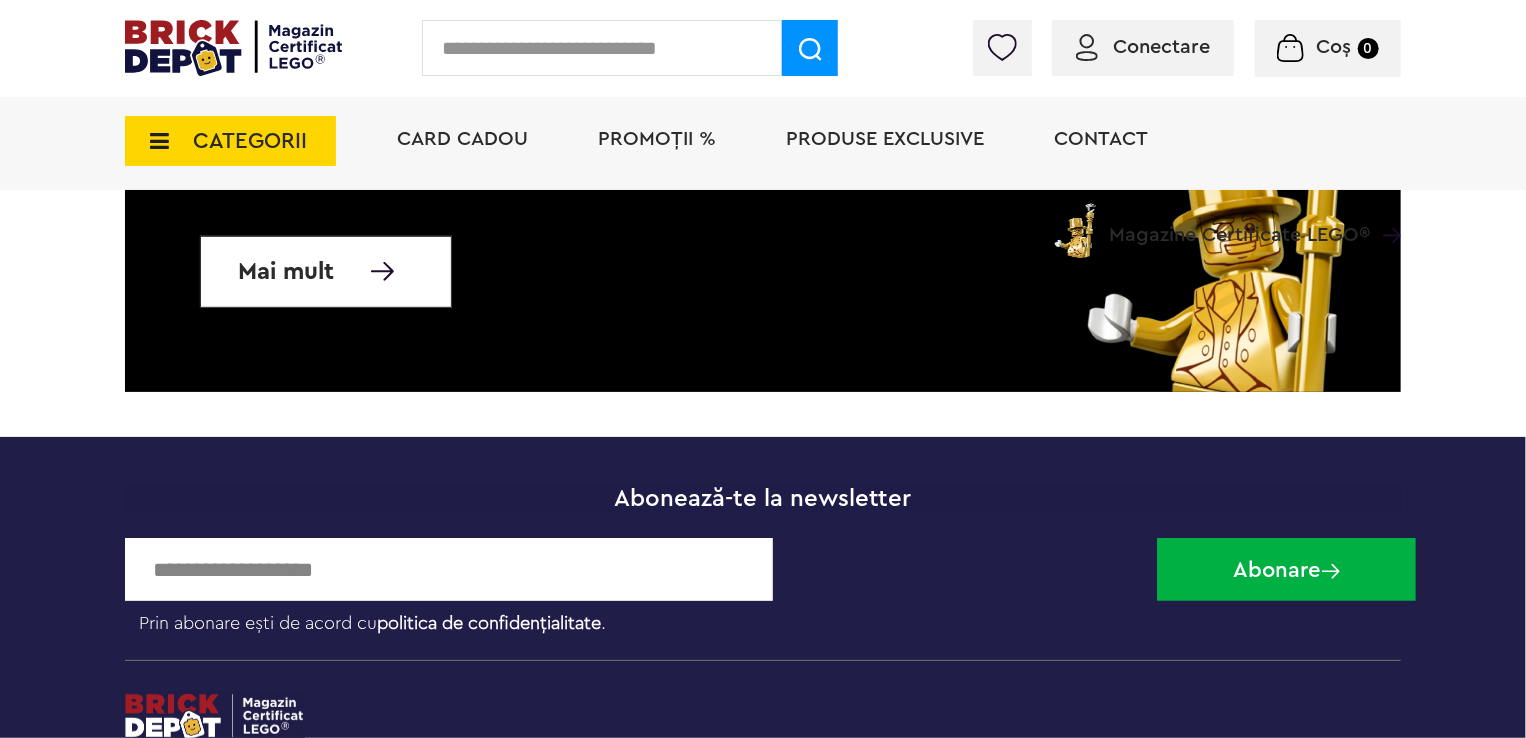 click on "CATEGORII" at bounding box center [250, 141] 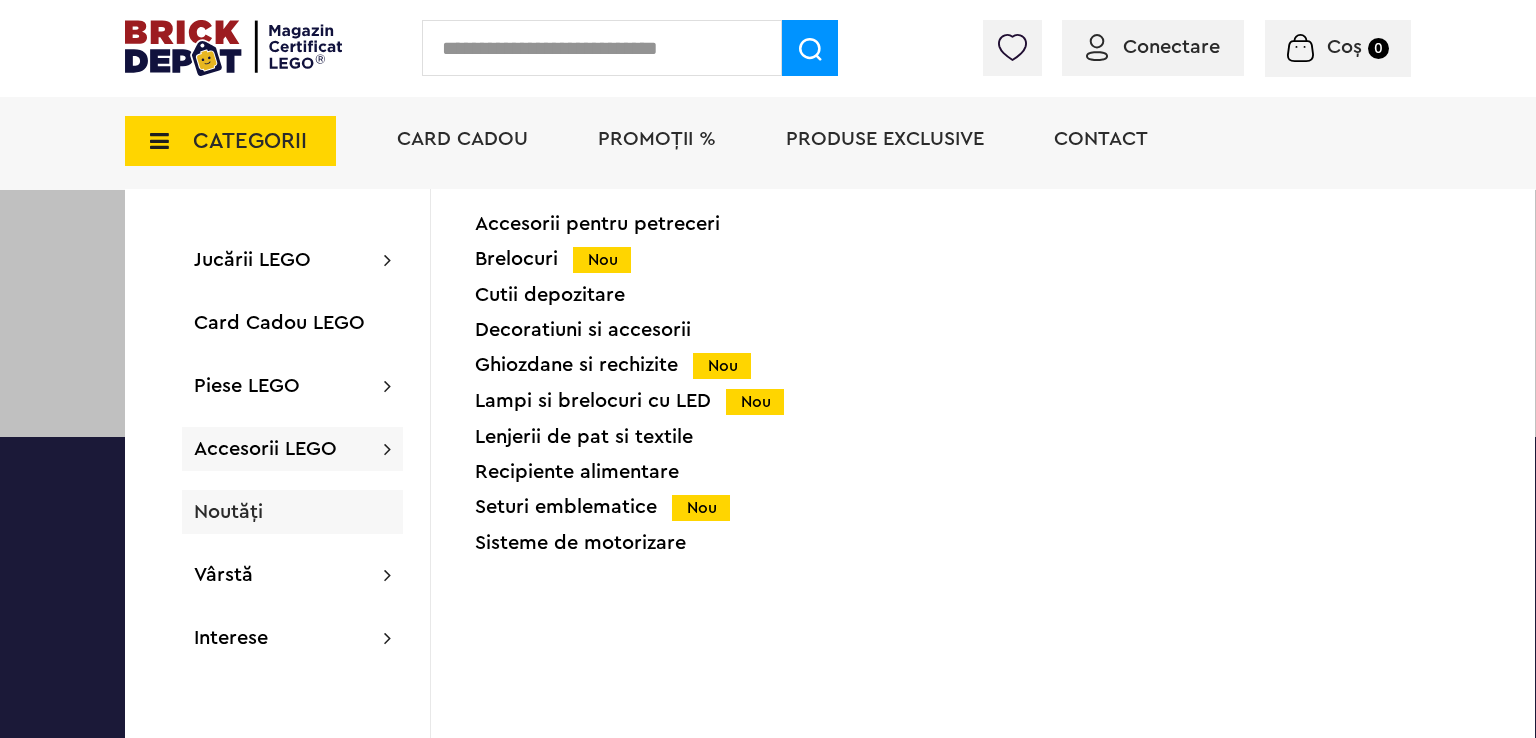 click on "Noutăți" at bounding box center (292, 512) 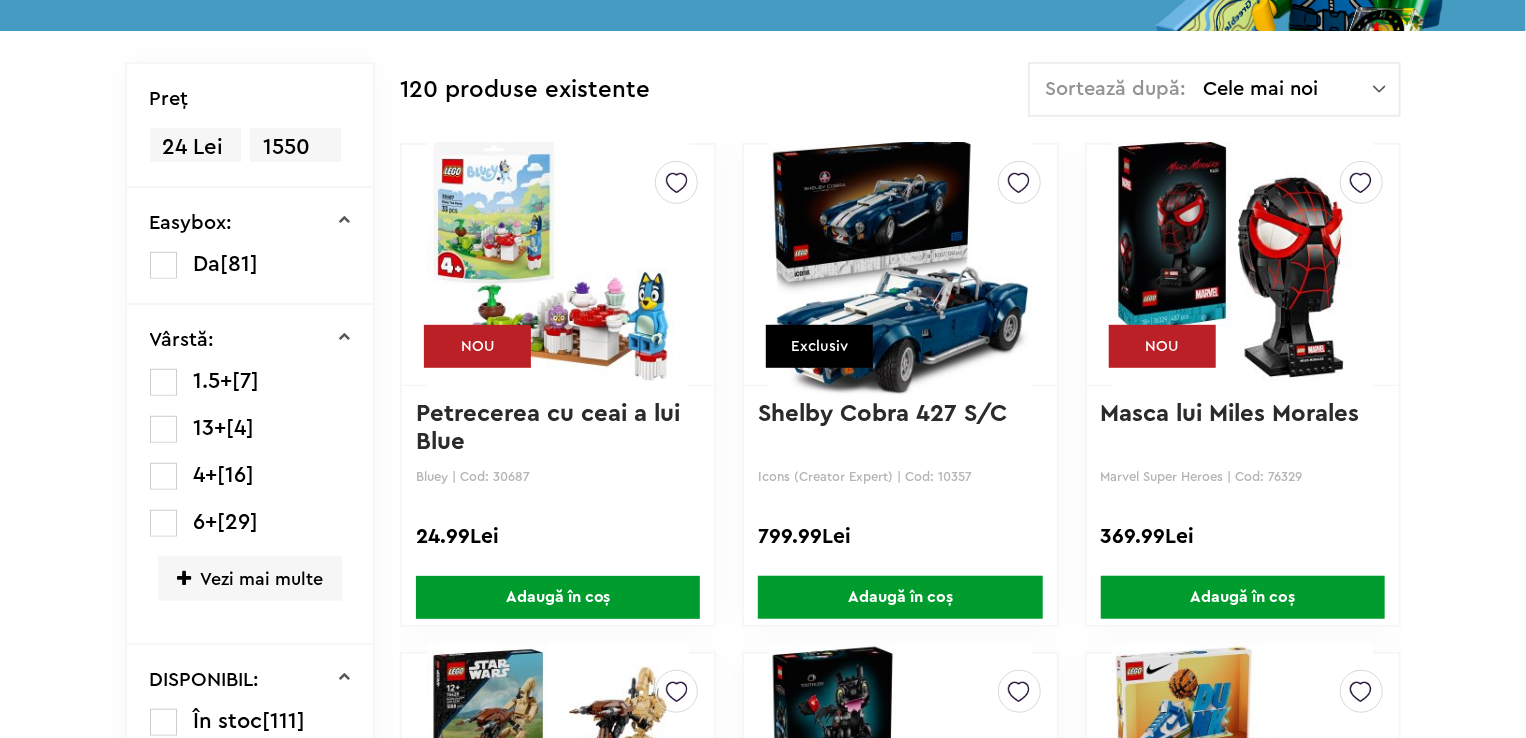 scroll, scrollTop: 0, scrollLeft: 0, axis: both 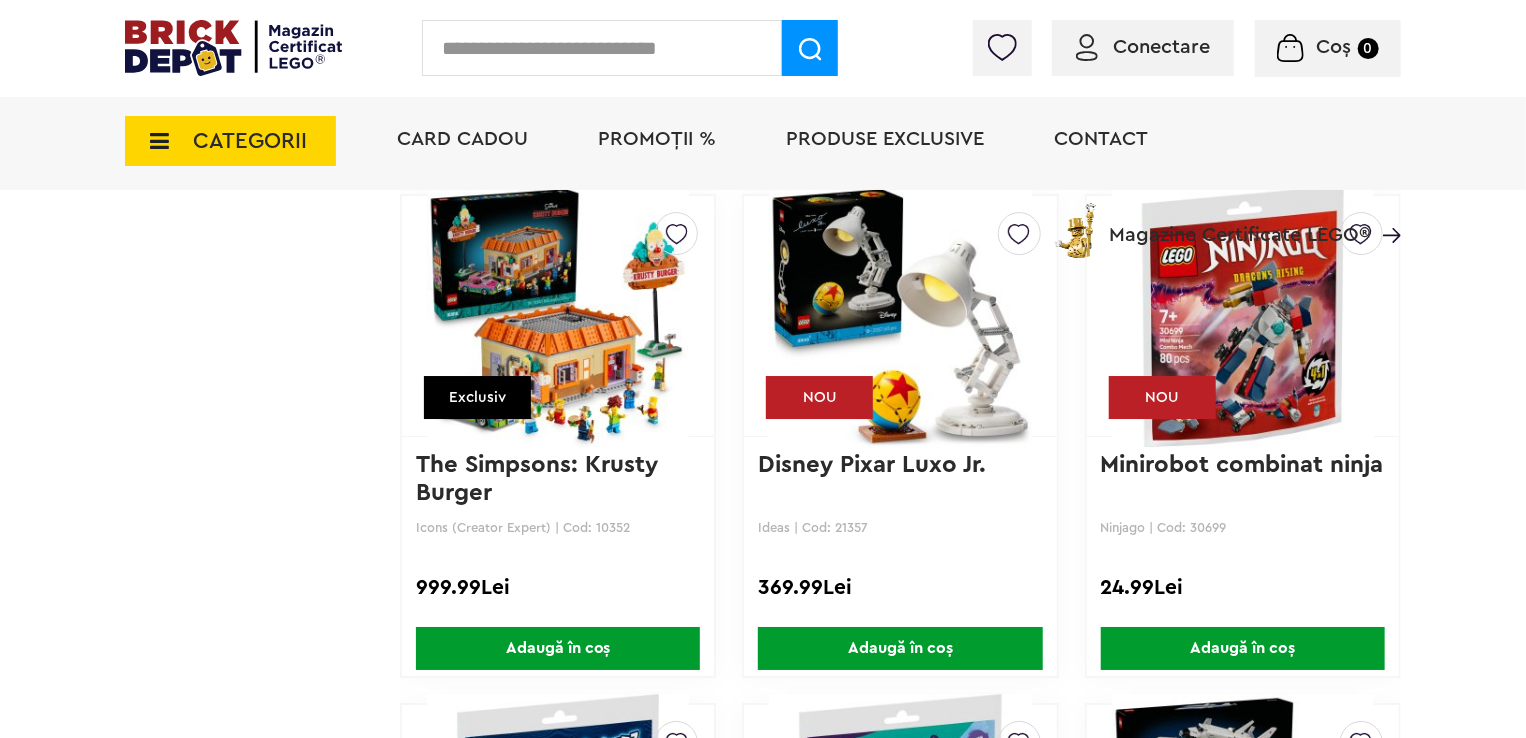 click at bounding box center [602, 48] 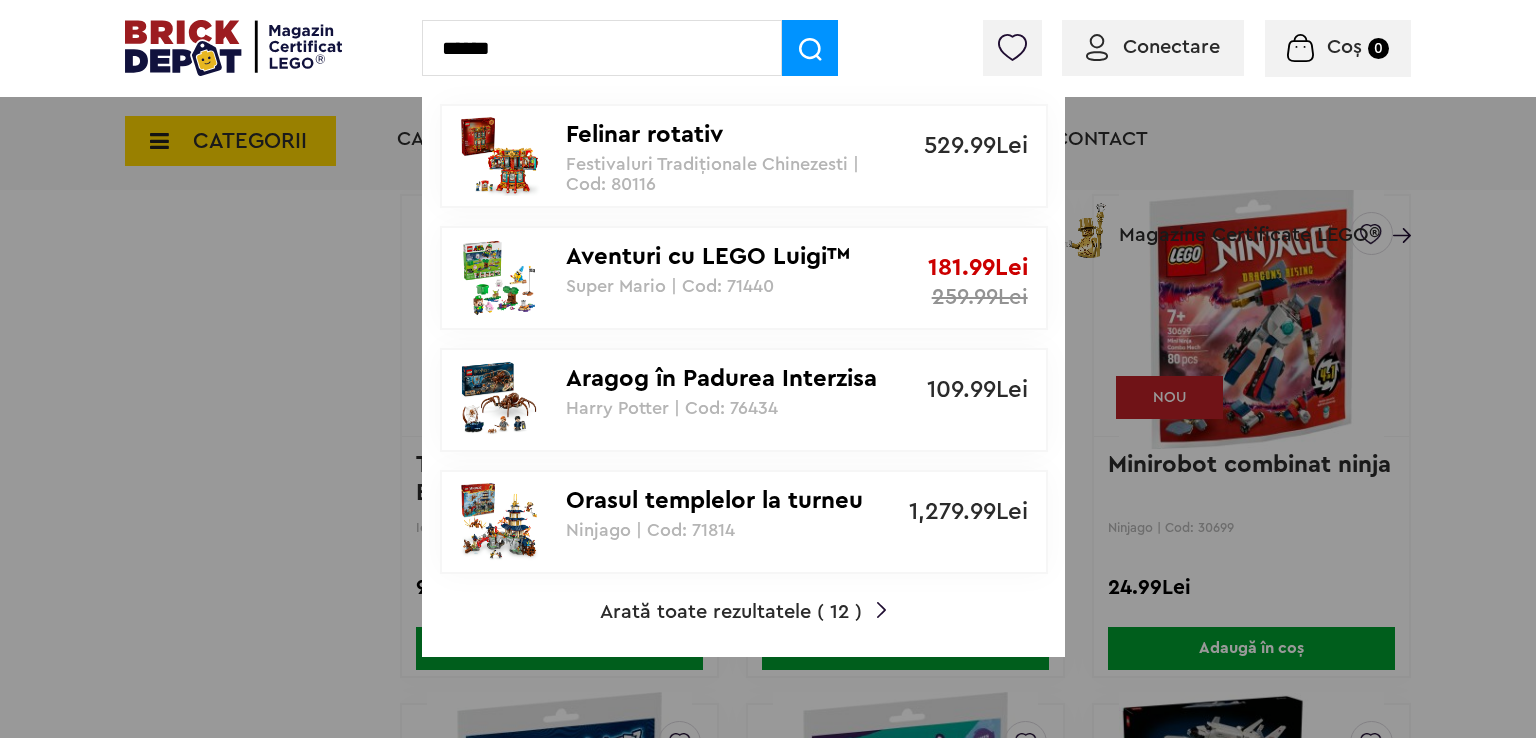 type on "******" 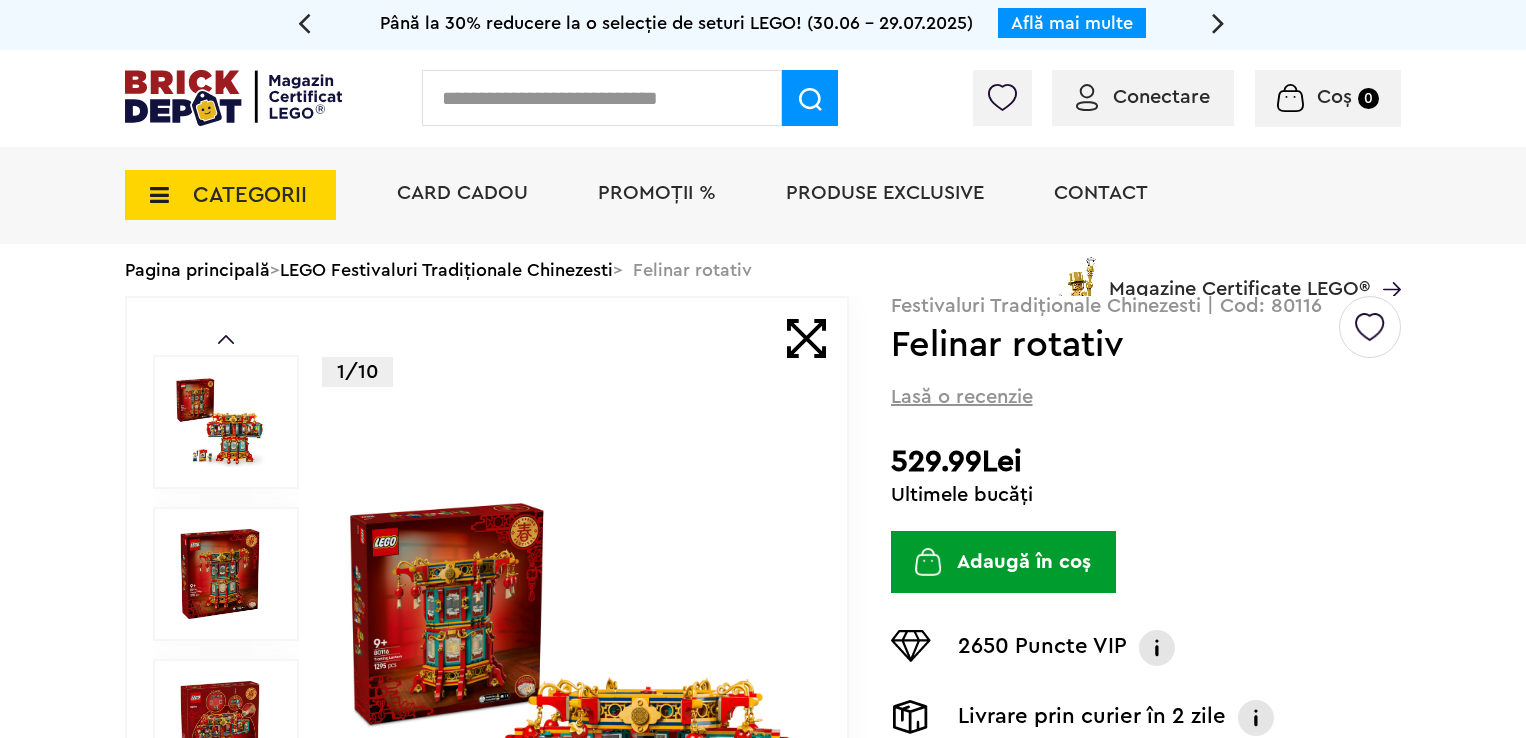 scroll, scrollTop: 0, scrollLeft: 0, axis: both 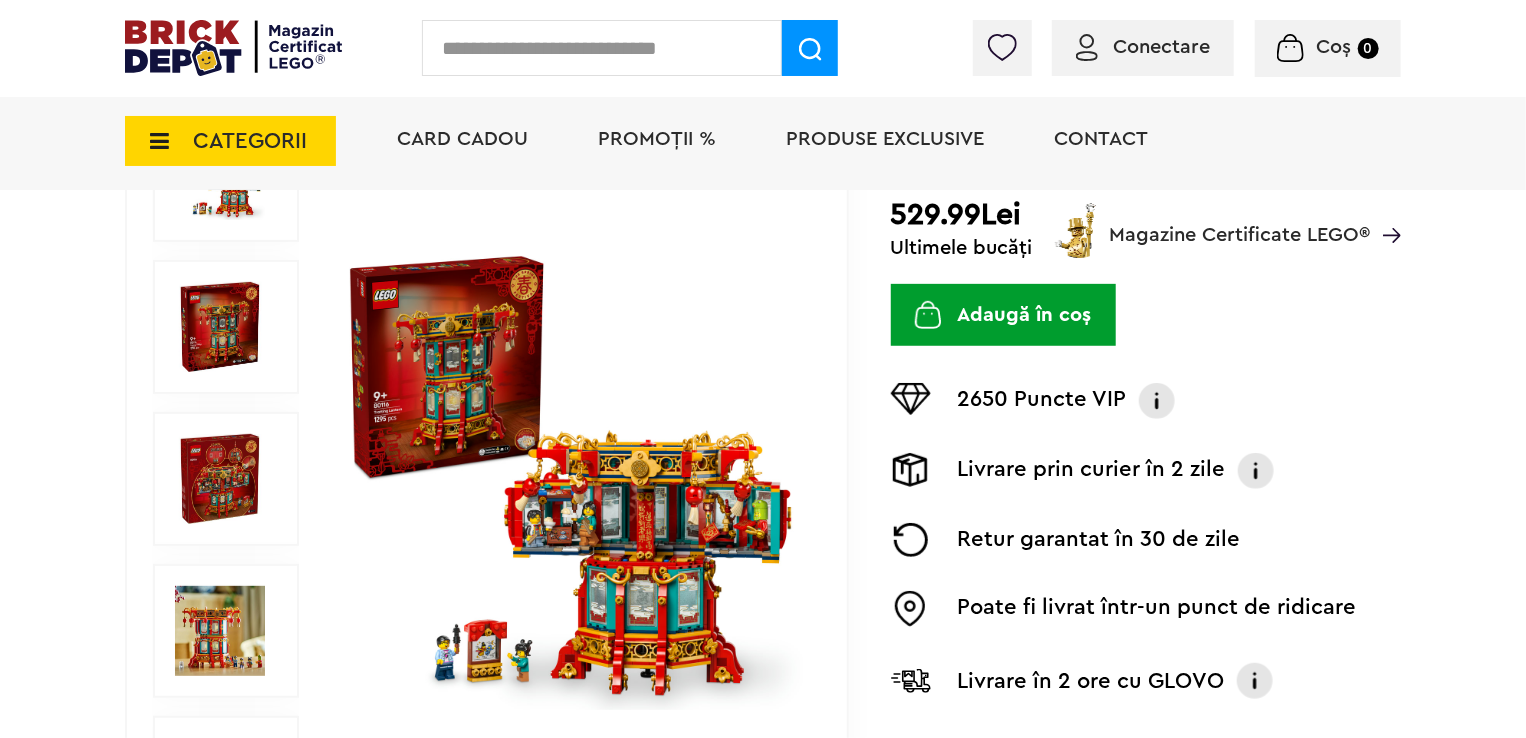 click at bounding box center [220, 631] 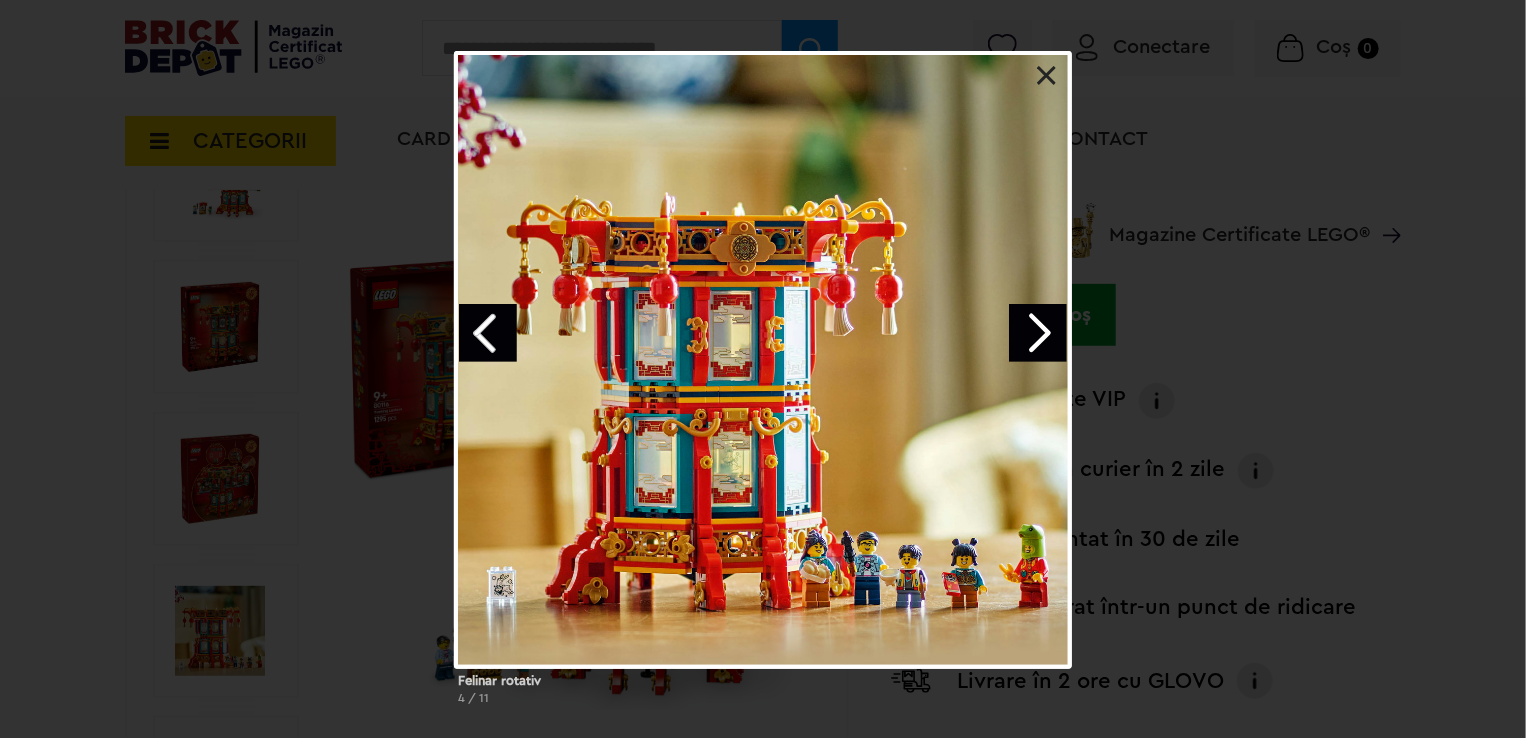 click at bounding box center (488, 333) 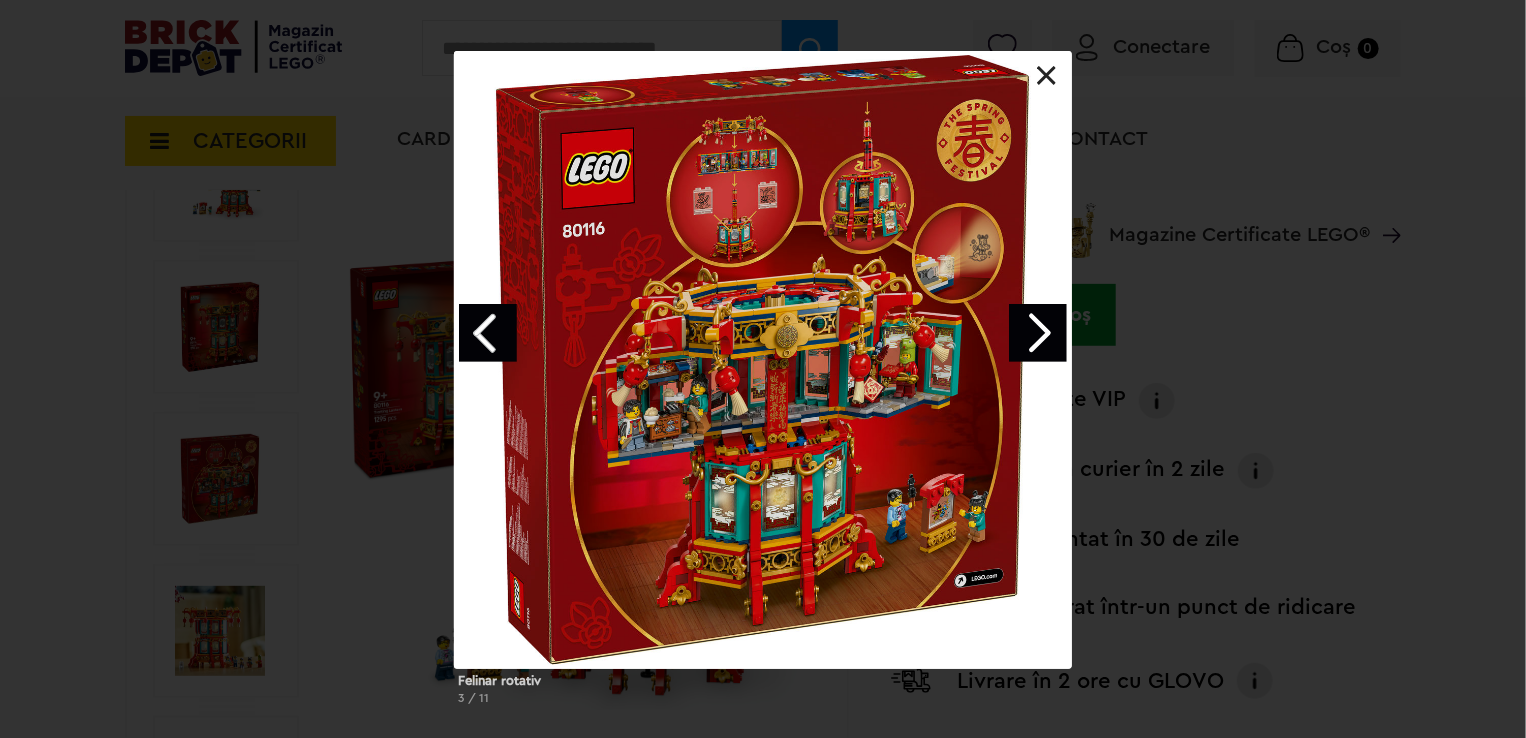 click at bounding box center (488, 333) 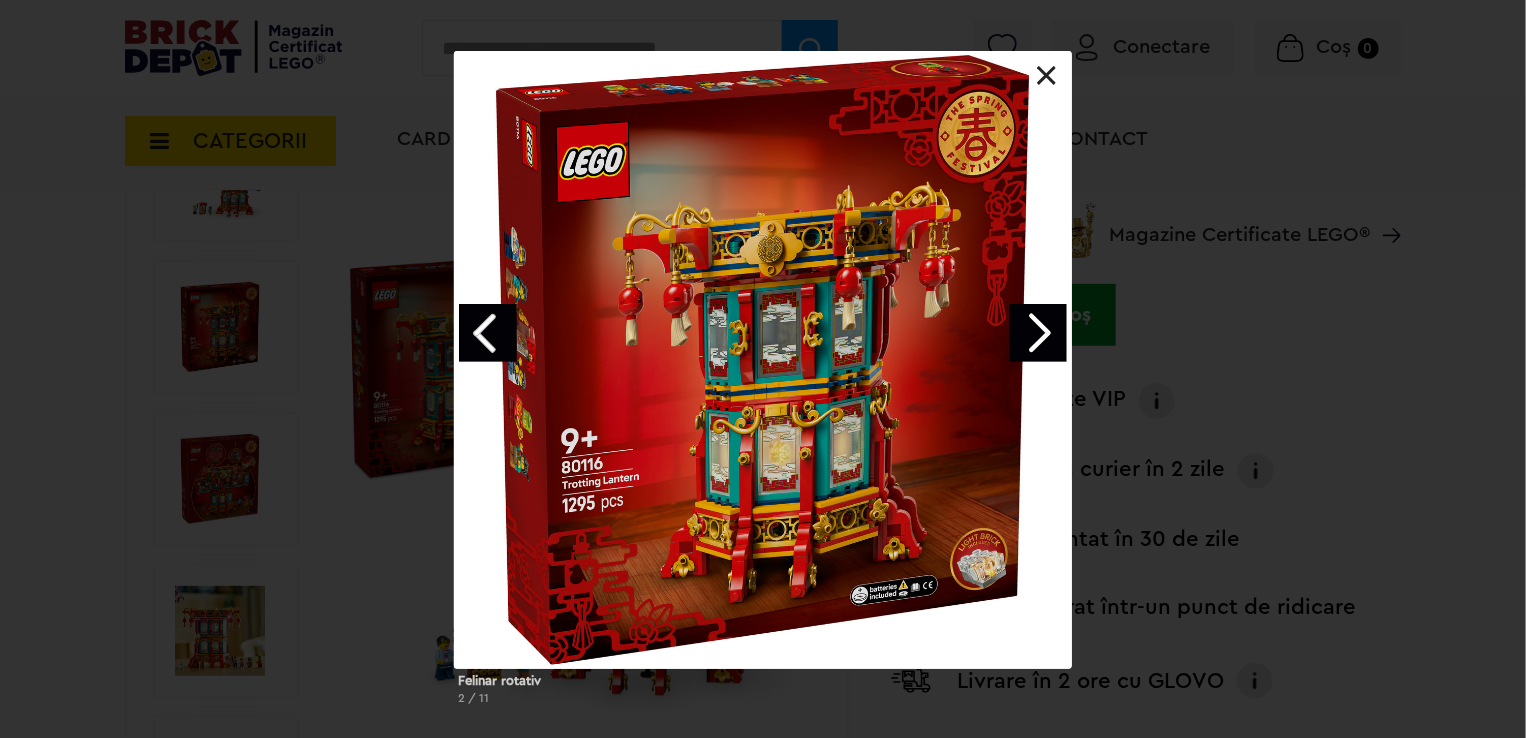 click at bounding box center (1047, 76) 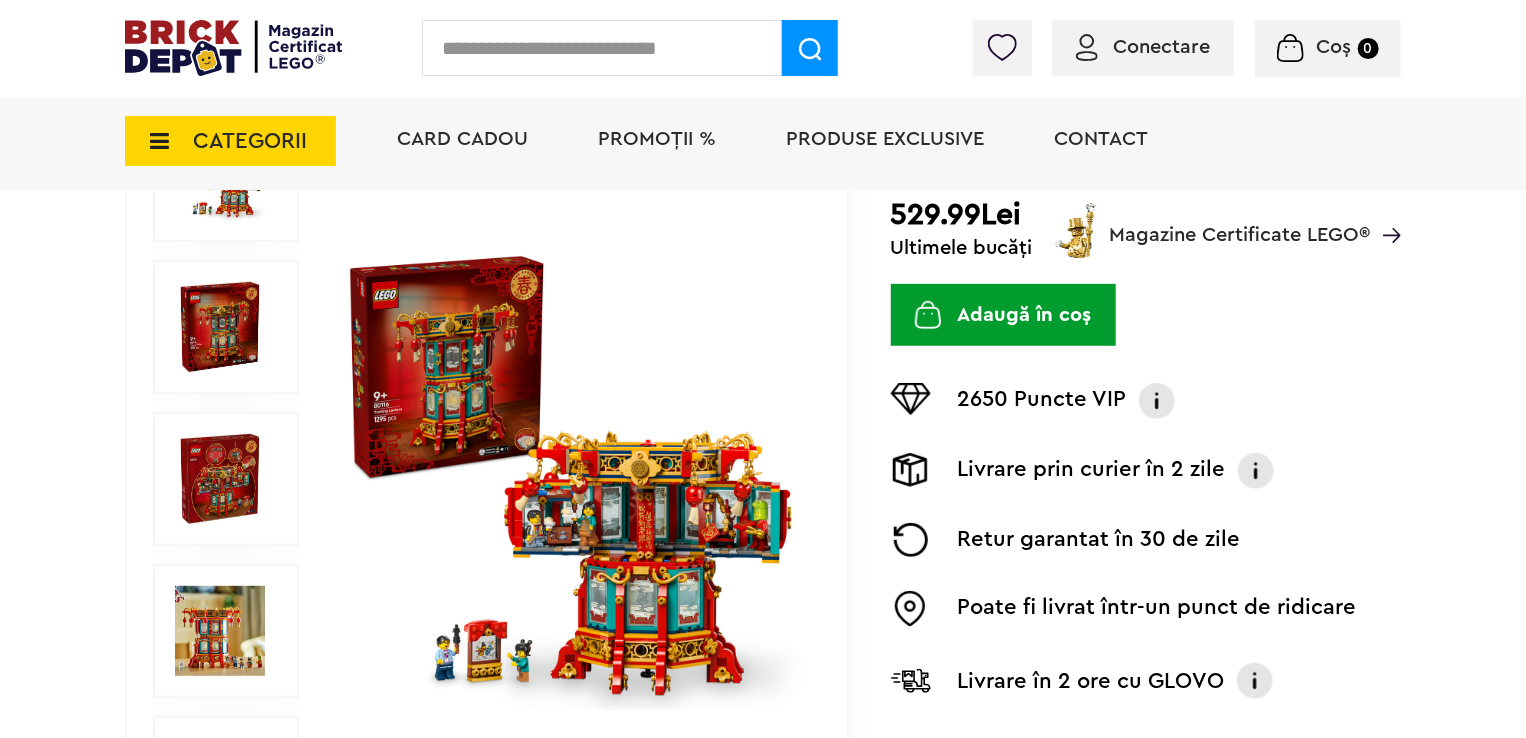 click on "PROMOȚII %" at bounding box center [657, 139] 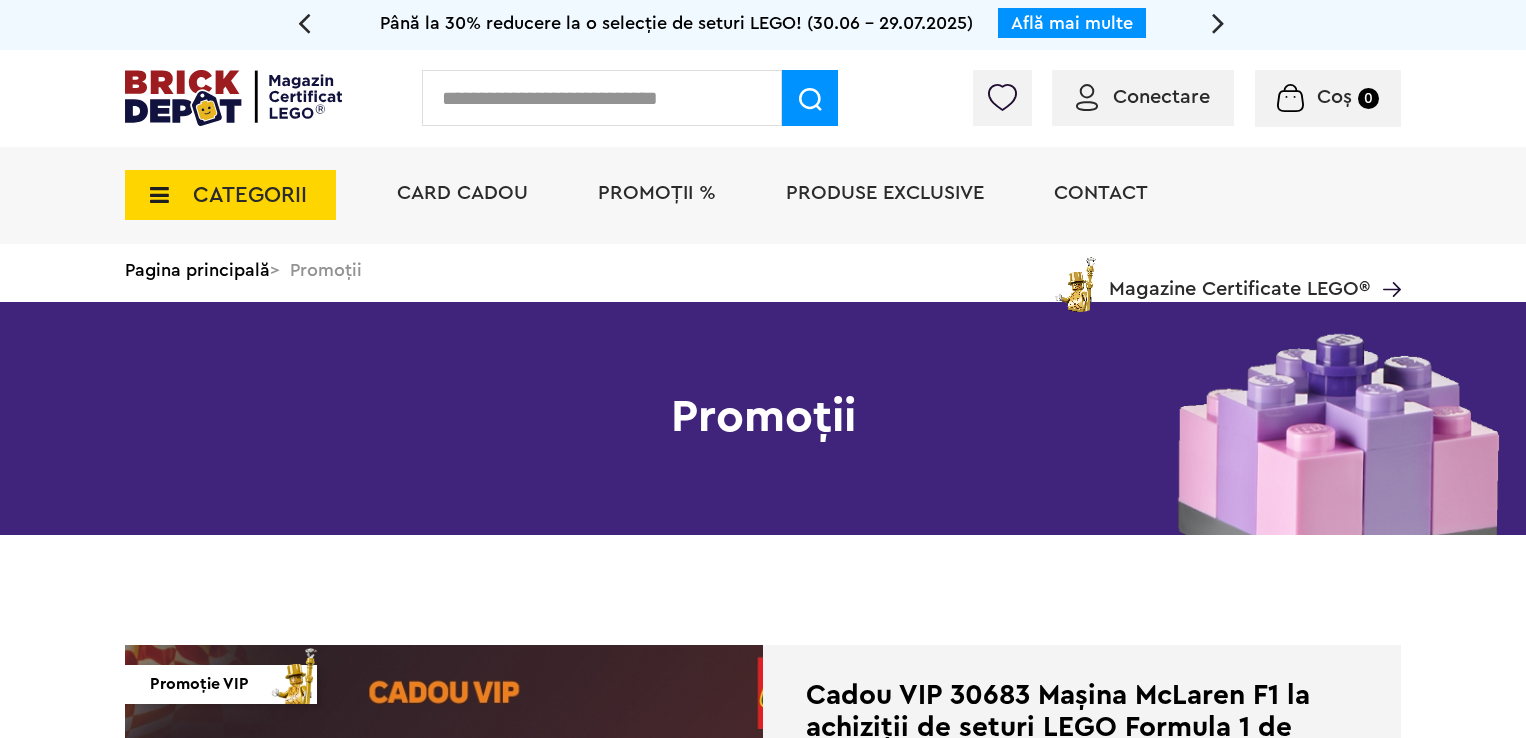 scroll, scrollTop: 0, scrollLeft: 0, axis: both 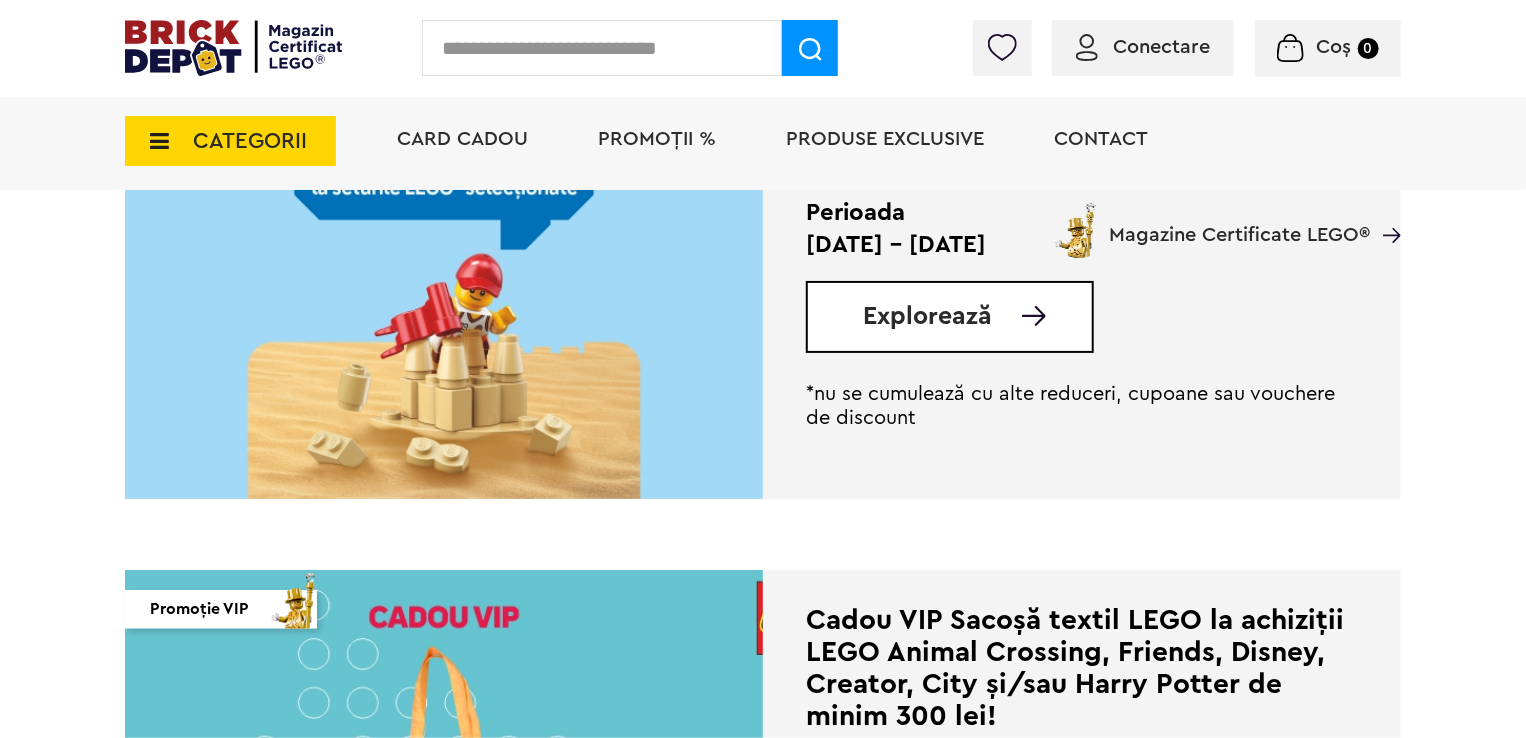 click on "Explorează" at bounding box center (950, 317) 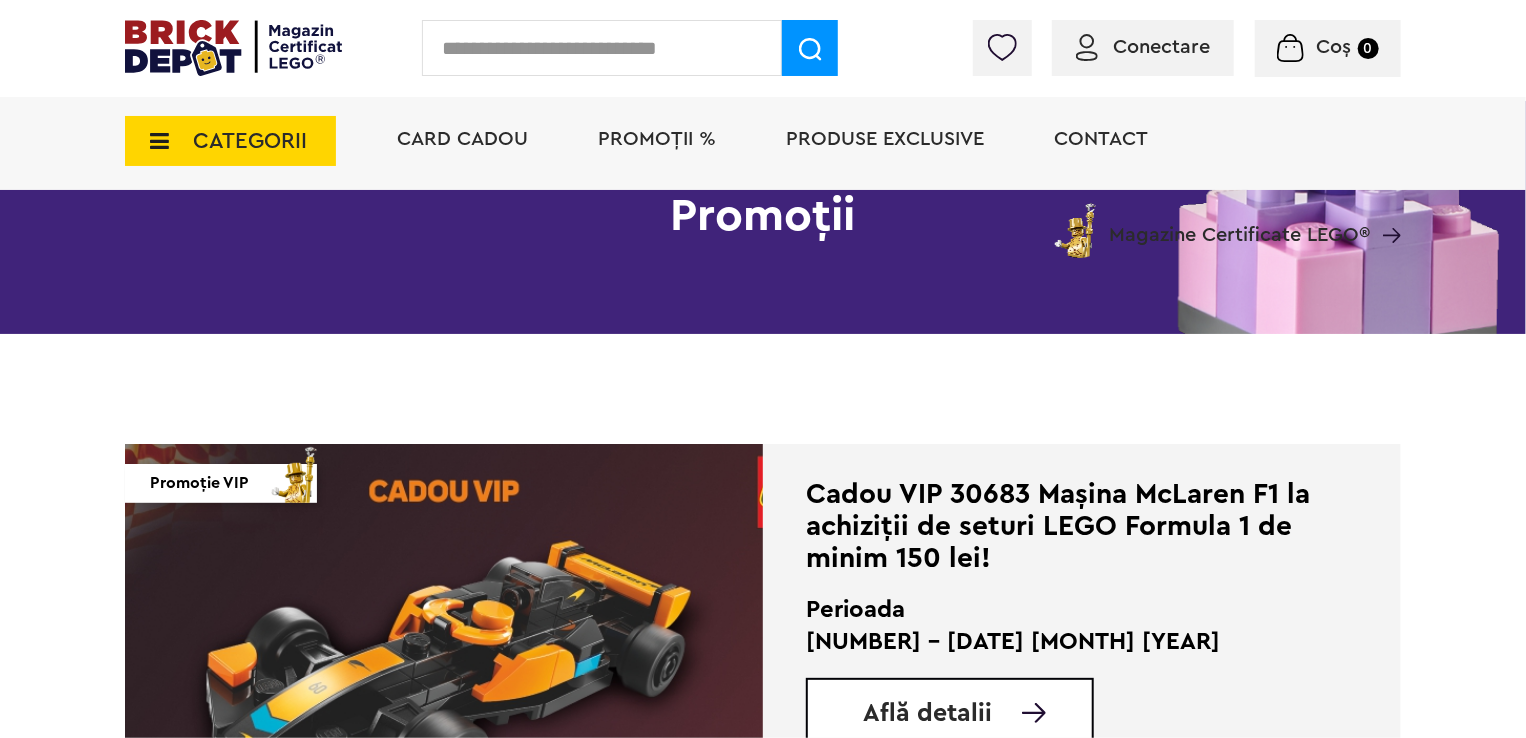scroll, scrollTop: 246, scrollLeft: 0, axis: vertical 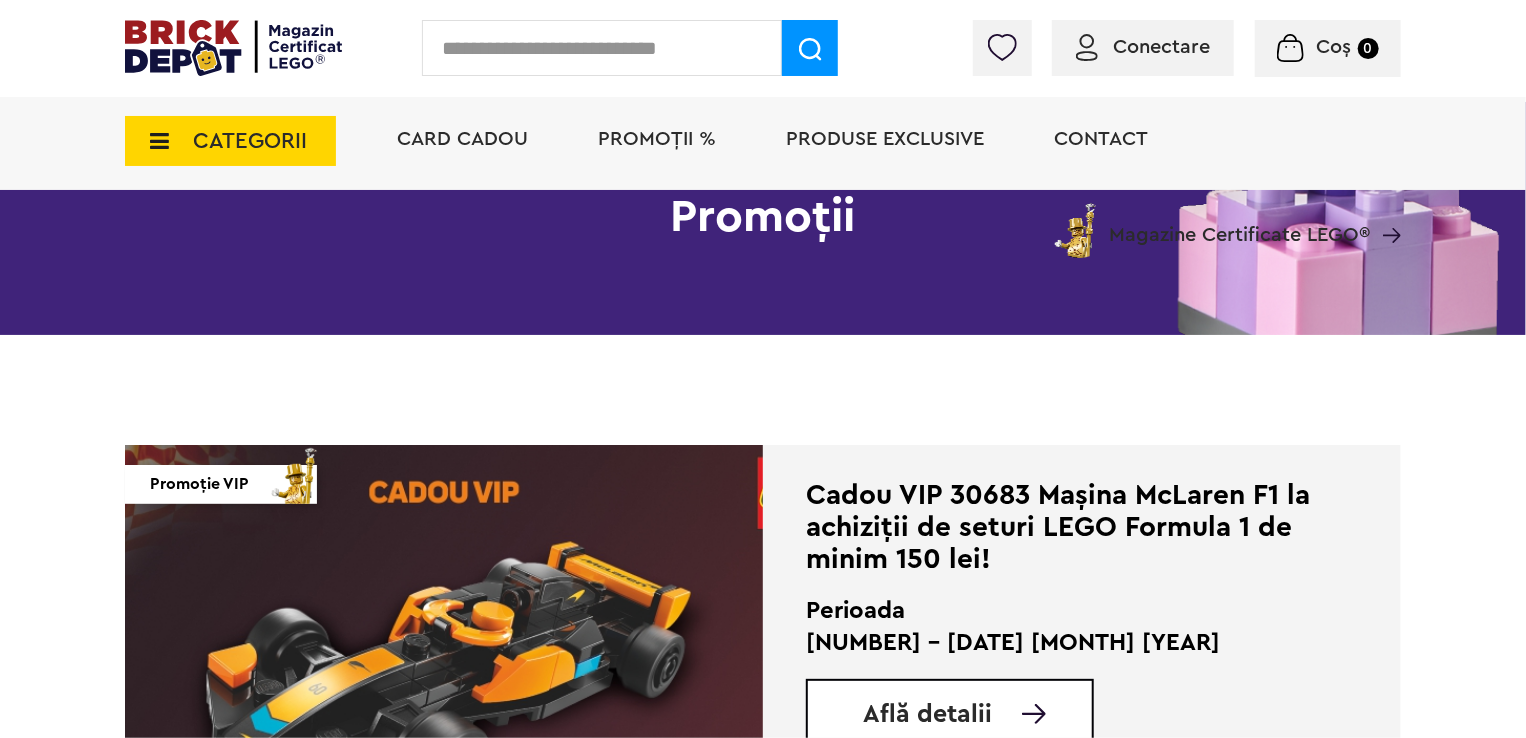click at bounding box center (444, 655) 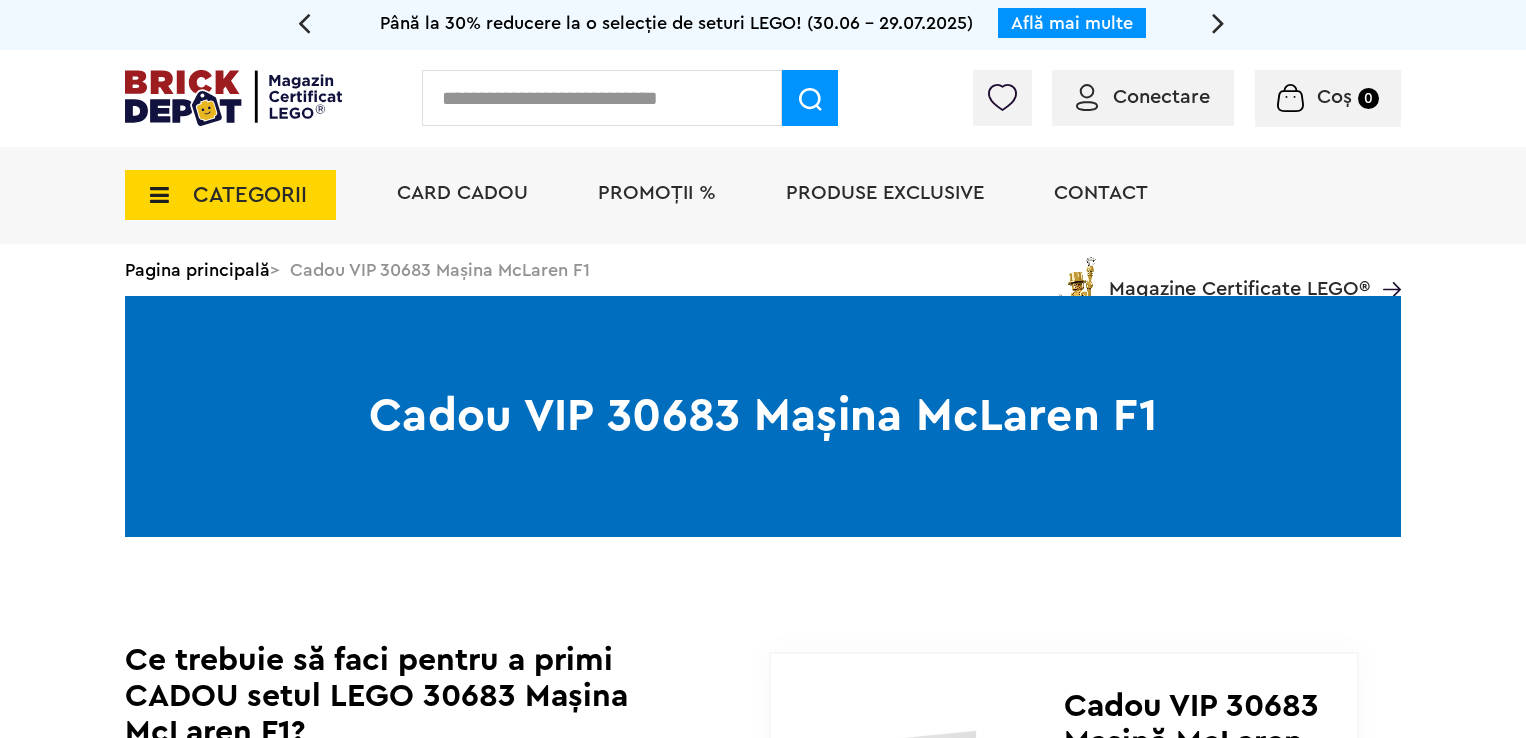 scroll, scrollTop: 0, scrollLeft: 0, axis: both 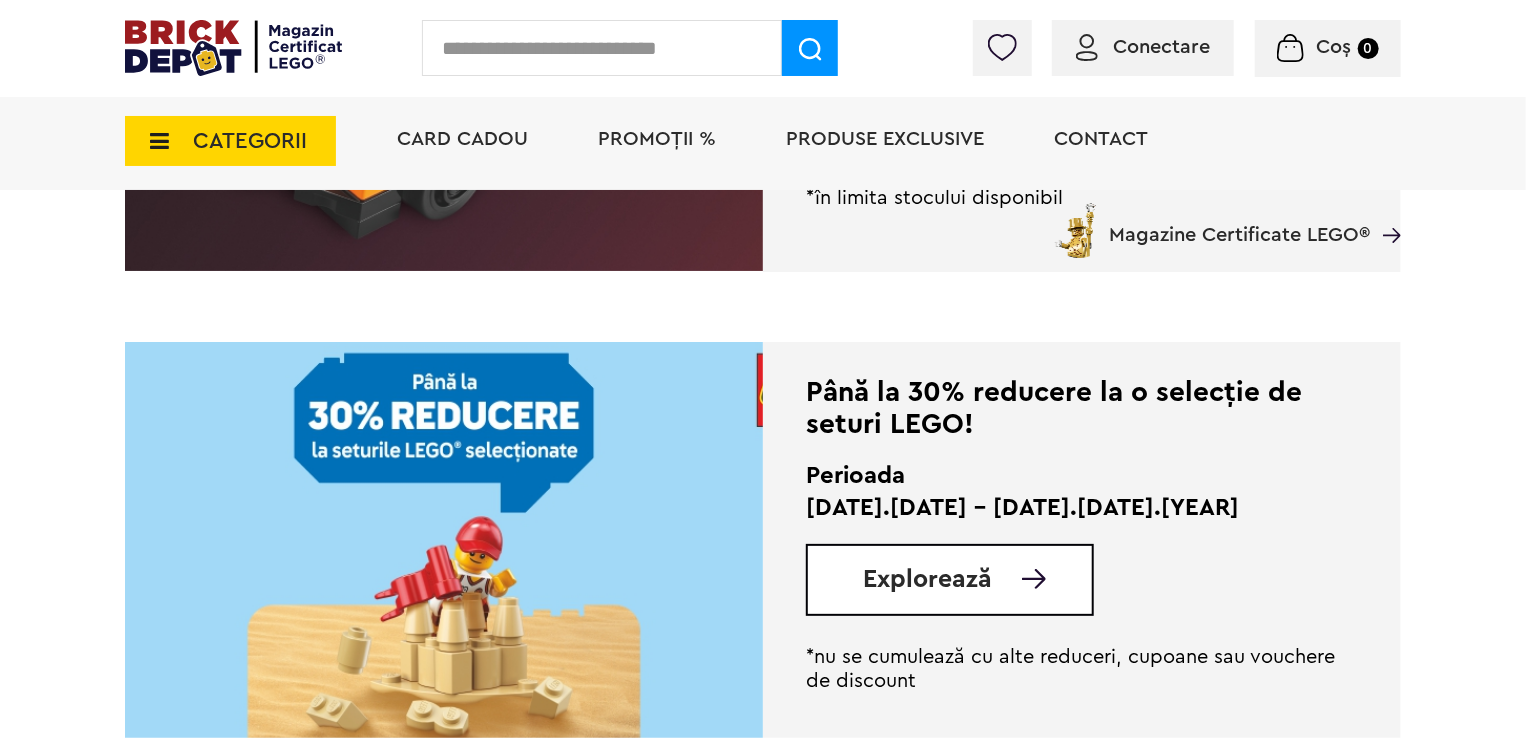 click at bounding box center [444, 552] 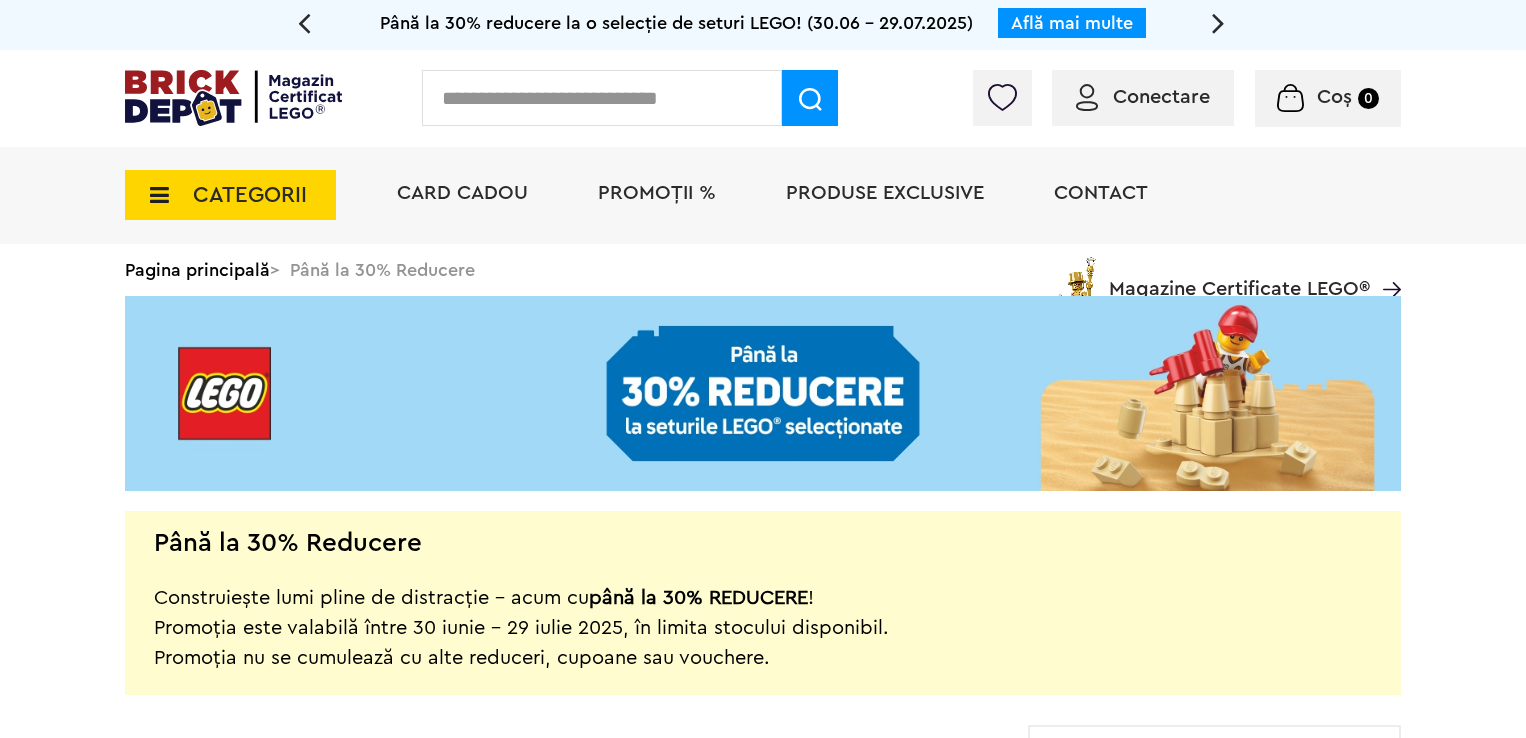 scroll, scrollTop: 0, scrollLeft: 0, axis: both 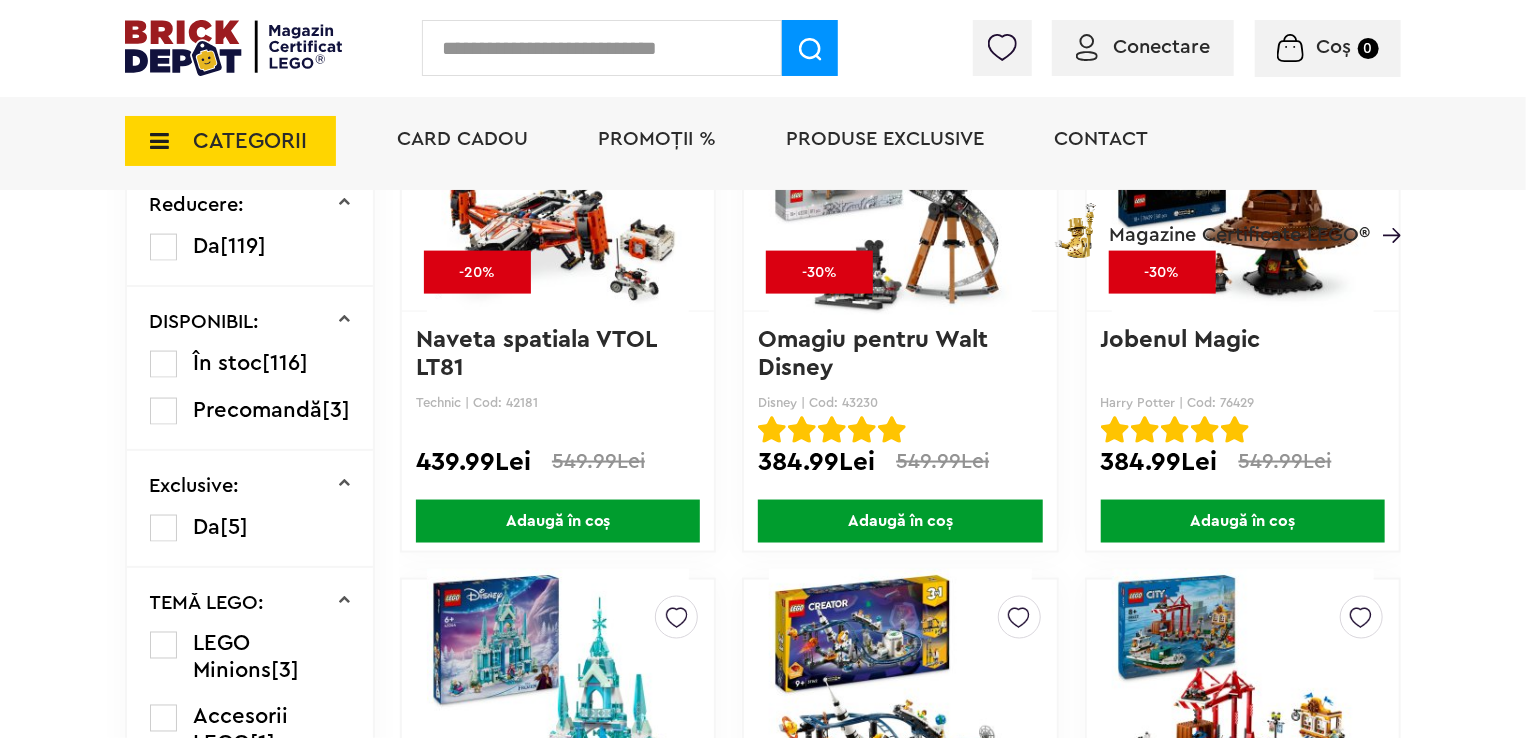 click on "CATEGORII" at bounding box center (230, 141) 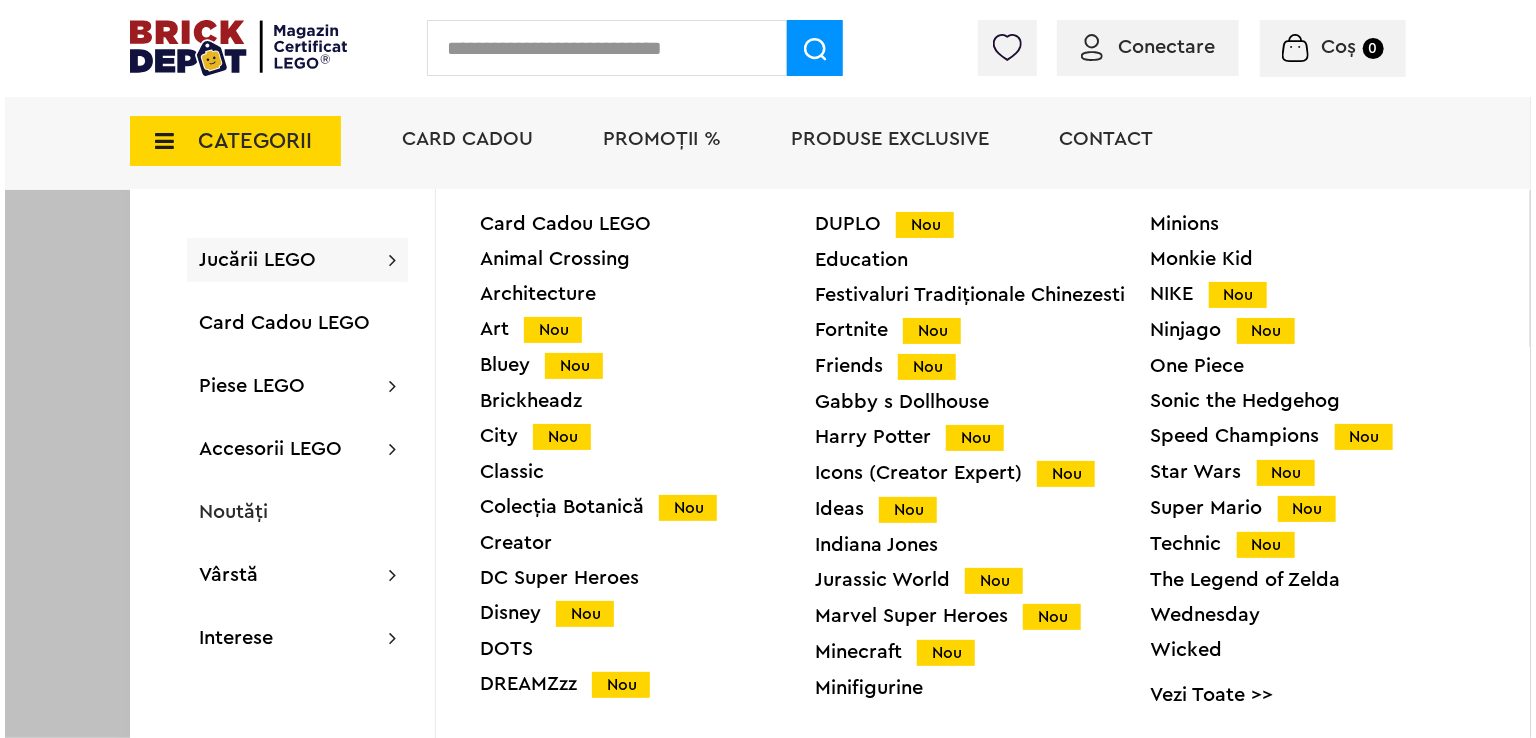scroll, scrollTop: 1293, scrollLeft: 0, axis: vertical 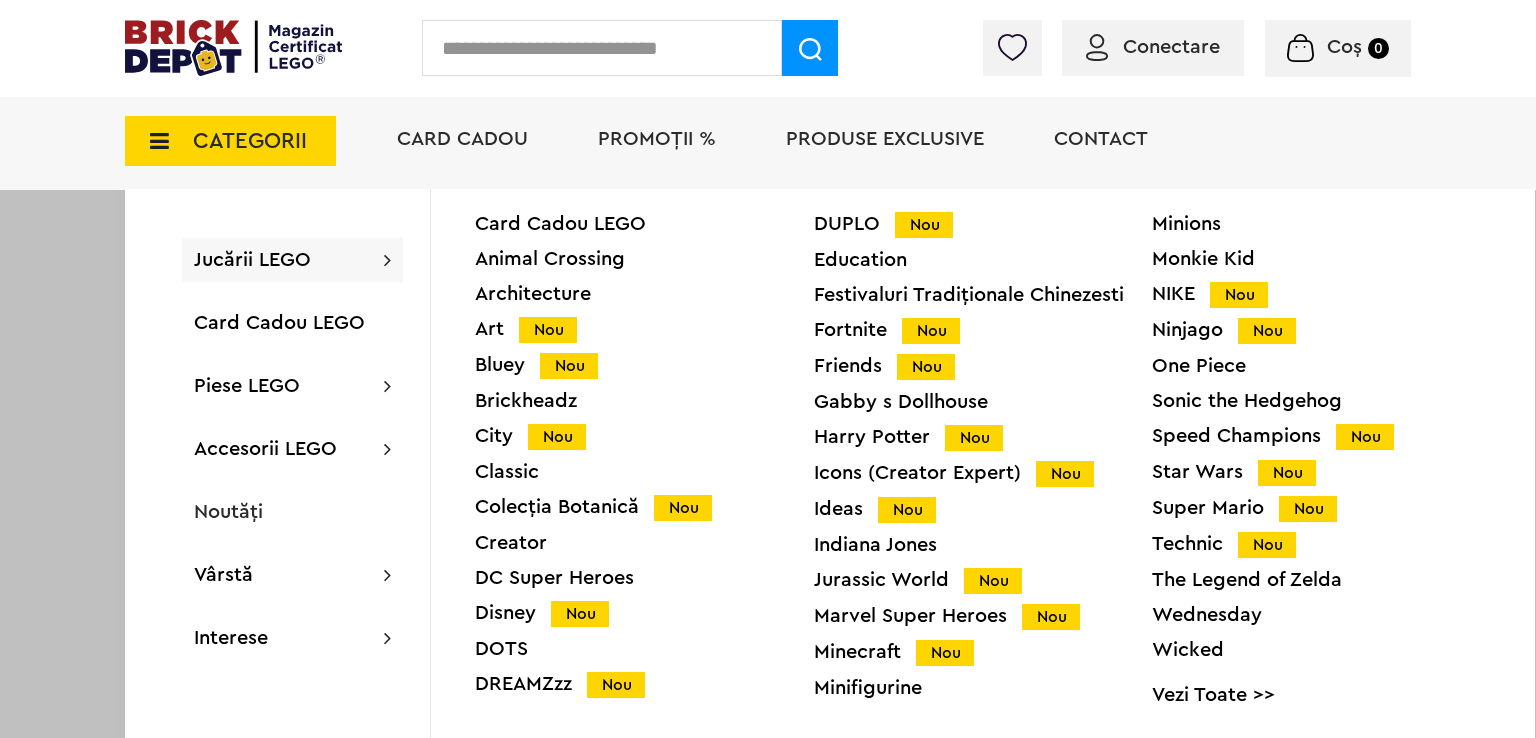 click on "Architecture" at bounding box center (644, 294) 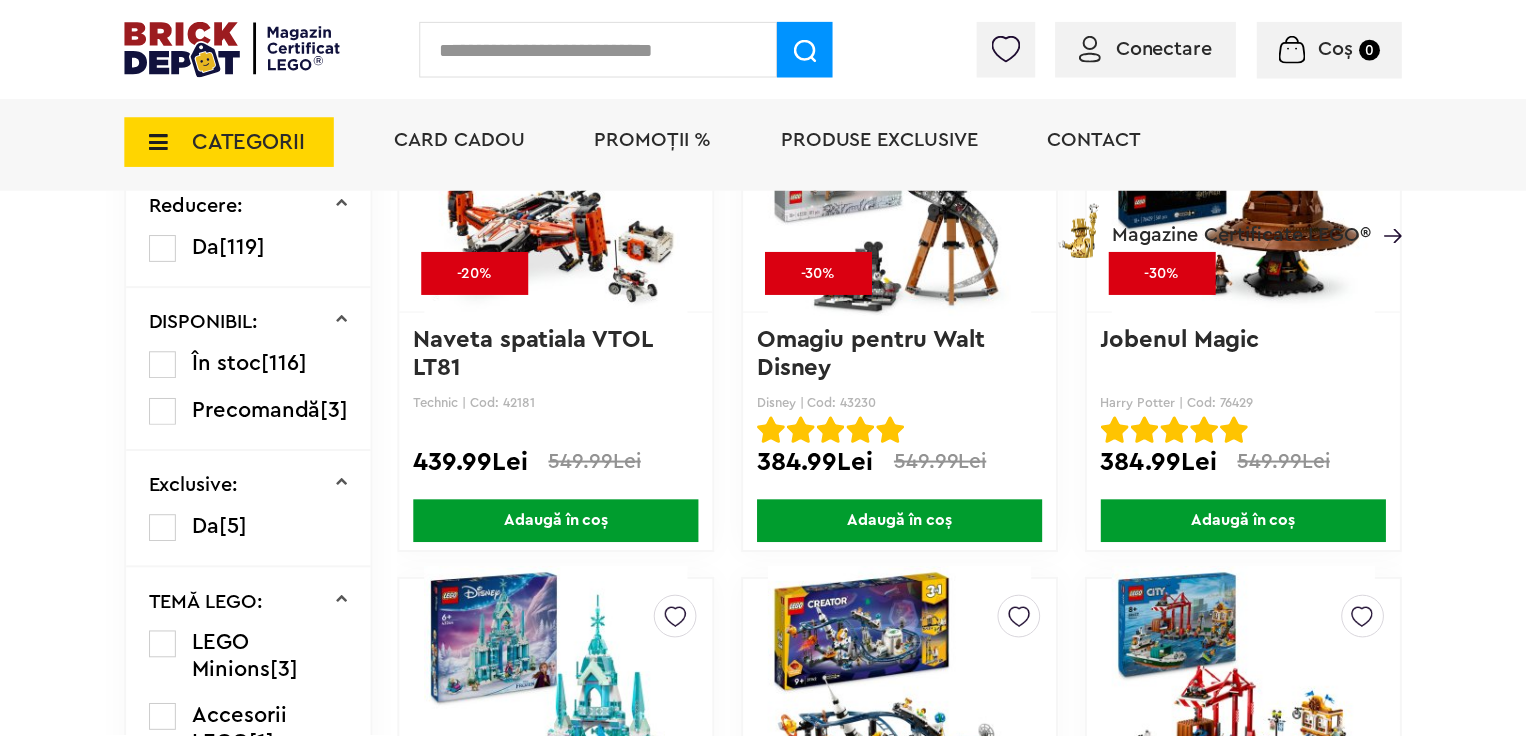 scroll, scrollTop: 1292, scrollLeft: 0, axis: vertical 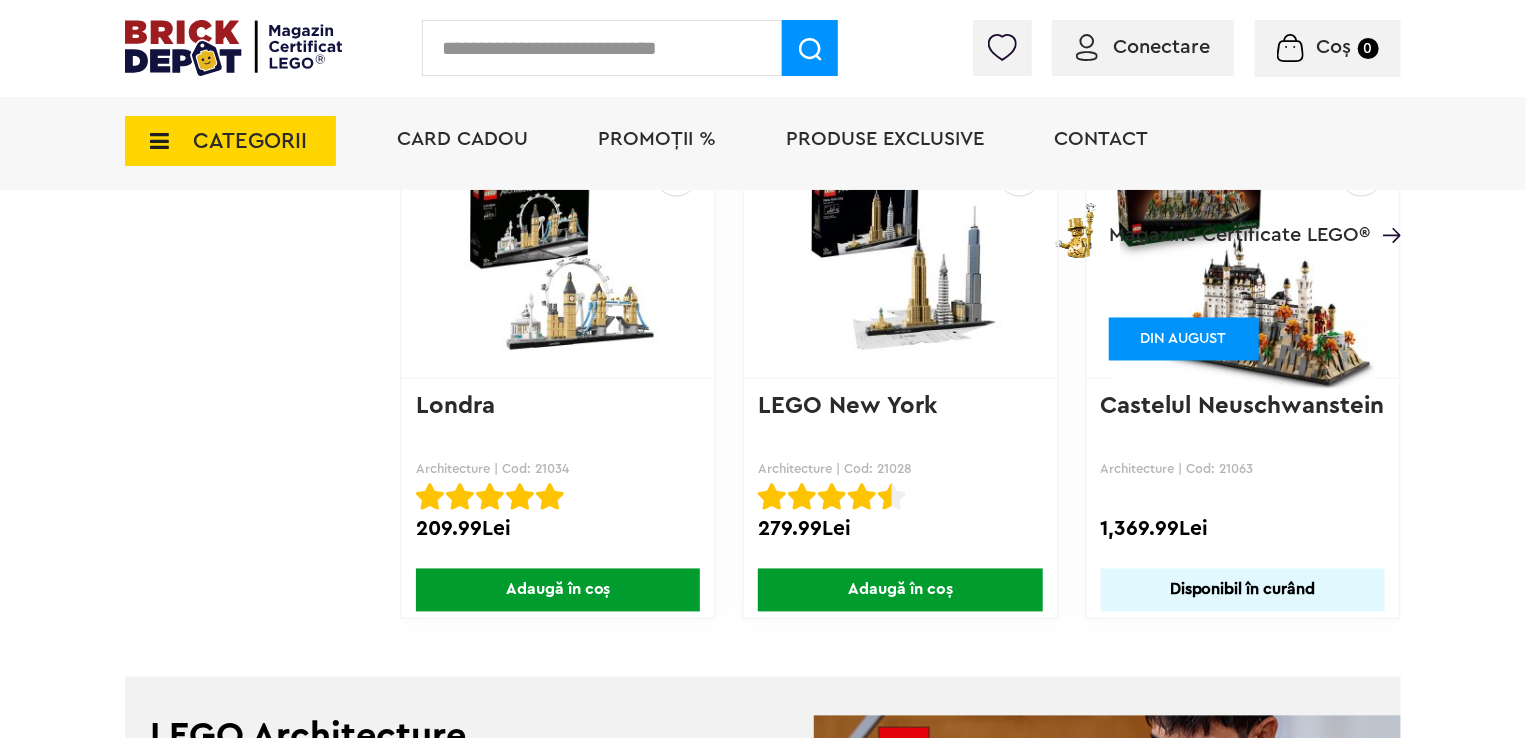click on "CATEGORII" at bounding box center (230, 141) 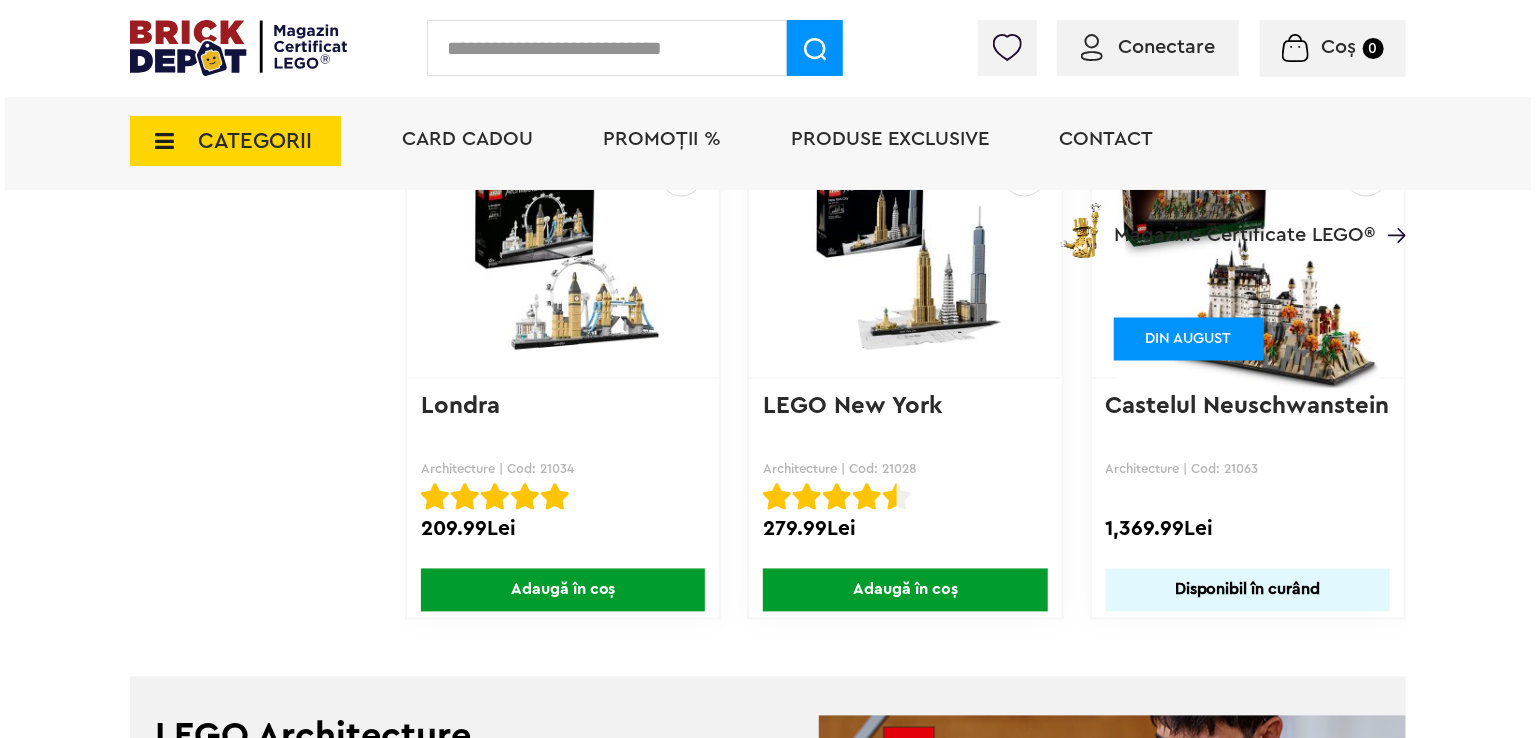 scroll, scrollTop: 1641, scrollLeft: 0, axis: vertical 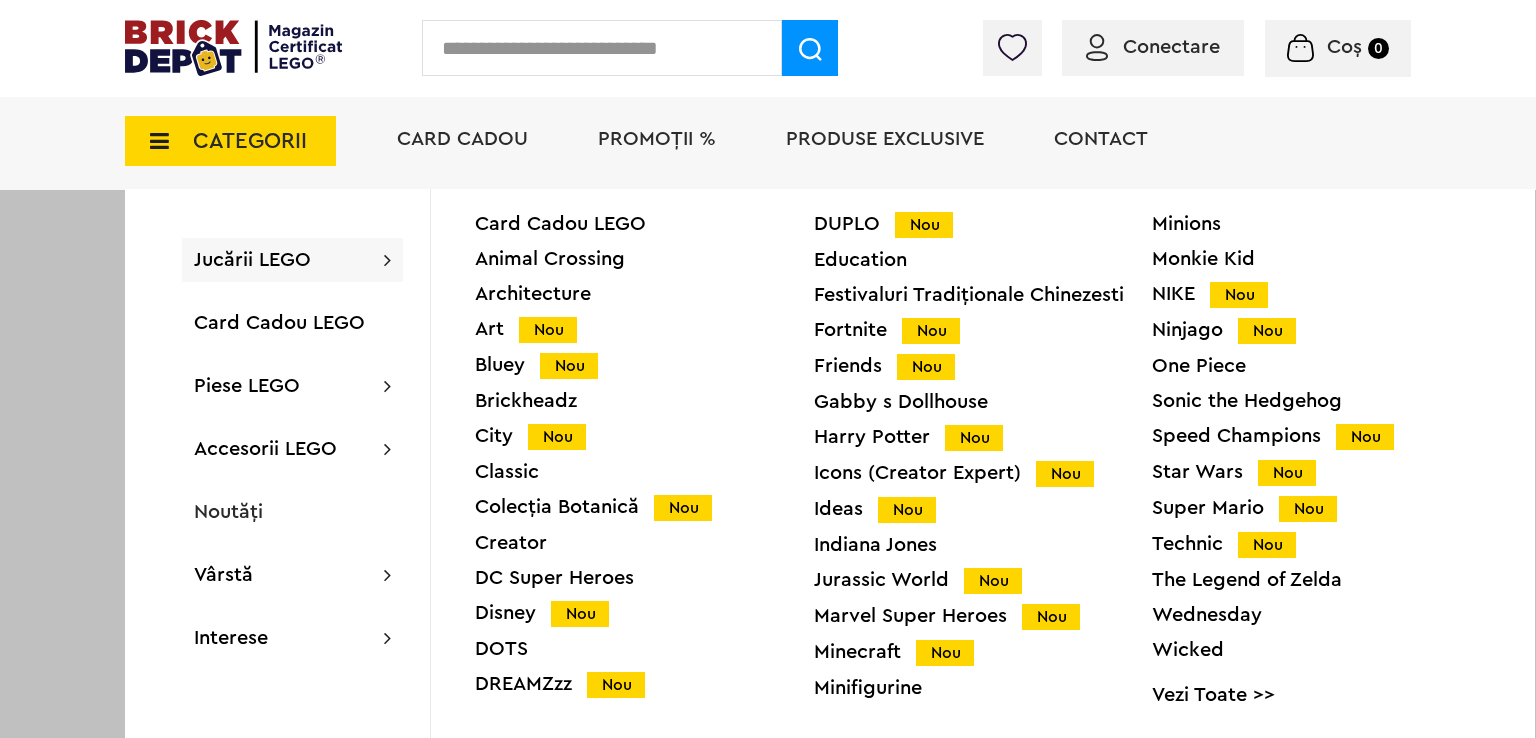 click on "City Nou" at bounding box center [644, 436] 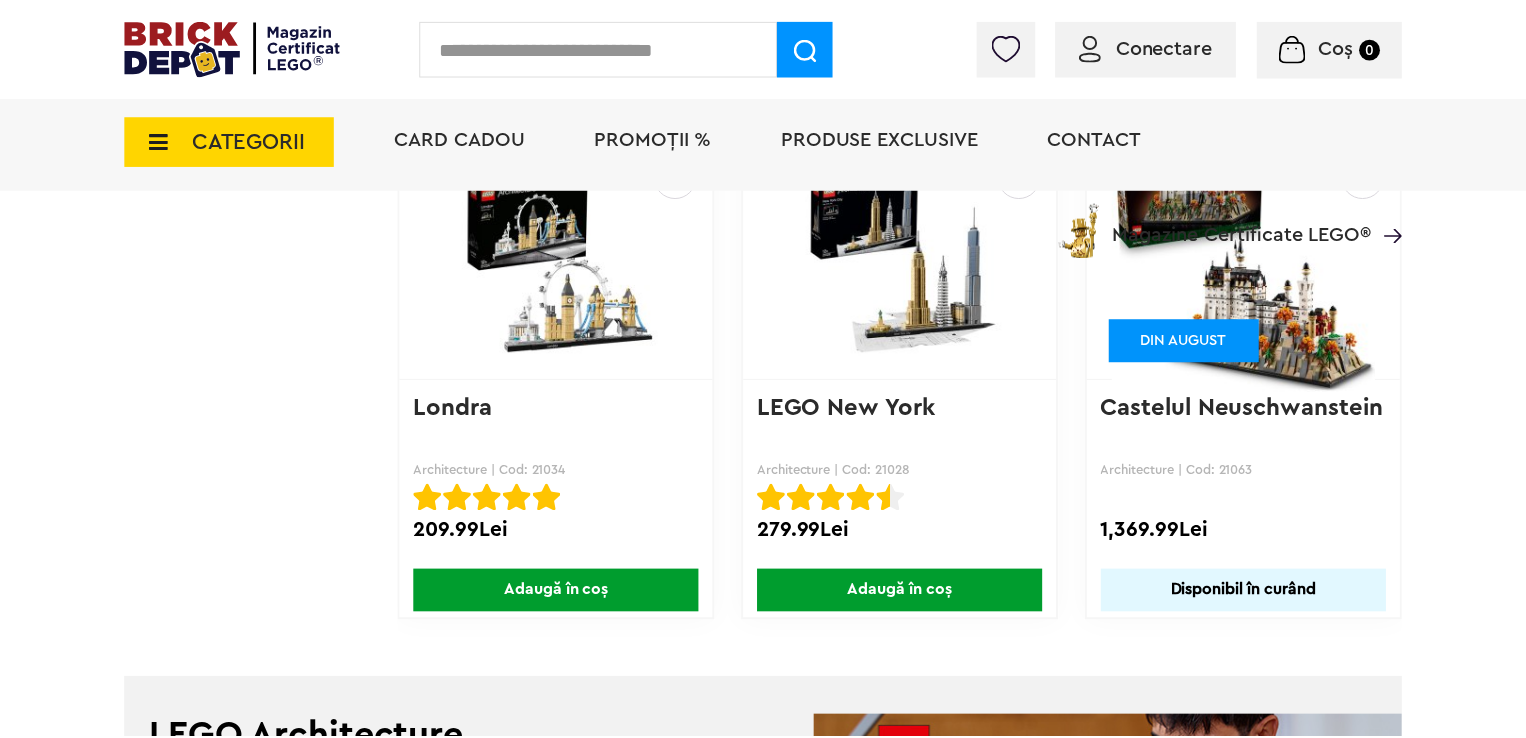 scroll, scrollTop: 1640, scrollLeft: 0, axis: vertical 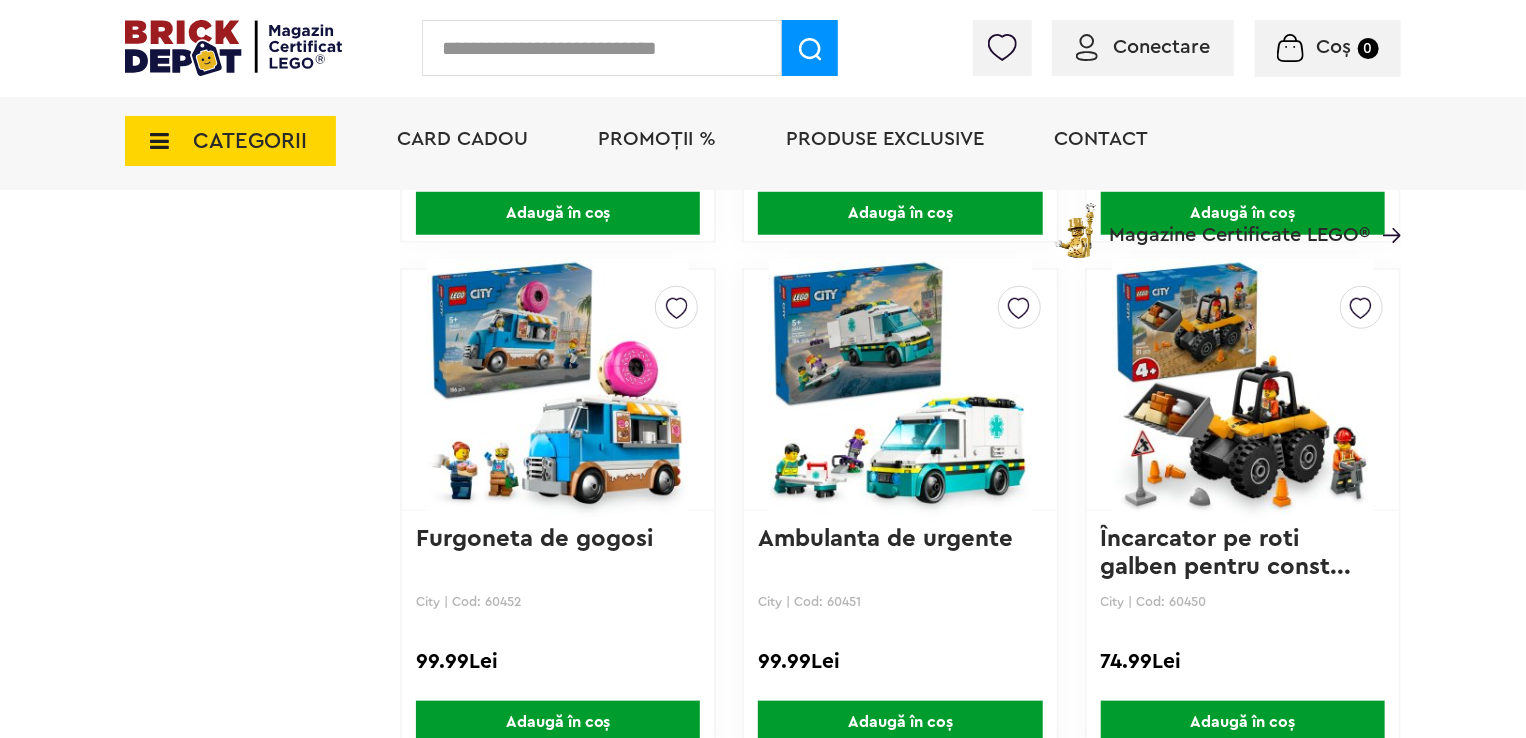 click on "CATEGORII" at bounding box center (250, 141) 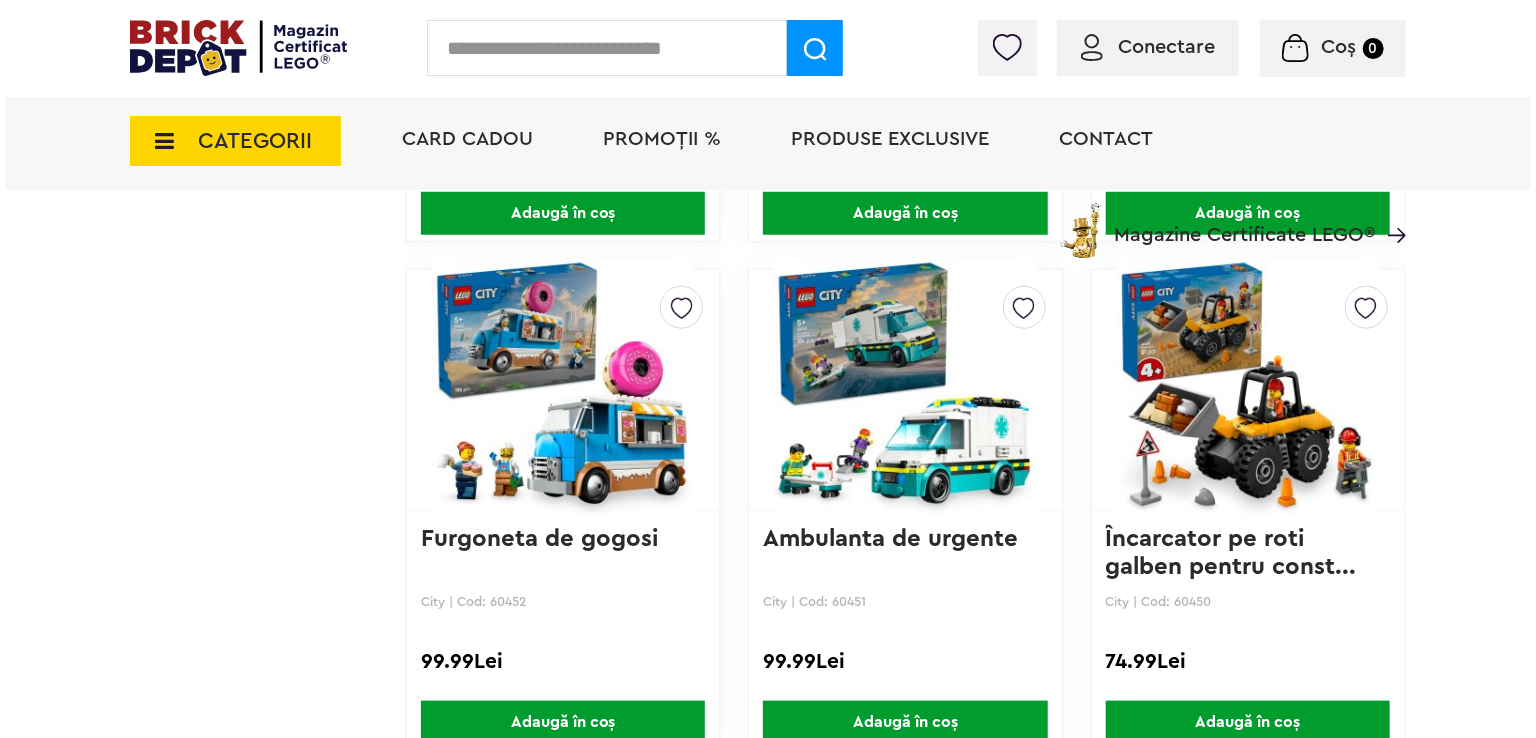 scroll, scrollTop: 4564, scrollLeft: 0, axis: vertical 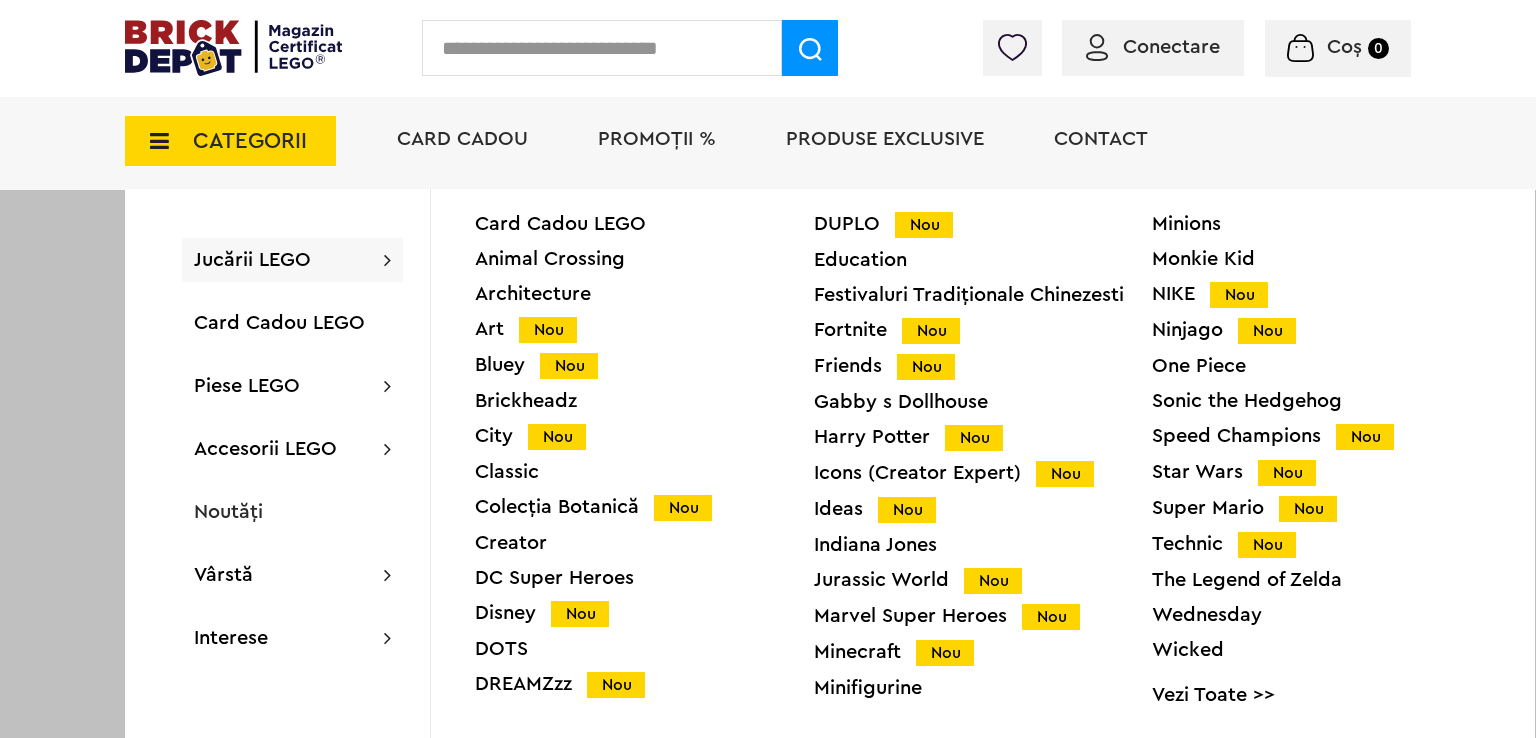 click on "Colecția Botanică Nou" at bounding box center (644, 507) 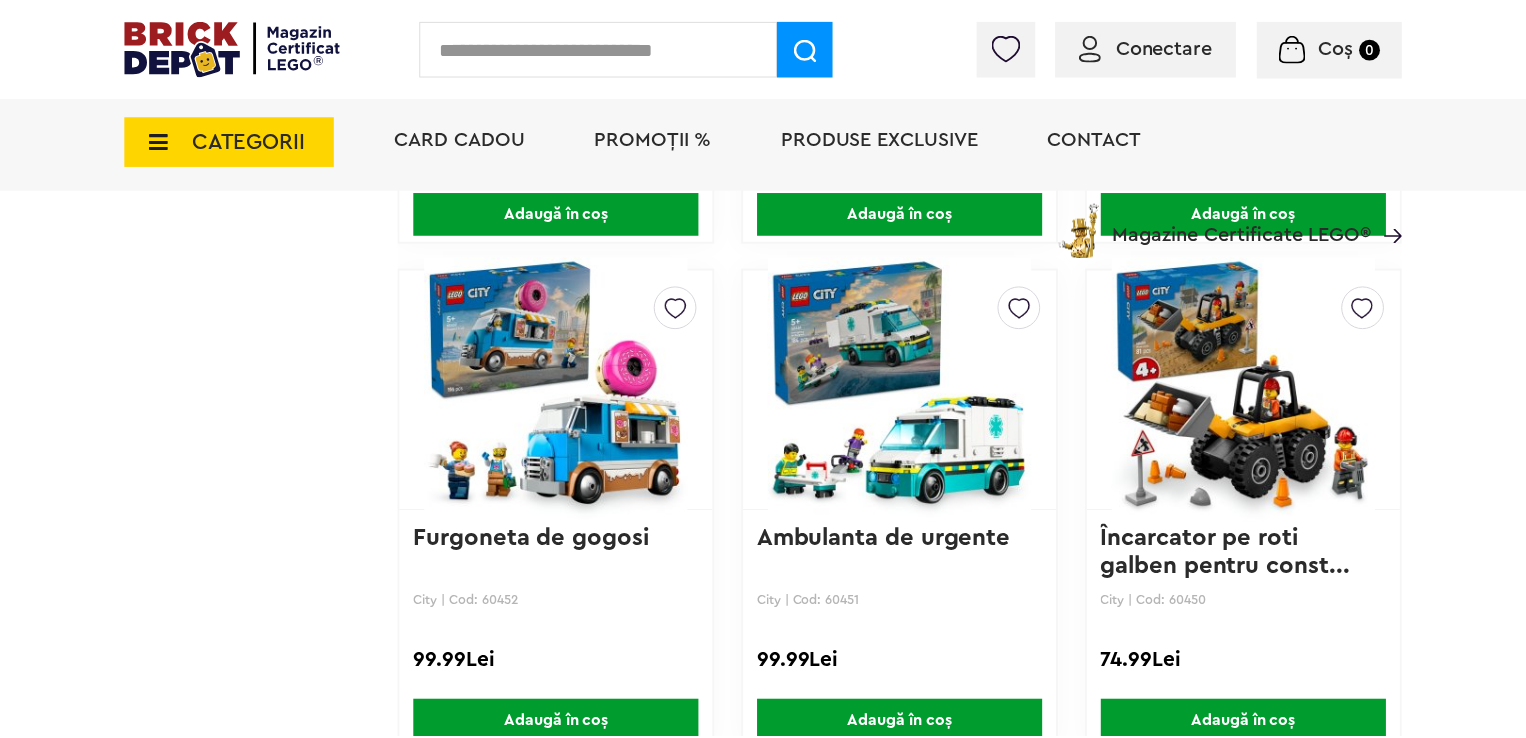 scroll, scrollTop: 4562, scrollLeft: 0, axis: vertical 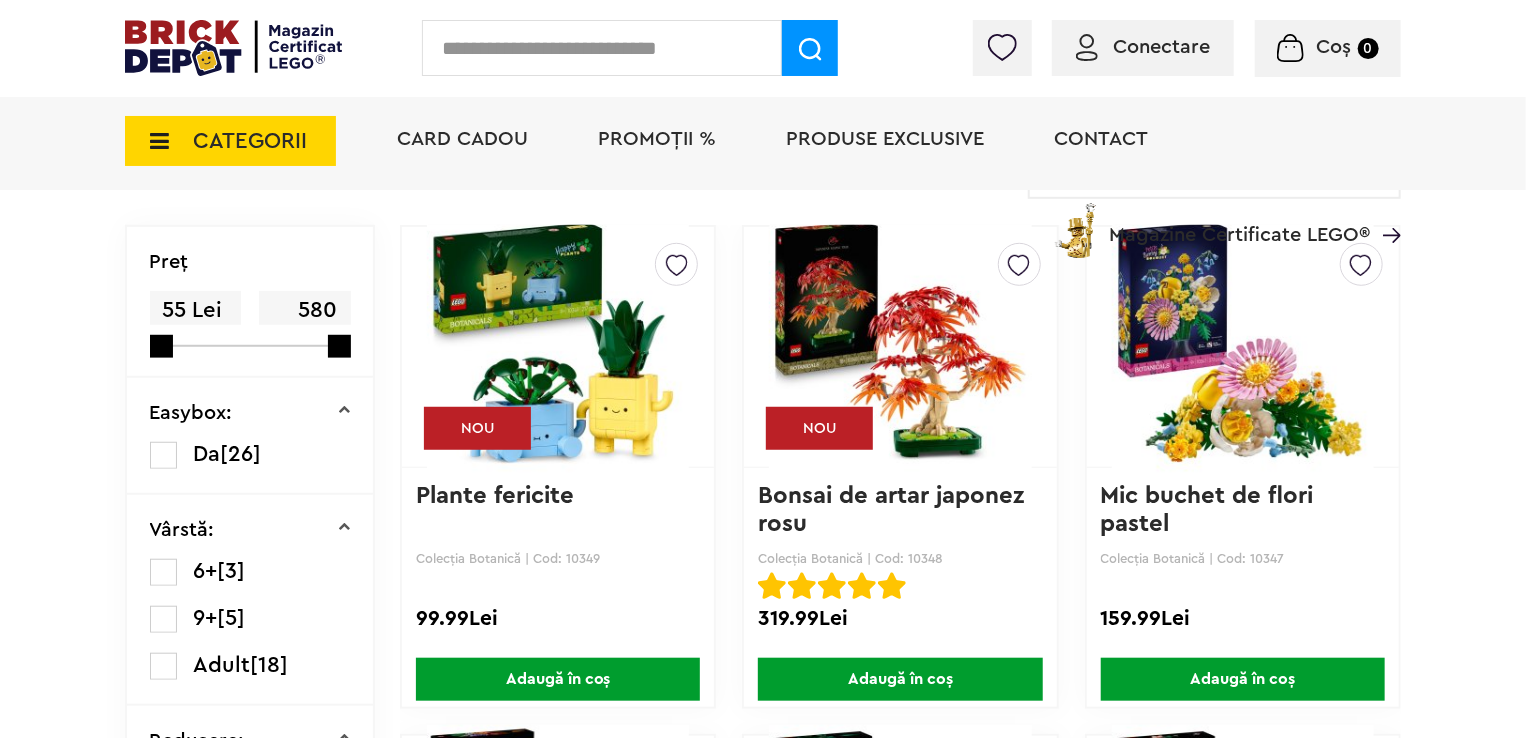 click at bounding box center (558, 347) 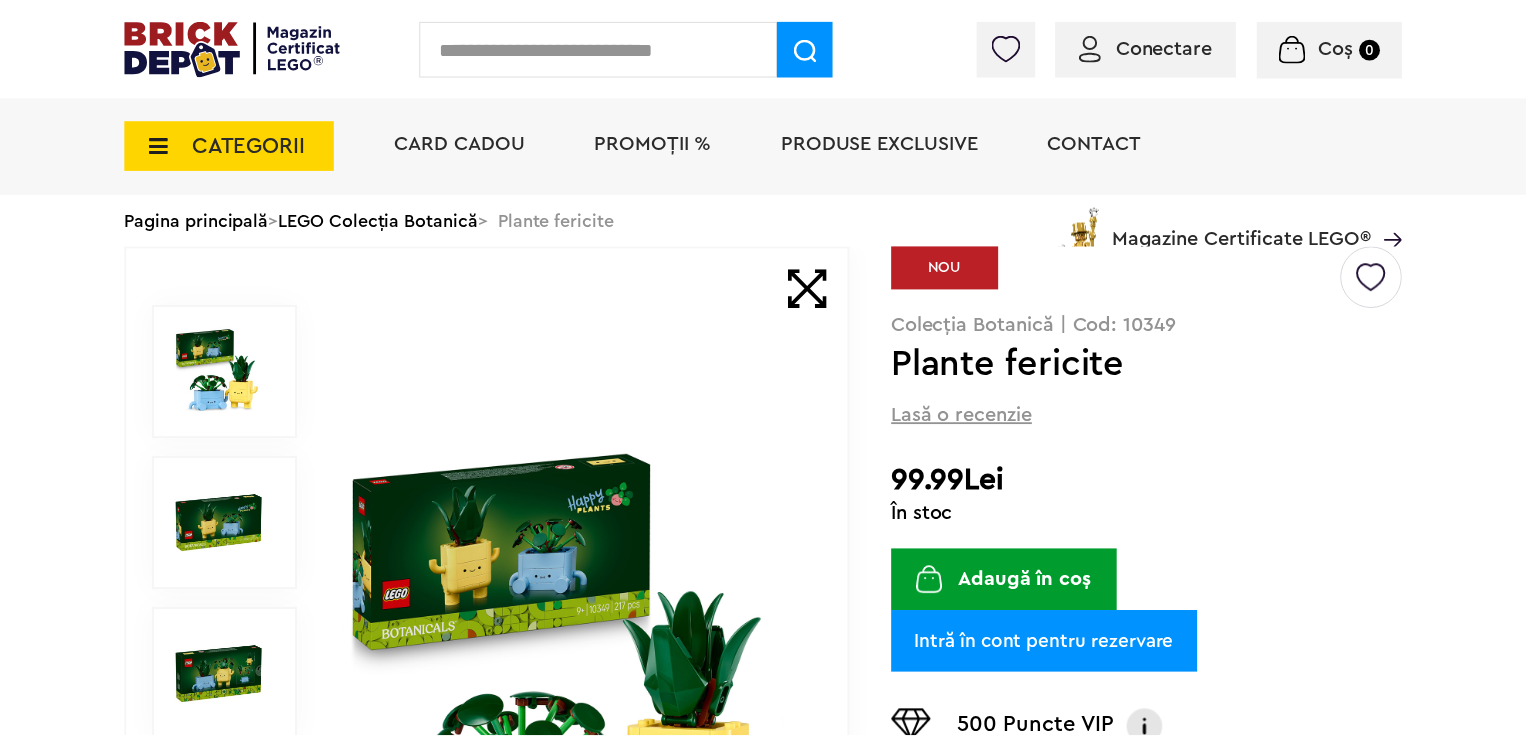 scroll, scrollTop: 0, scrollLeft: 0, axis: both 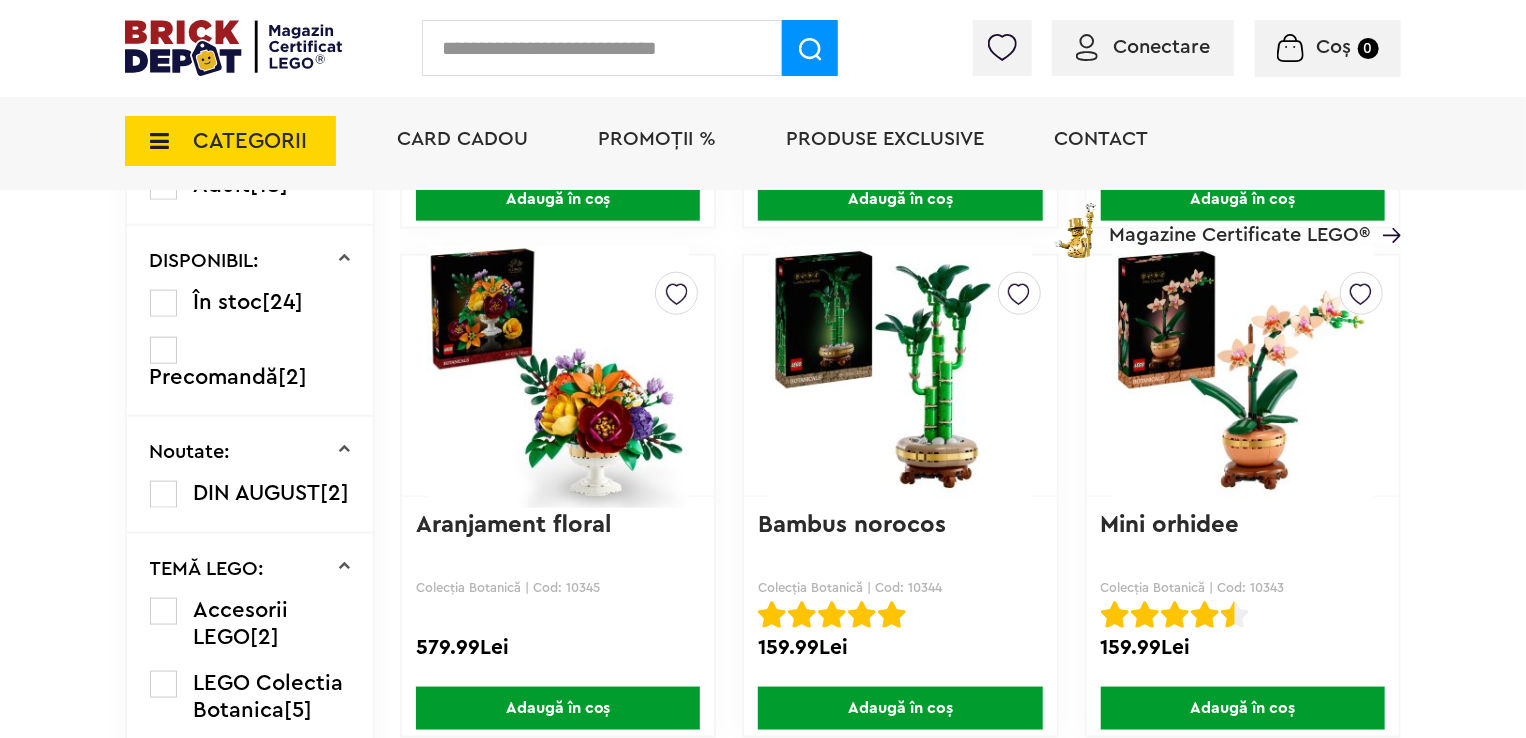 click on "Noutate: DIN AUGUST  [2]" at bounding box center (250, 475) 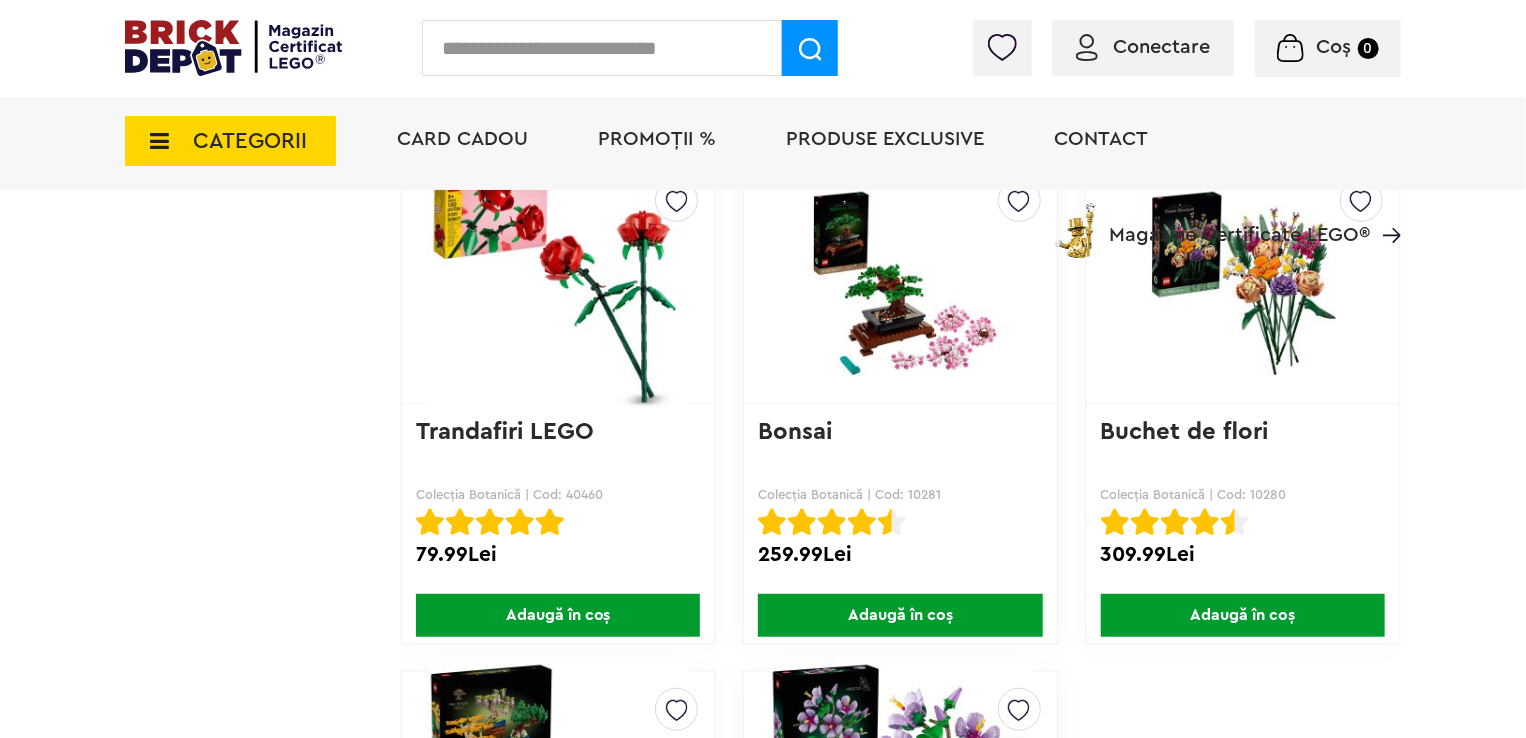scroll, scrollTop: 4110, scrollLeft: 0, axis: vertical 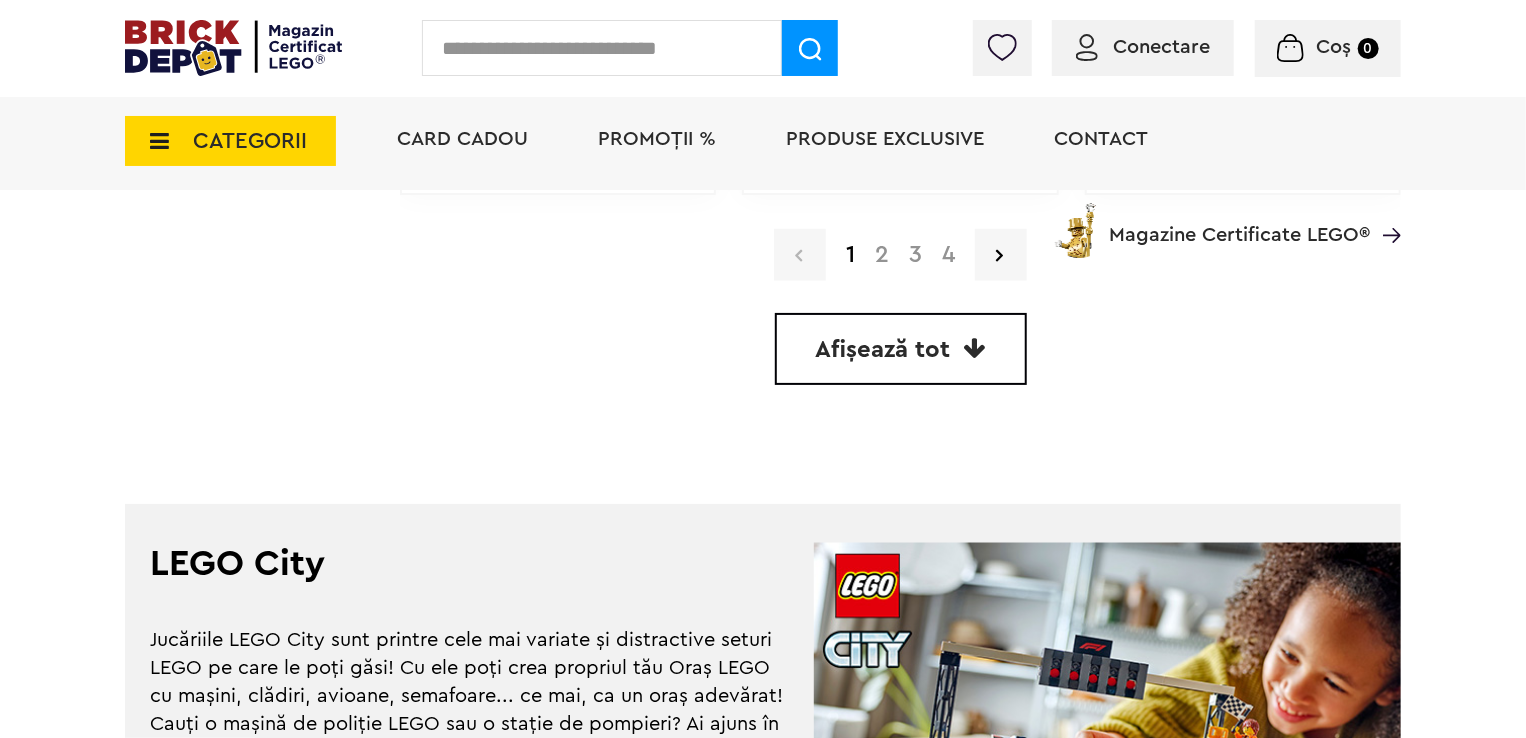 click on "Afișează tot" at bounding box center [901, 349] 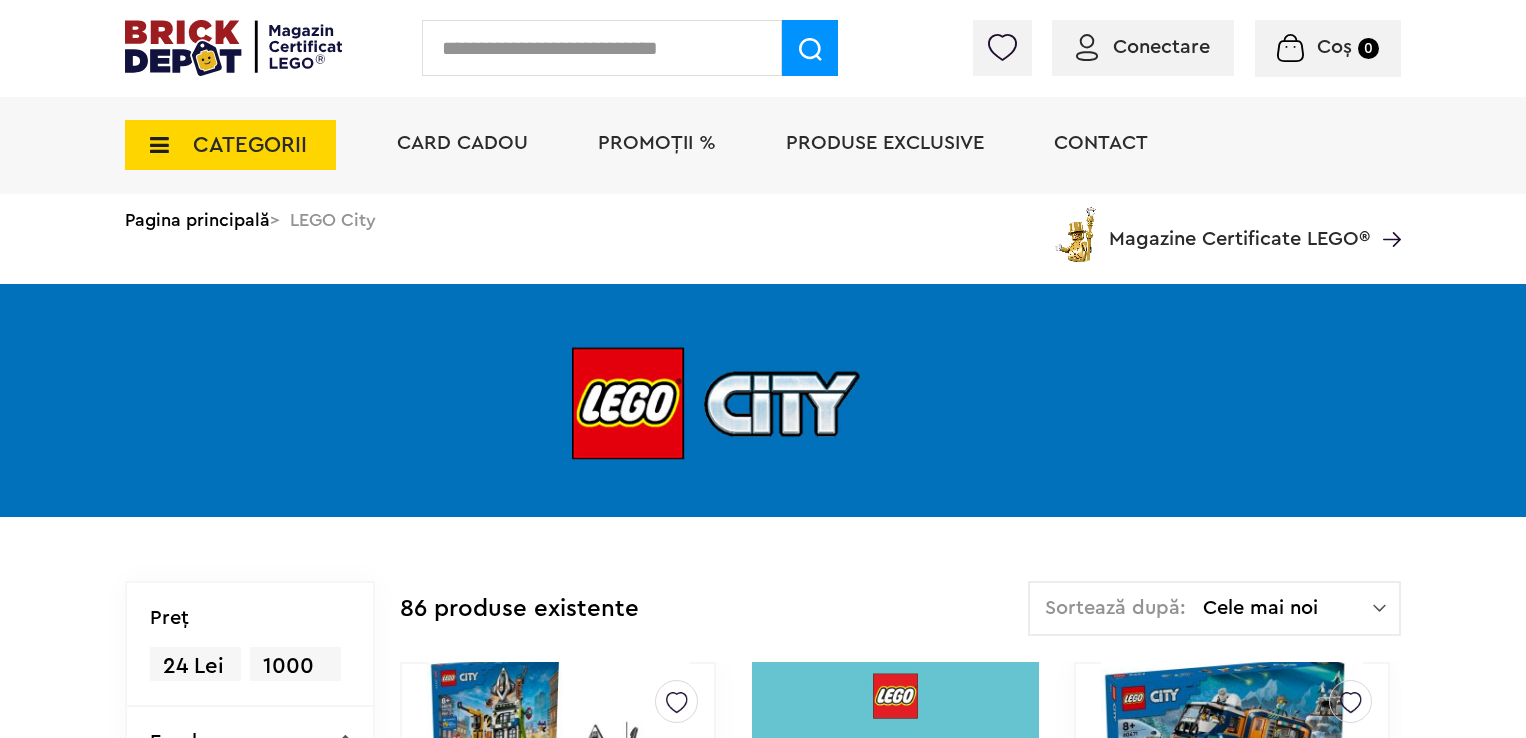 scroll, scrollTop: 187, scrollLeft: 0, axis: vertical 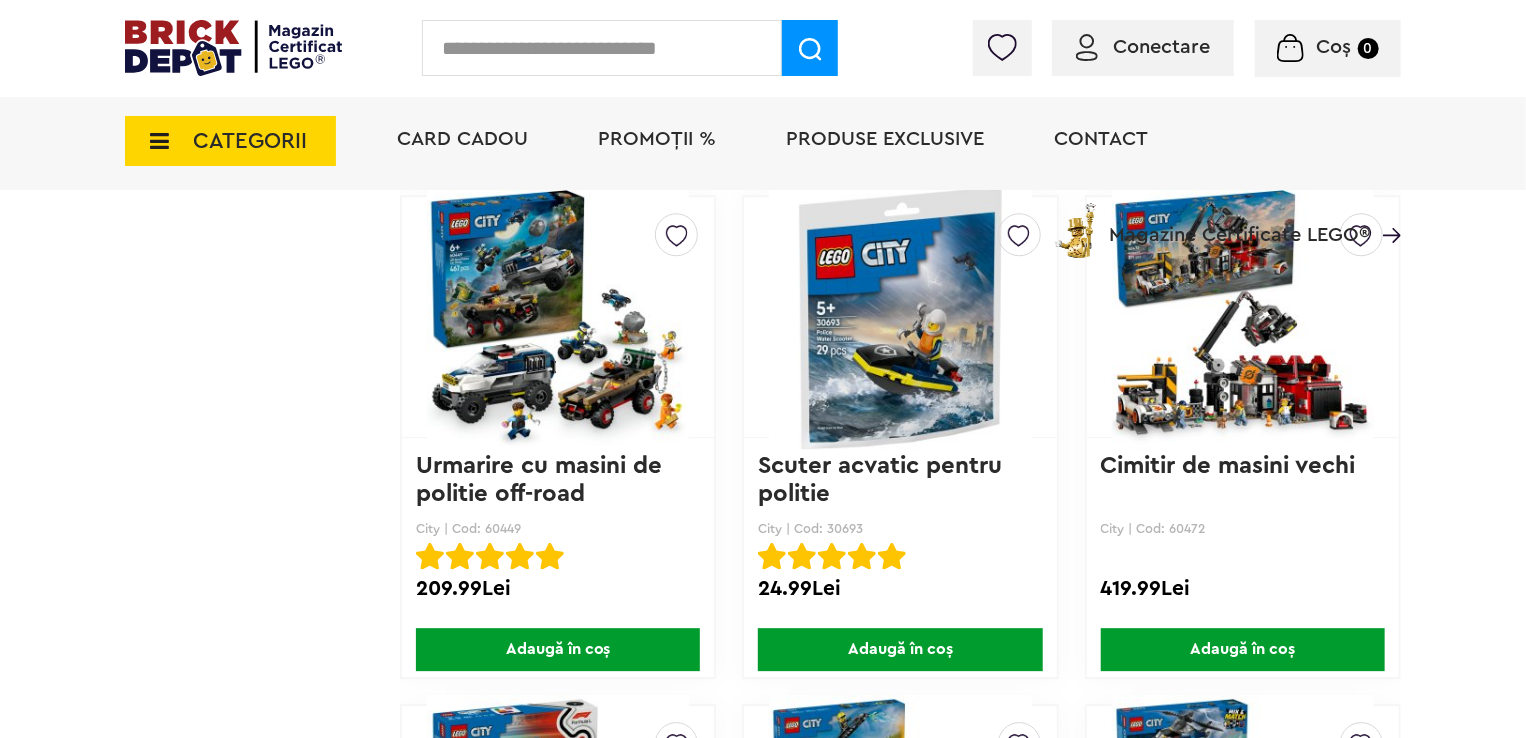 click on "CATEGORII" at bounding box center (230, 141) 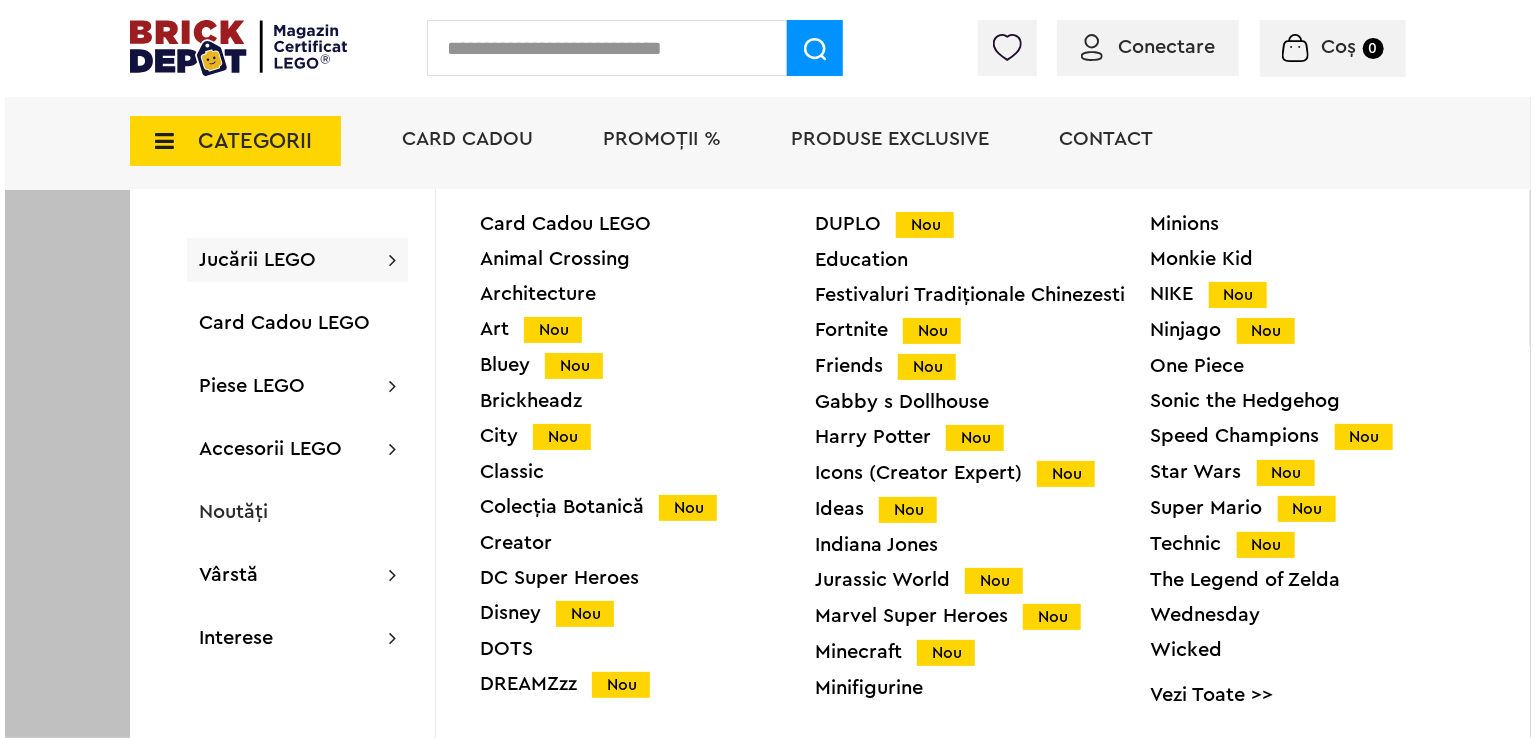 scroll, scrollTop: 2600, scrollLeft: 0, axis: vertical 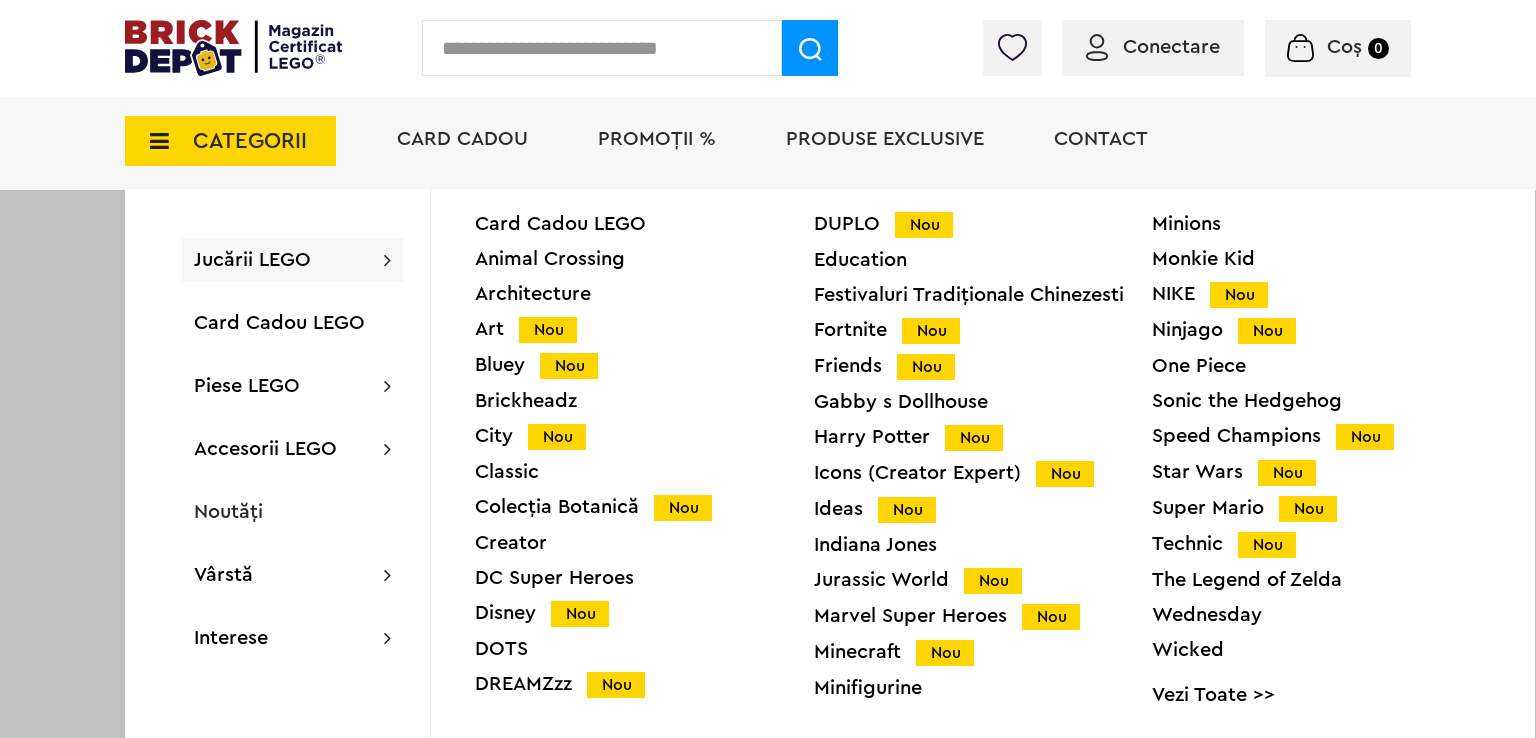click on "Disney Nou" at bounding box center [644, 613] 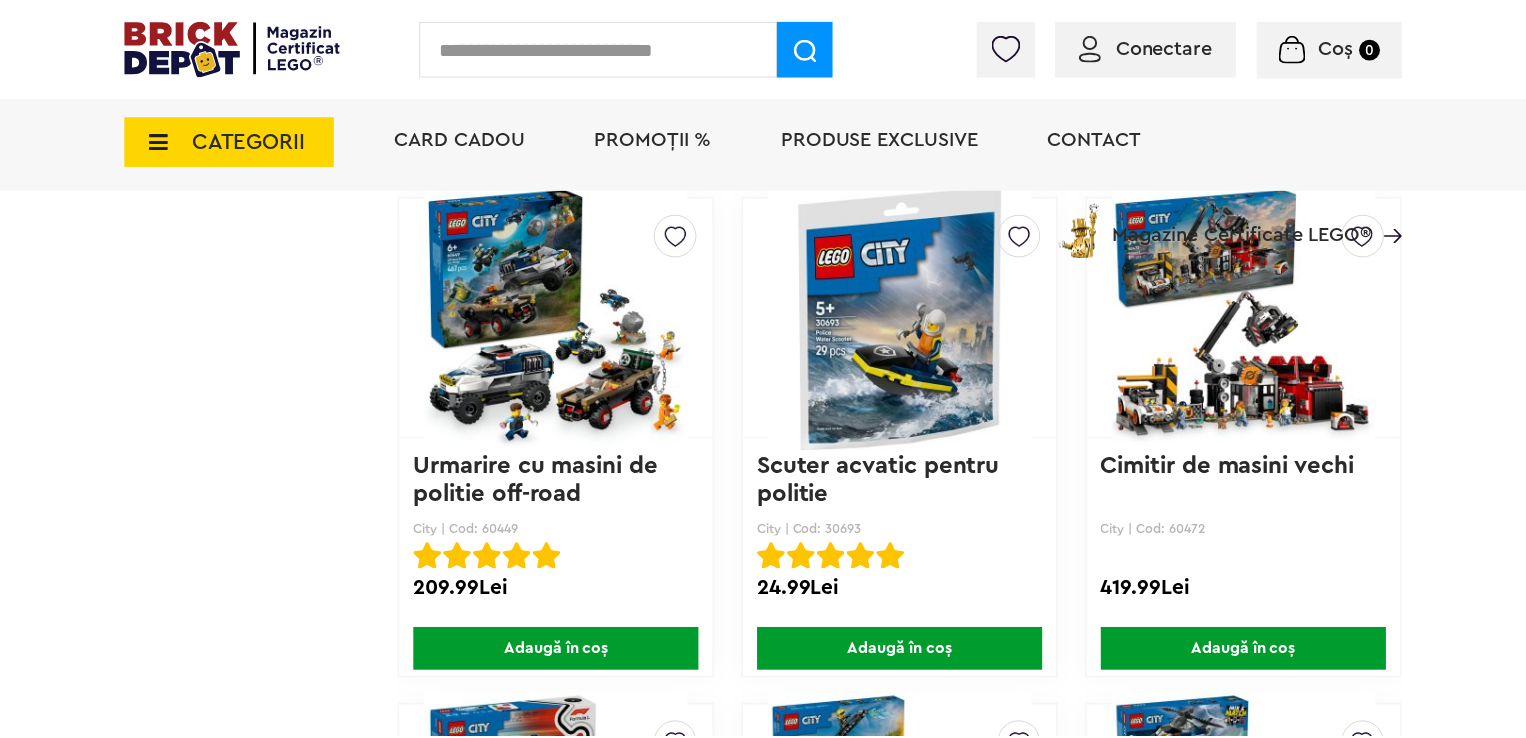 scroll, scrollTop: 2599, scrollLeft: 0, axis: vertical 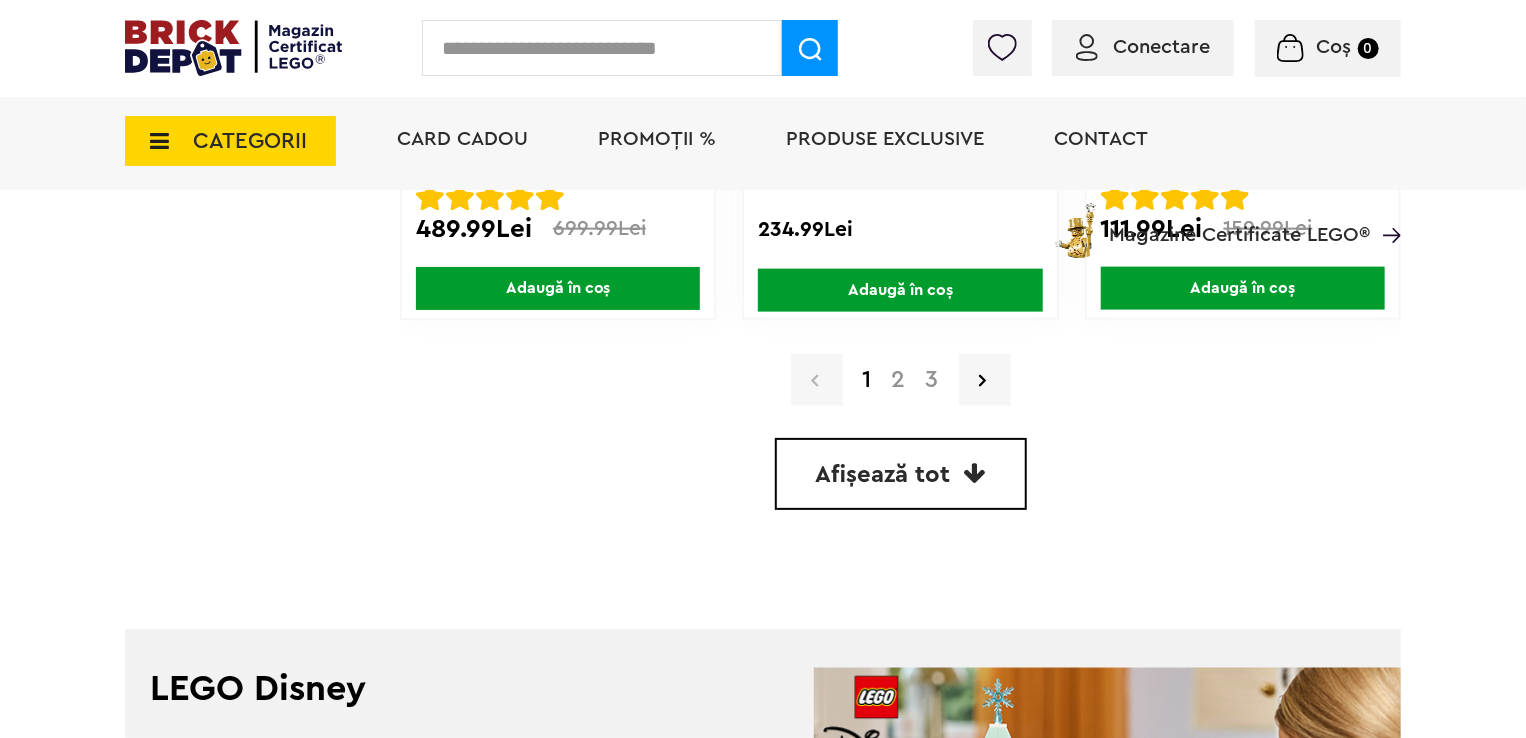 click on "Afișează tot" at bounding box center (901, 474) 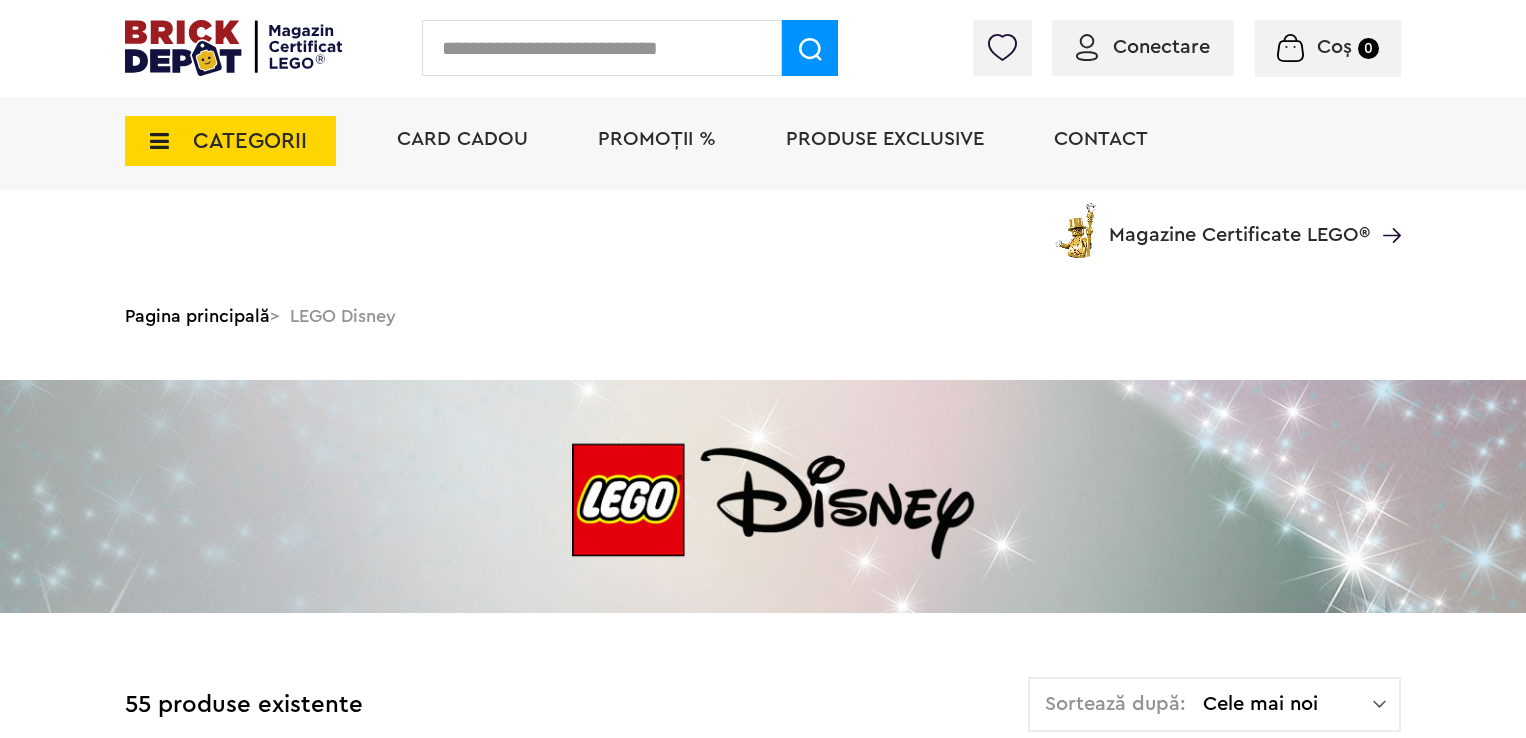 scroll, scrollTop: 5078, scrollLeft: 0, axis: vertical 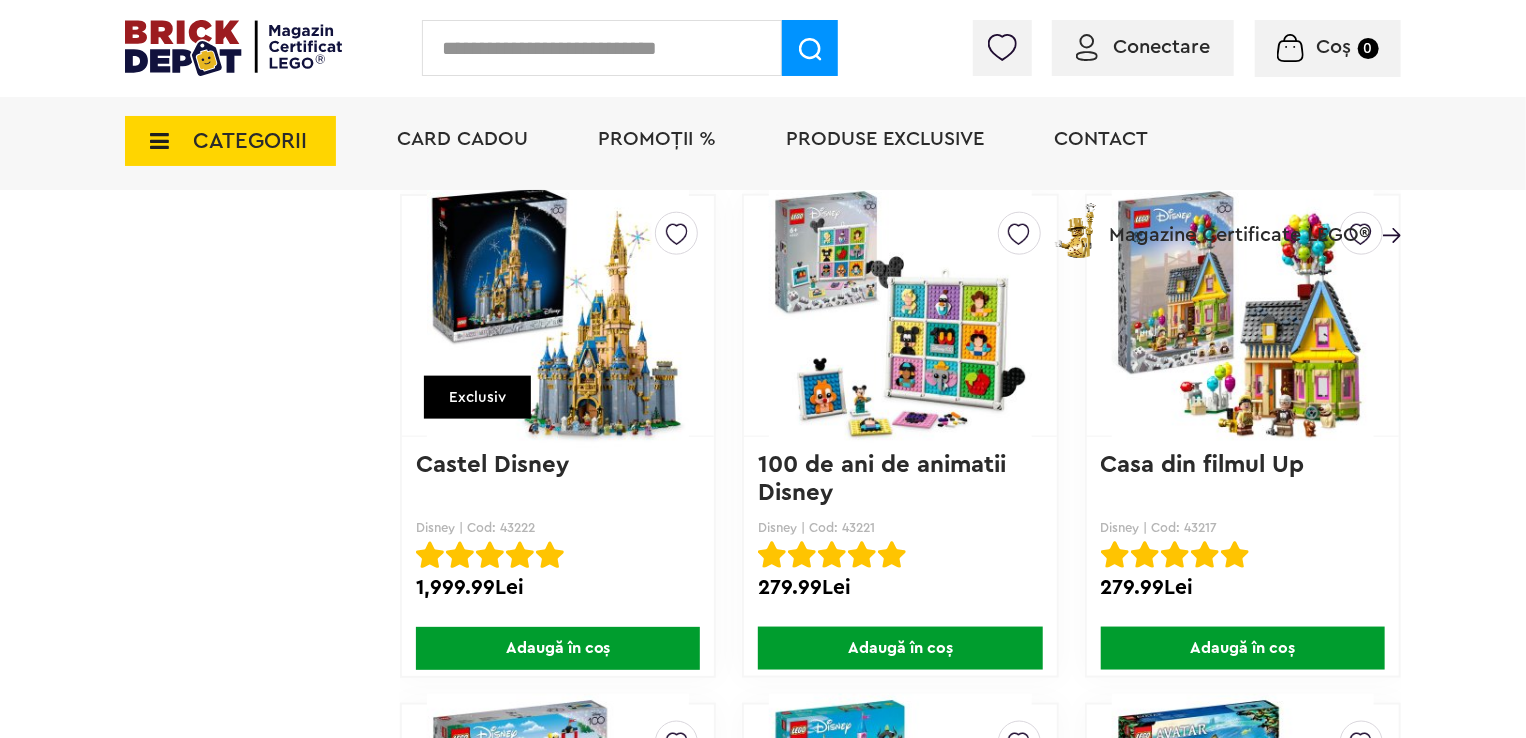 click on "CATEGORII
Jucării LEGO
Card Cadou LEGO Animal Crossing Architecture Art Nou Bluey Nou Brickheadz City Nou Classic Colecția Botanică Nou Creator DC Super Heroes Disney Nou DOTS DREAMZzz Nou DUPLO Nou Education Festivaluri Tradiţionale Chinezesti Fortnite Nou Friends Nou Gabby s Dollhouse Harry Potter Nou Icons (Creator Expert) Nou Ideas Nou Indiana Jones Jurassic World Nou Marvel Super Heroes Nou Minecraft Nou Minifigurine Minions Monkie Kid NIKE Nou Ninjago Nou One Piece Sonic the Hedgehog Speed Champions Nou Star Wars Nou Super Mario Nou Technic Nou The Legend of Zelda Wednesday Wicked Vezi Toate >> Card Cadou LEGO
Piese LEGO
Accesorii Nou Animale Autocolante Caramizi Nou Caramizi cu panta Nou Caramizi curbate Nou Caramizi rotunde Nou Caramizi speciale Nou Componente Figurine actiune Nou Minifigurine Minifigurine - Accesorii Minifigurine - Parti componente Piese decorate Nou Placi Nou Placi cu unghiuri ascutite Nou Placi netede Nou Placi netede modificate Nou Nou" at bounding box center [763, 175] 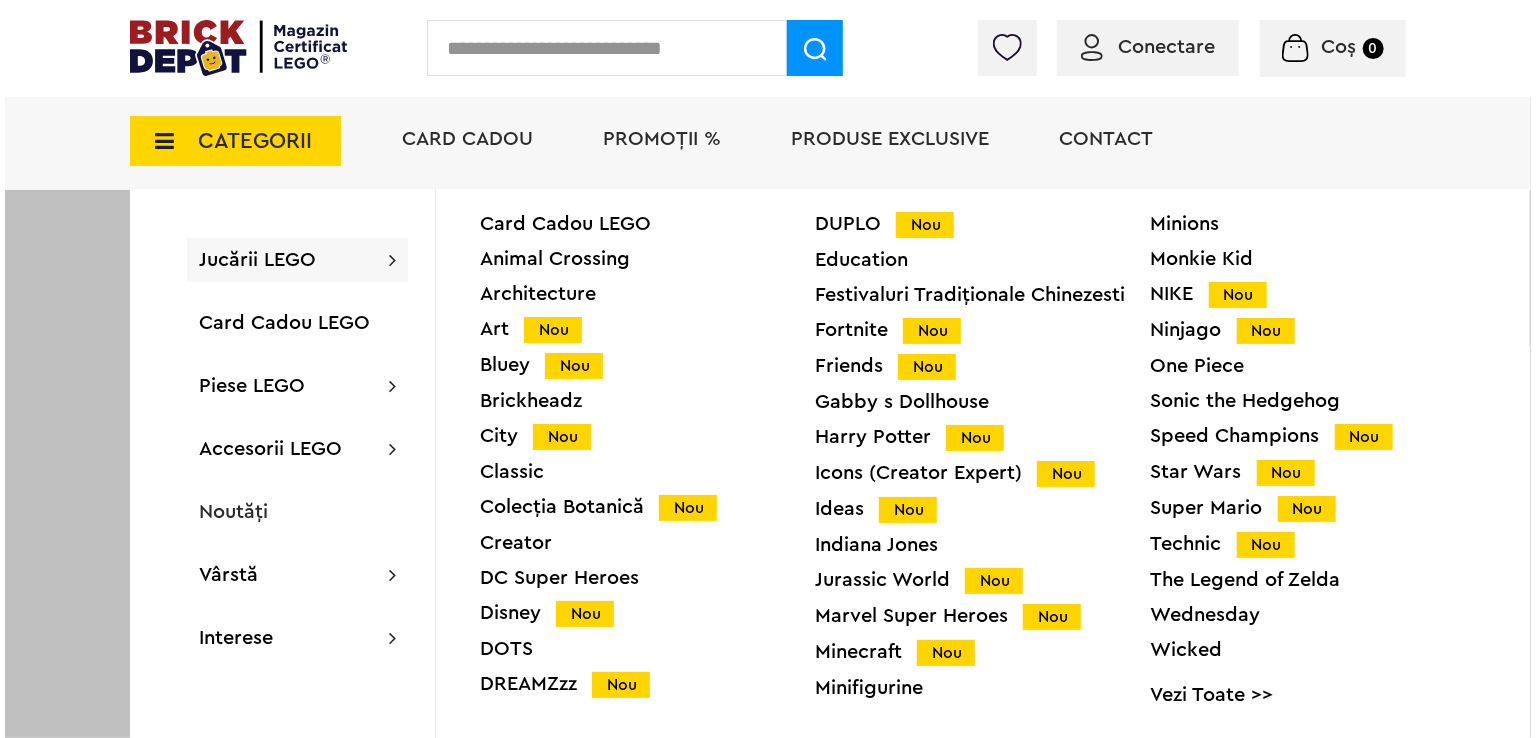 scroll, scrollTop: 8709, scrollLeft: 0, axis: vertical 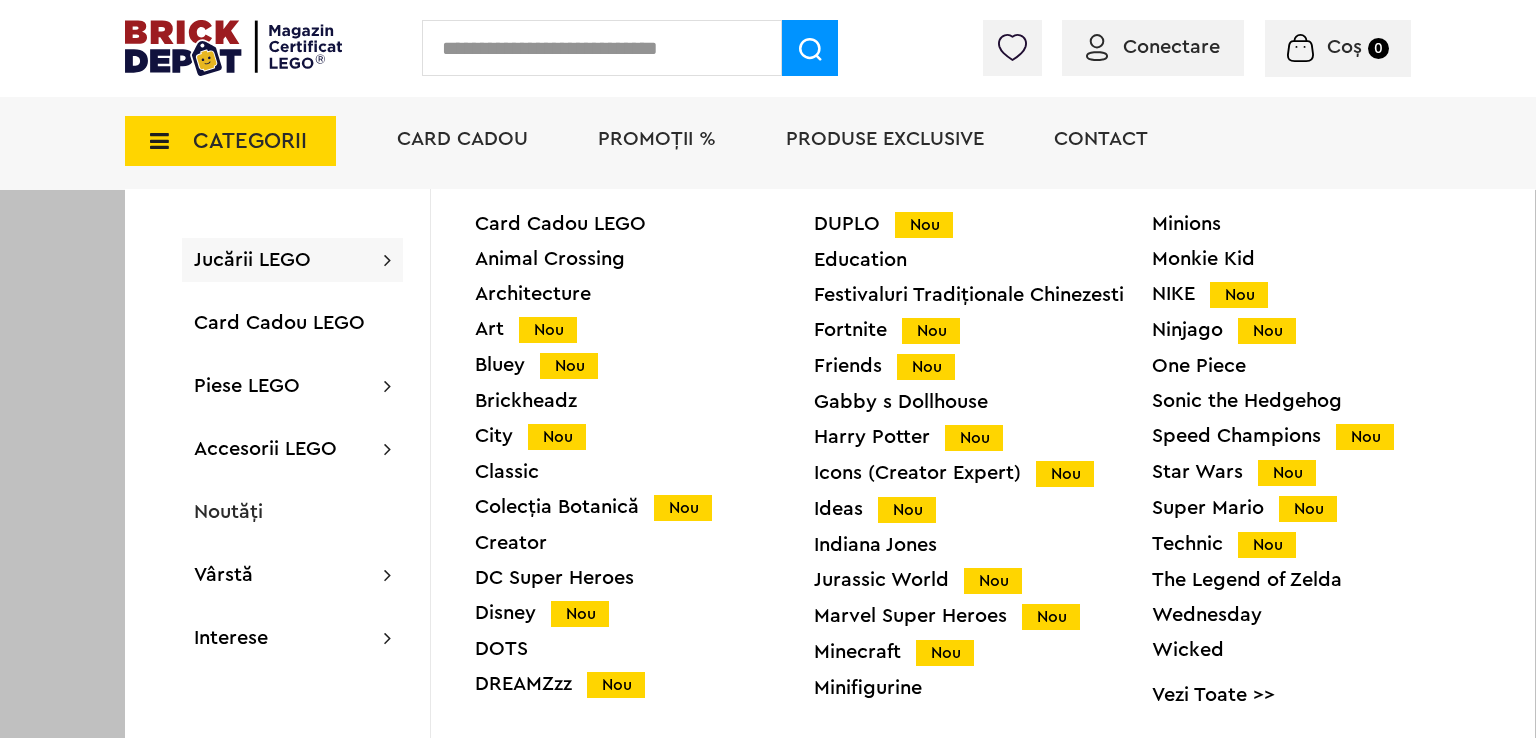 click on "Festivaluri Tradiţionale Chinezesti" at bounding box center [983, 295] 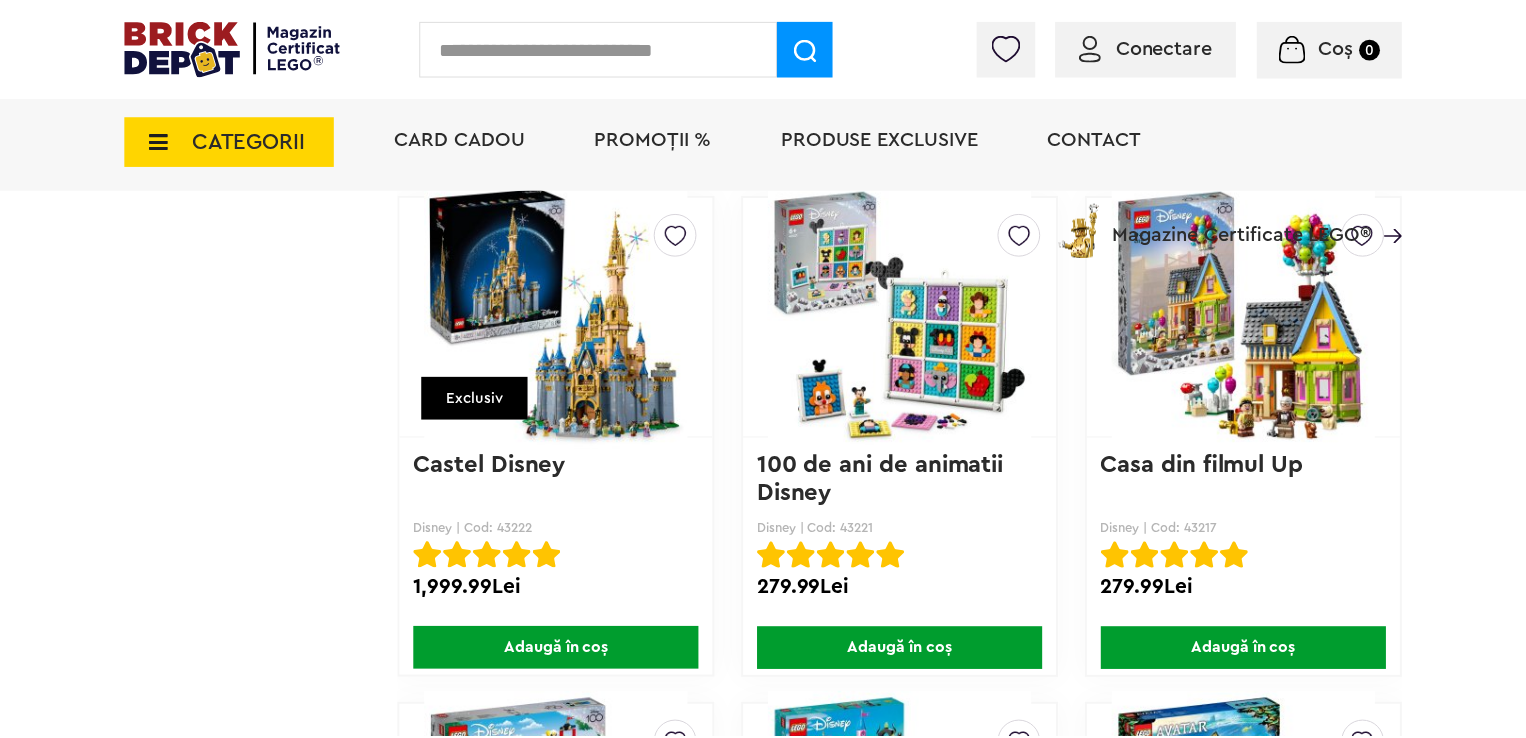 scroll, scrollTop: 8708, scrollLeft: 0, axis: vertical 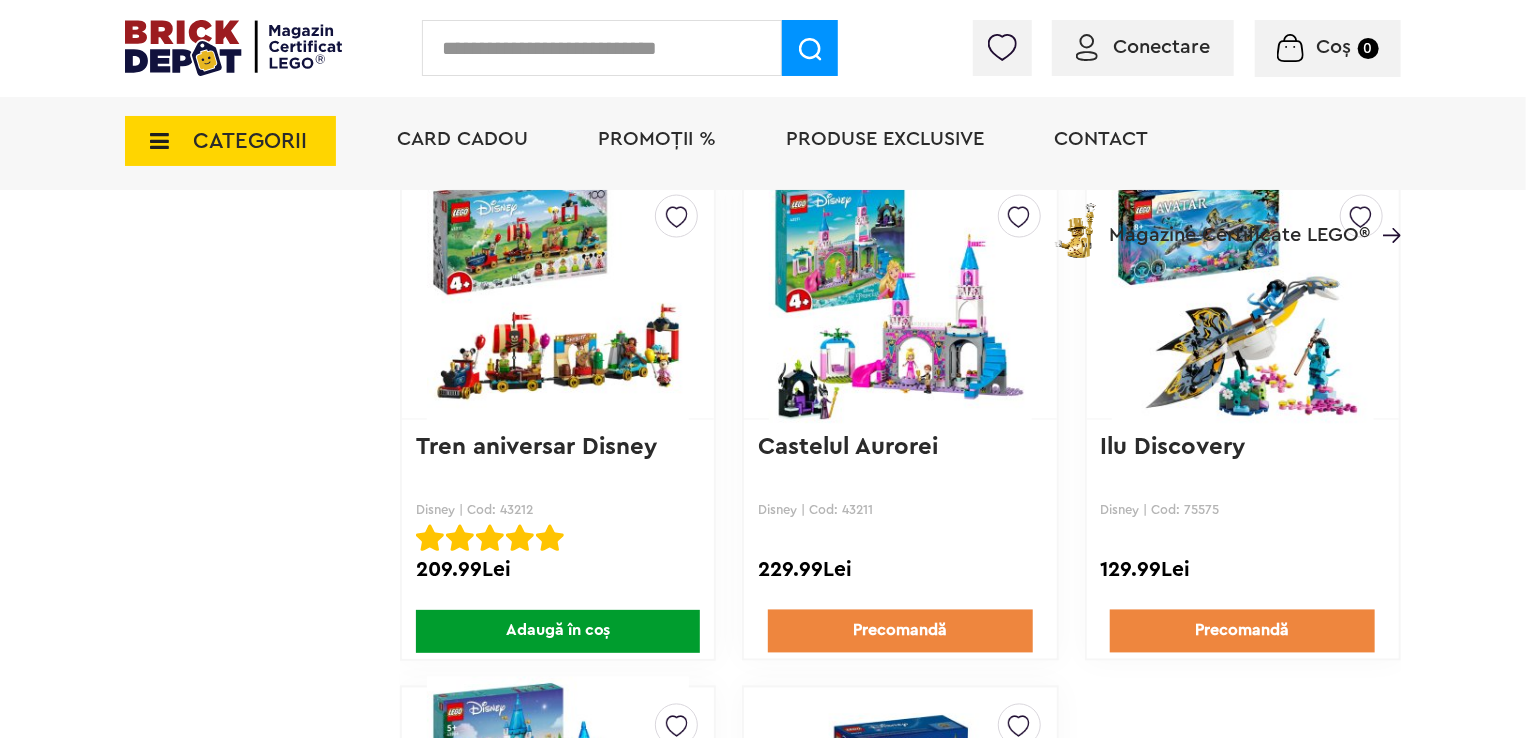 click on "CATEGORII" at bounding box center [250, 141] 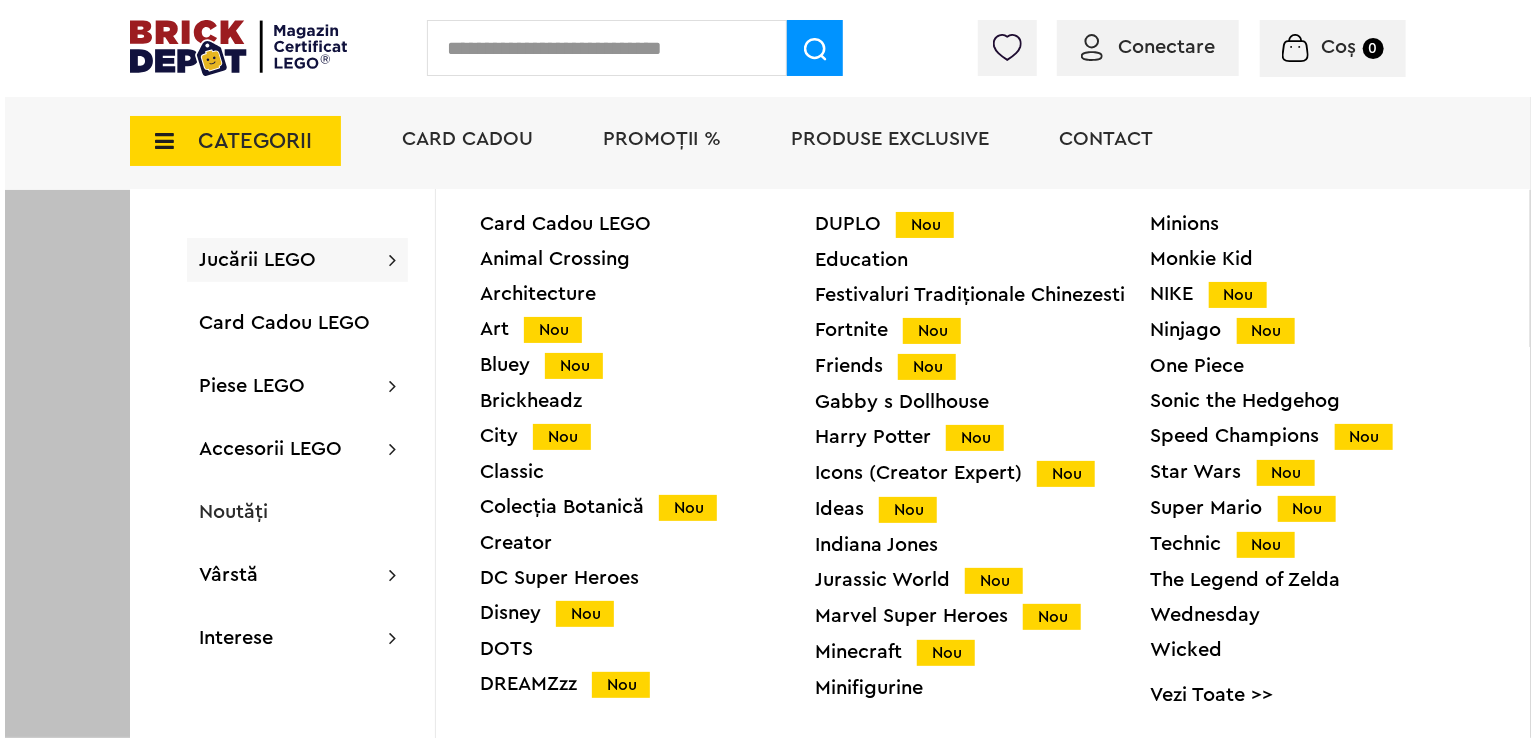 scroll, scrollTop: 9236, scrollLeft: 0, axis: vertical 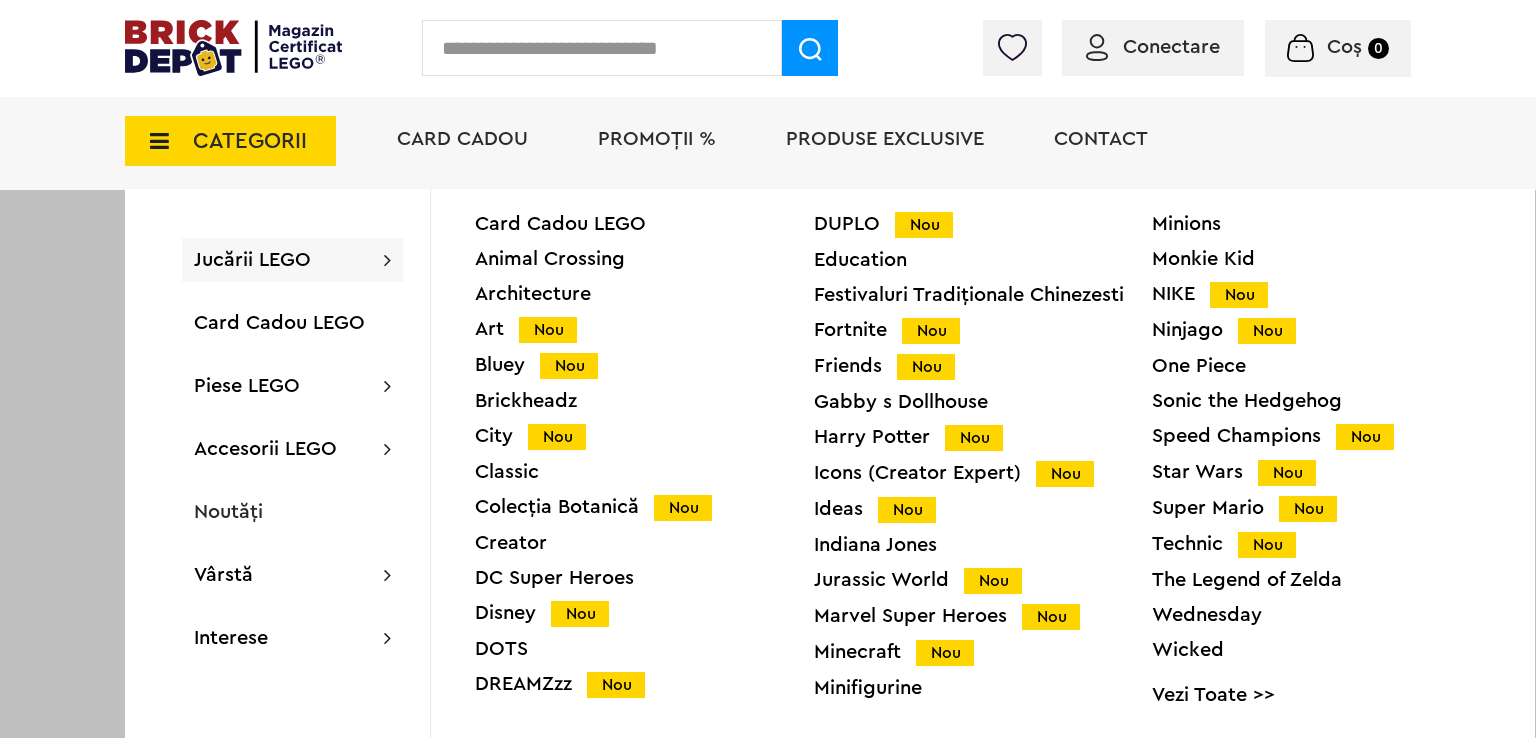 click on "Harry Potter Nou" at bounding box center (983, 437) 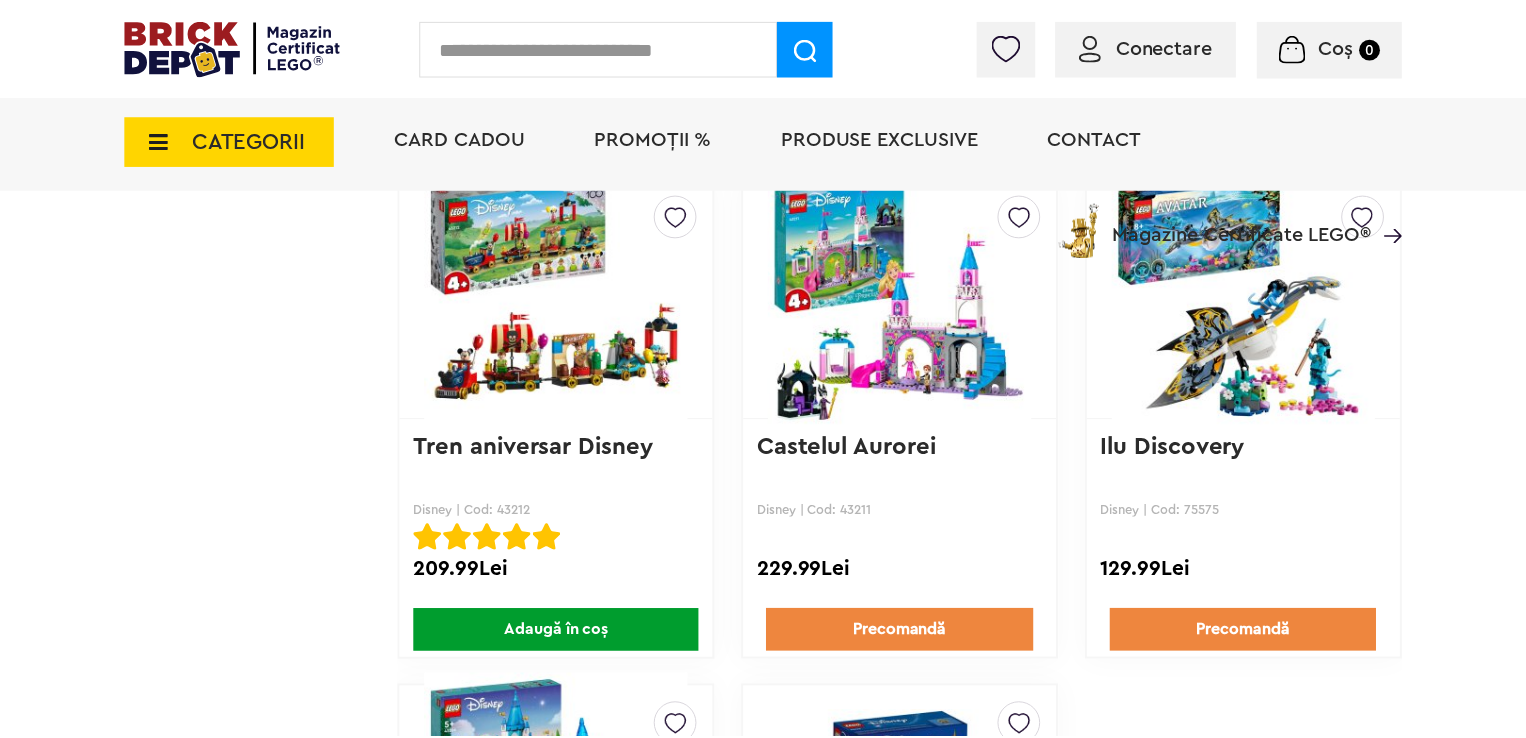 scroll, scrollTop: 9234, scrollLeft: 0, axis: vertical 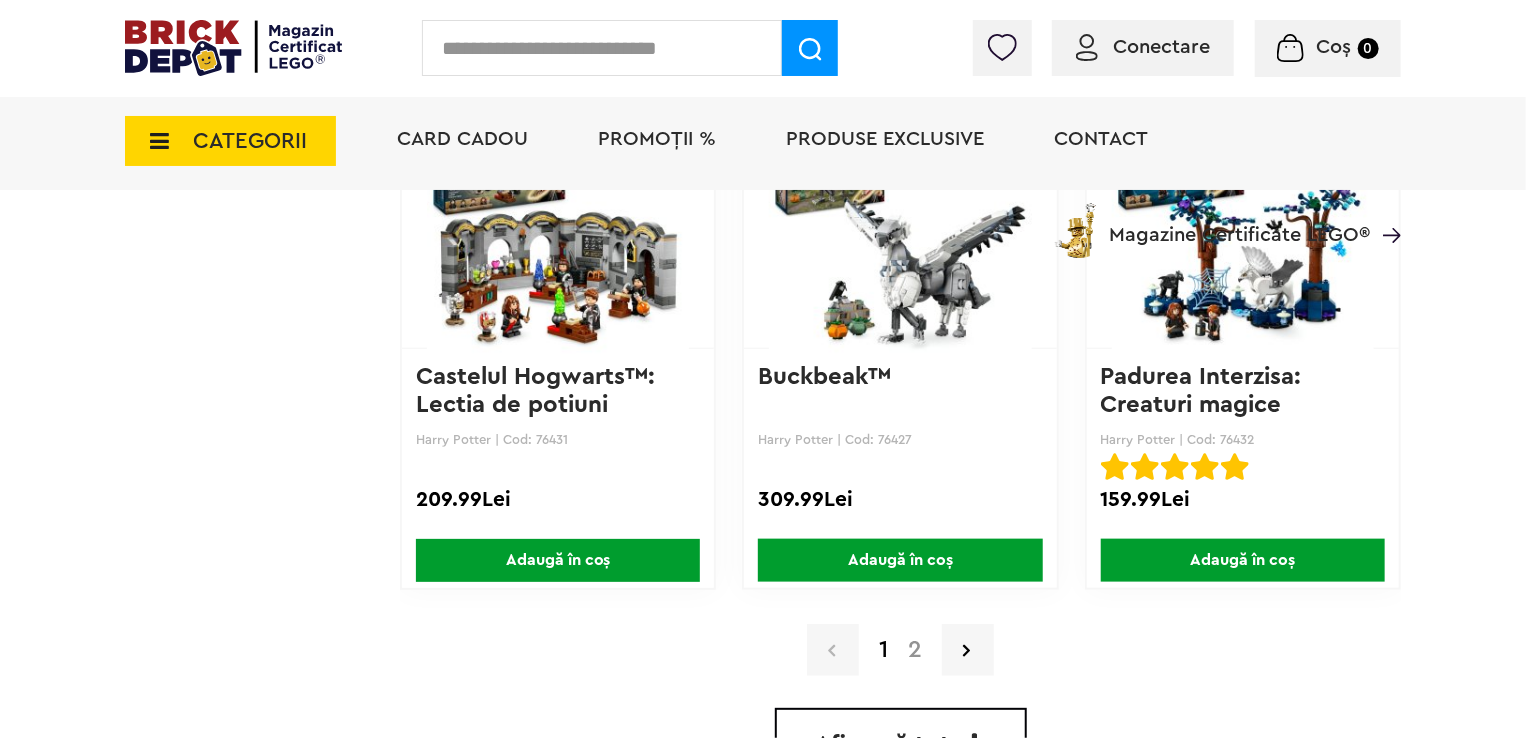 click on "2" at bounding box center (915, 650) 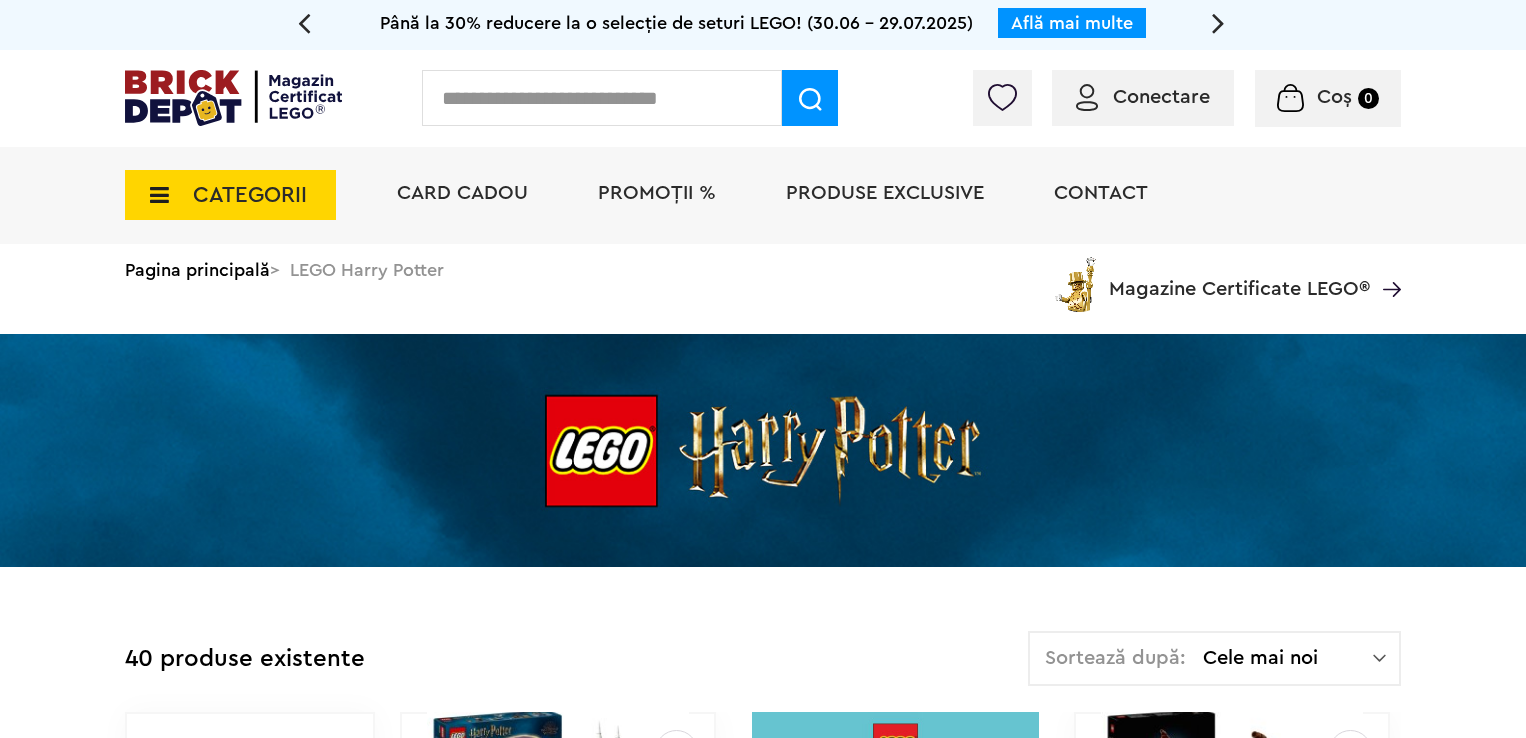 scroll, scrollTop: 0, scrollLeft: 0, axis: both 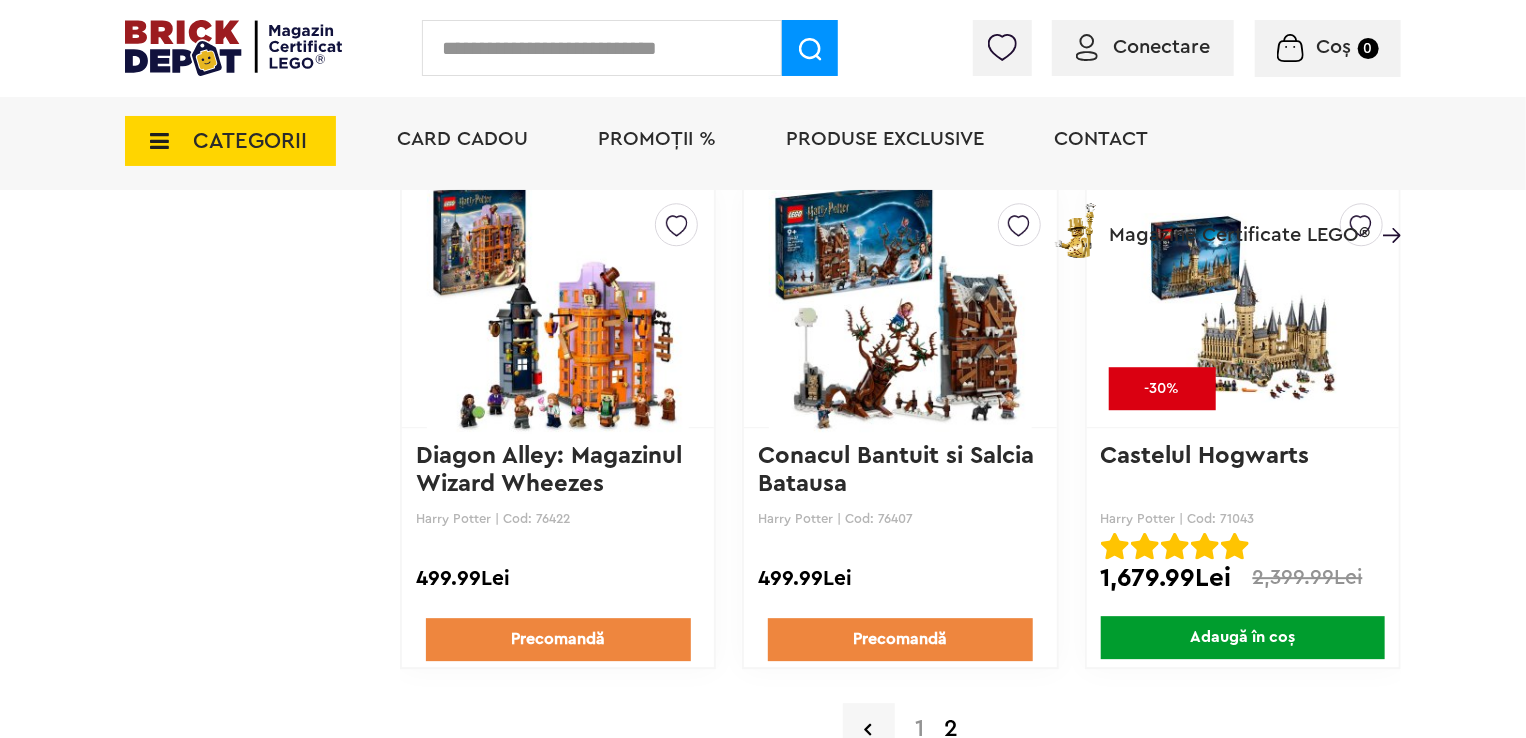 click at bounding box center (900, 307) 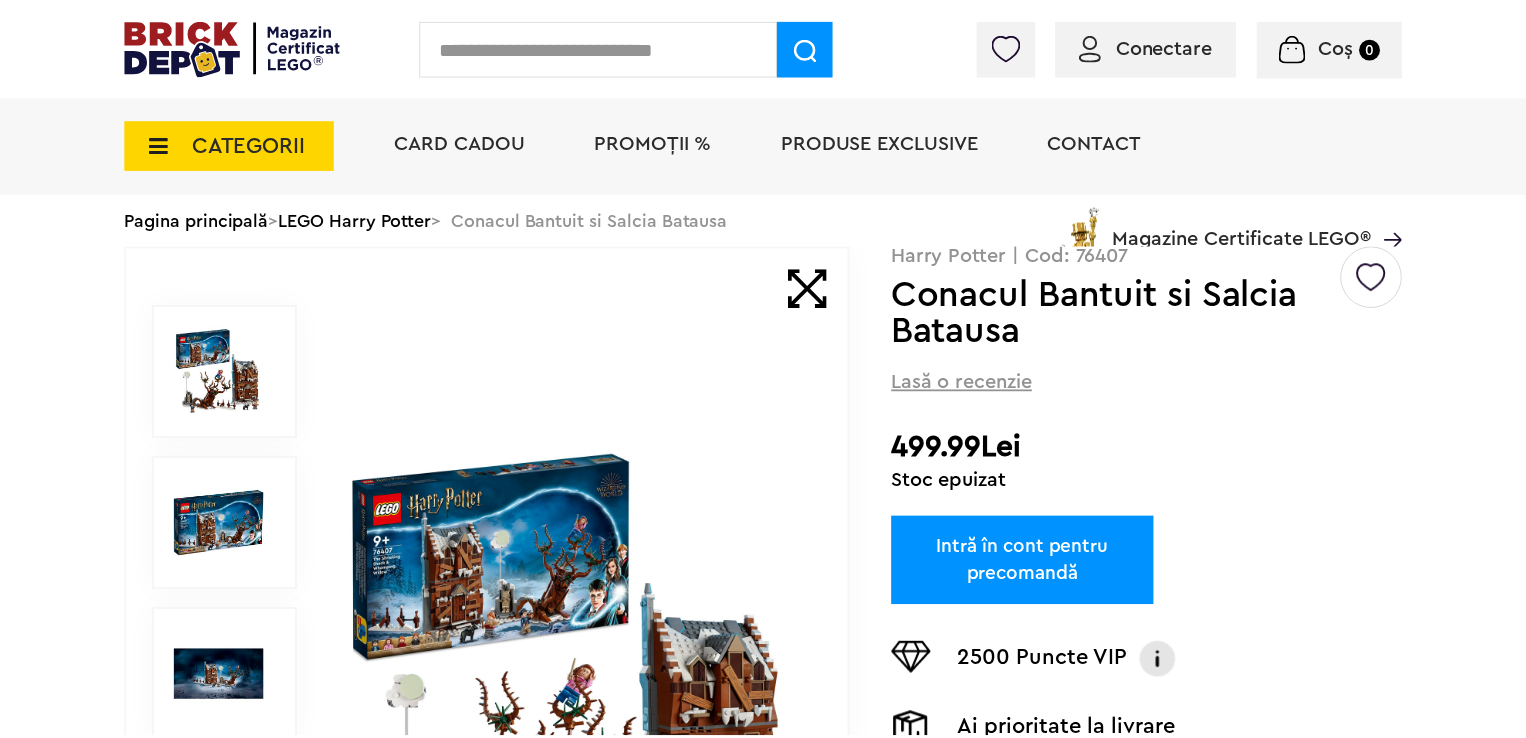 scroll, scrollTop: 0, scrollLeft: 0, axis: both 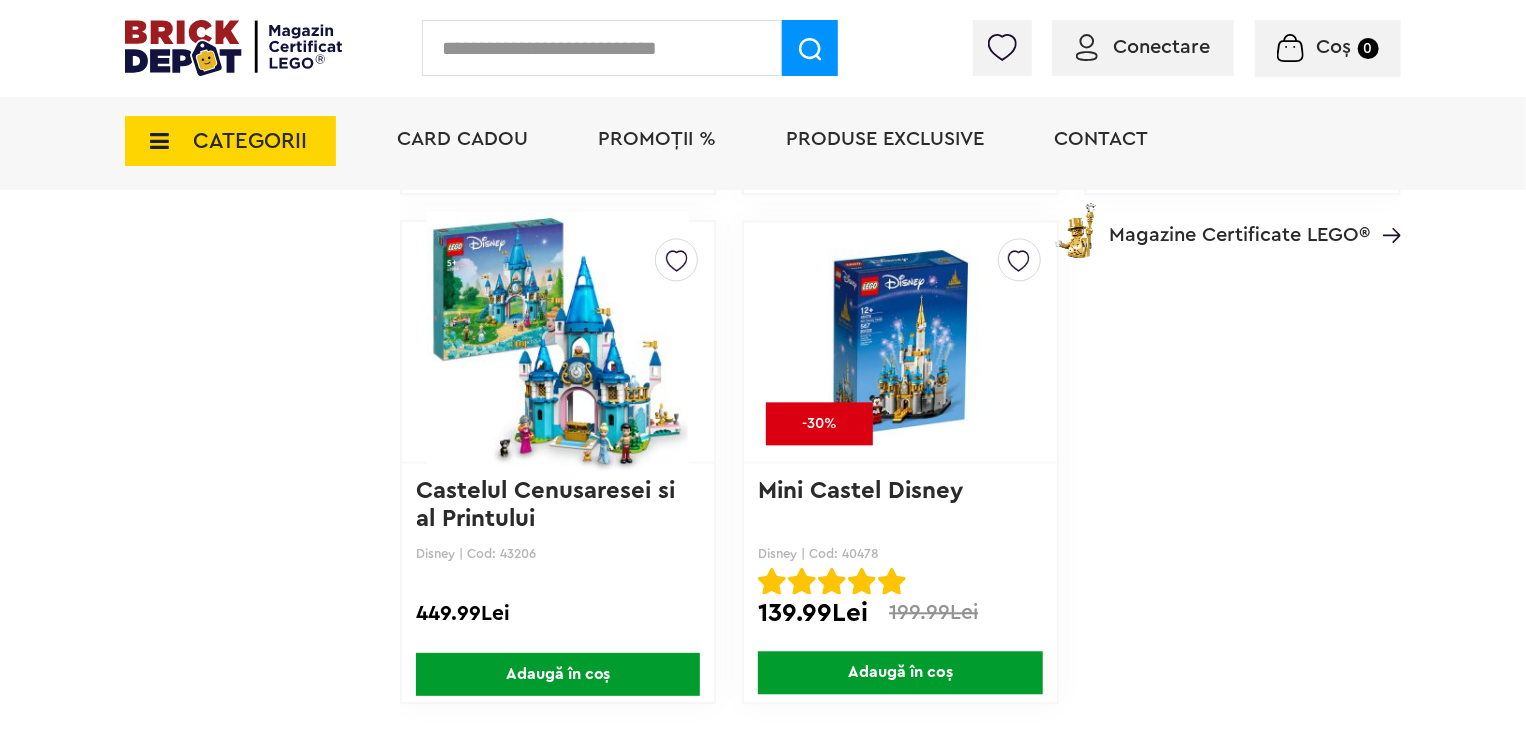 click on "CATEGORII" at bounding box center (230, 141) 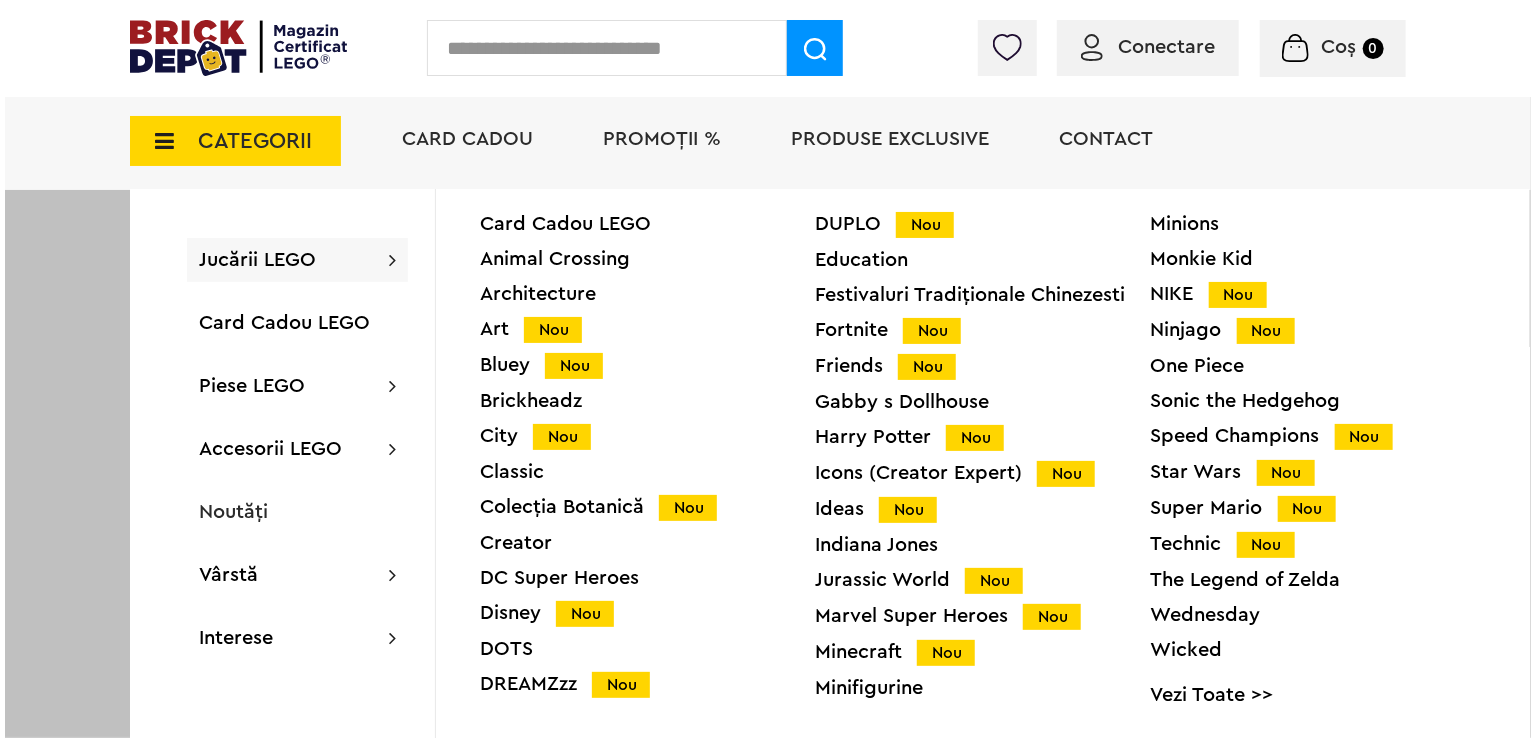 scroll, scrollTop: 9702, scrollLeft: 0, axis: vertical 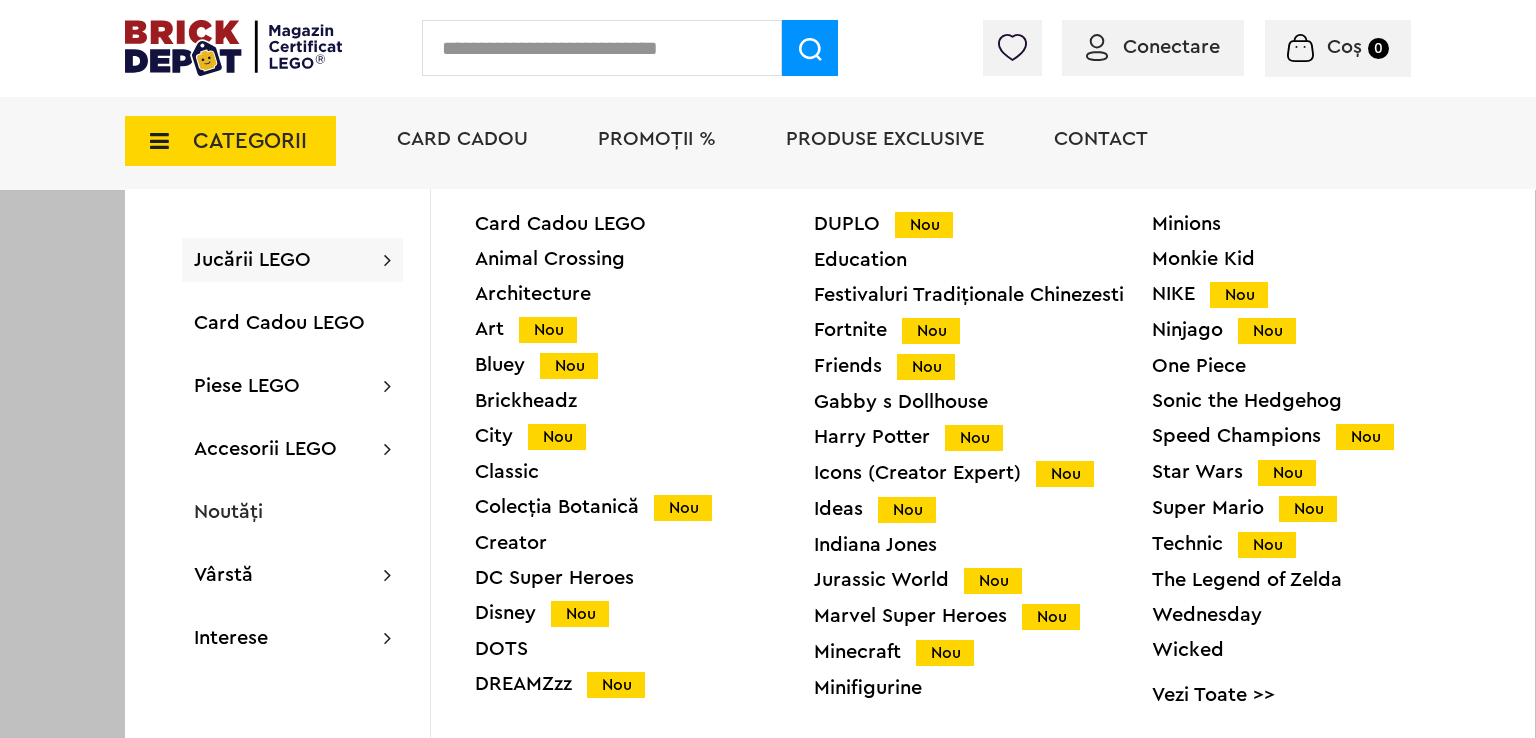 click on "Icons (Creator Expert) Nou" at bounding box center (983, 473) 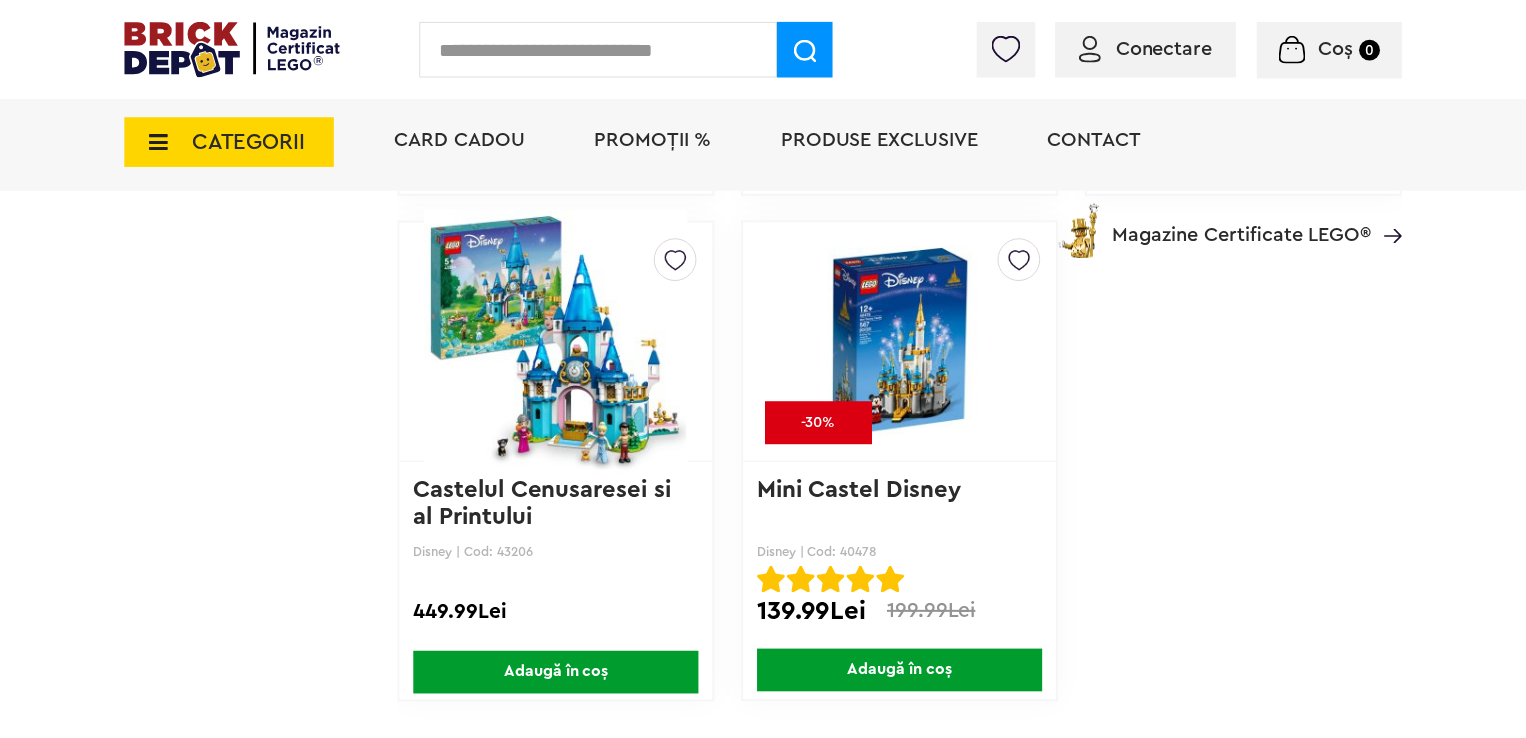 scroll, scrollTop: 9700, scrollLeft: 0, axis: vertical 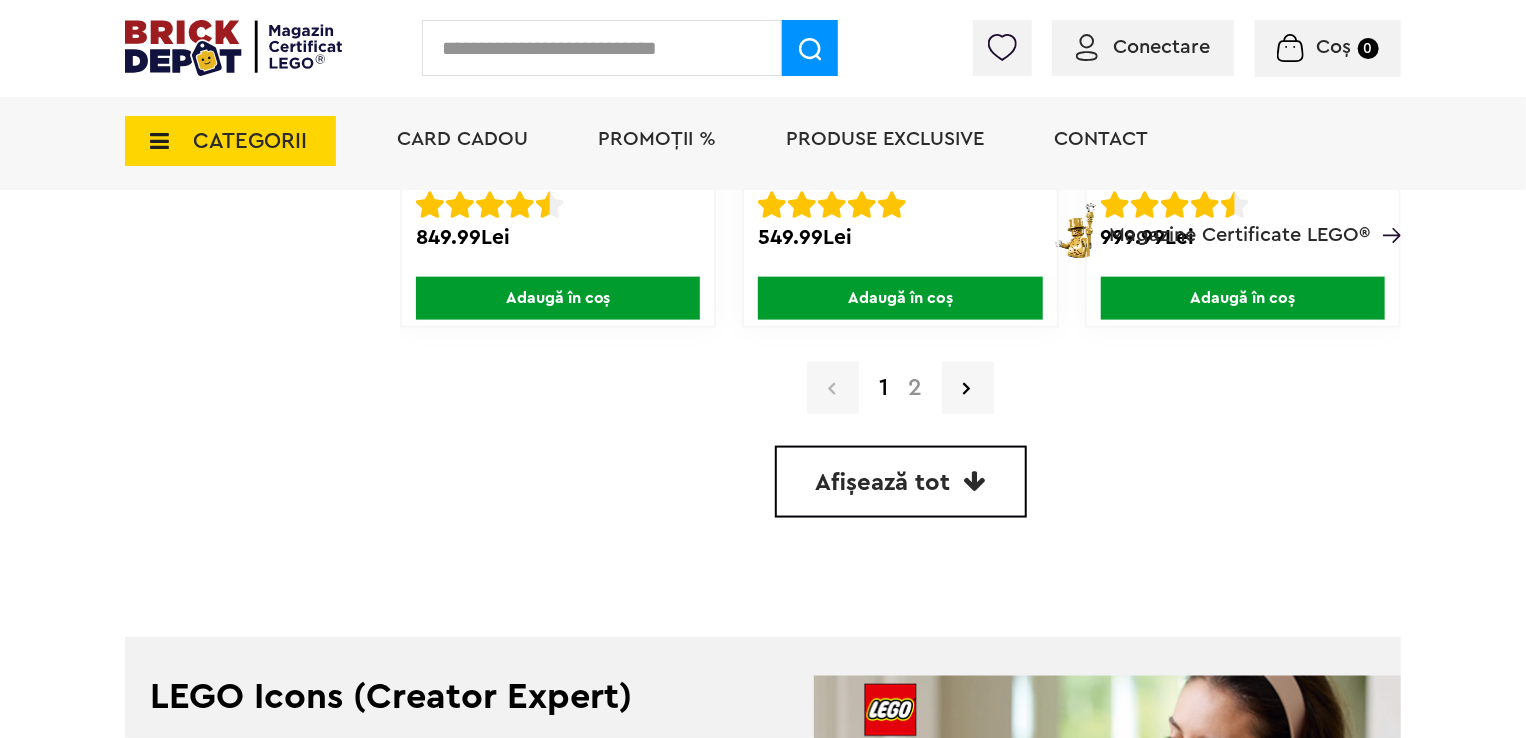 click on "2" at bounding box center [915, 388] 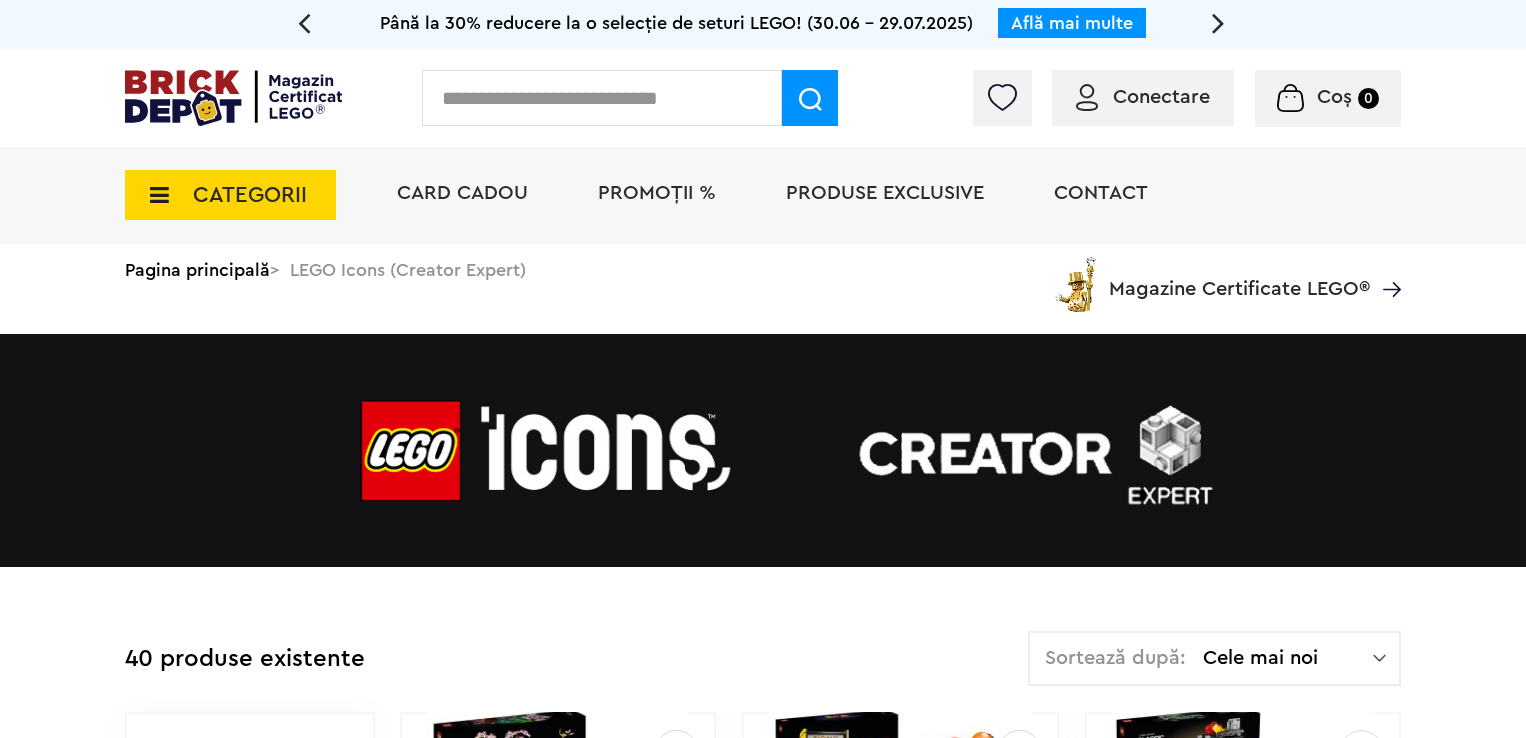 scroll, scrollTop: 0, scrollLeft: 0, axis: both 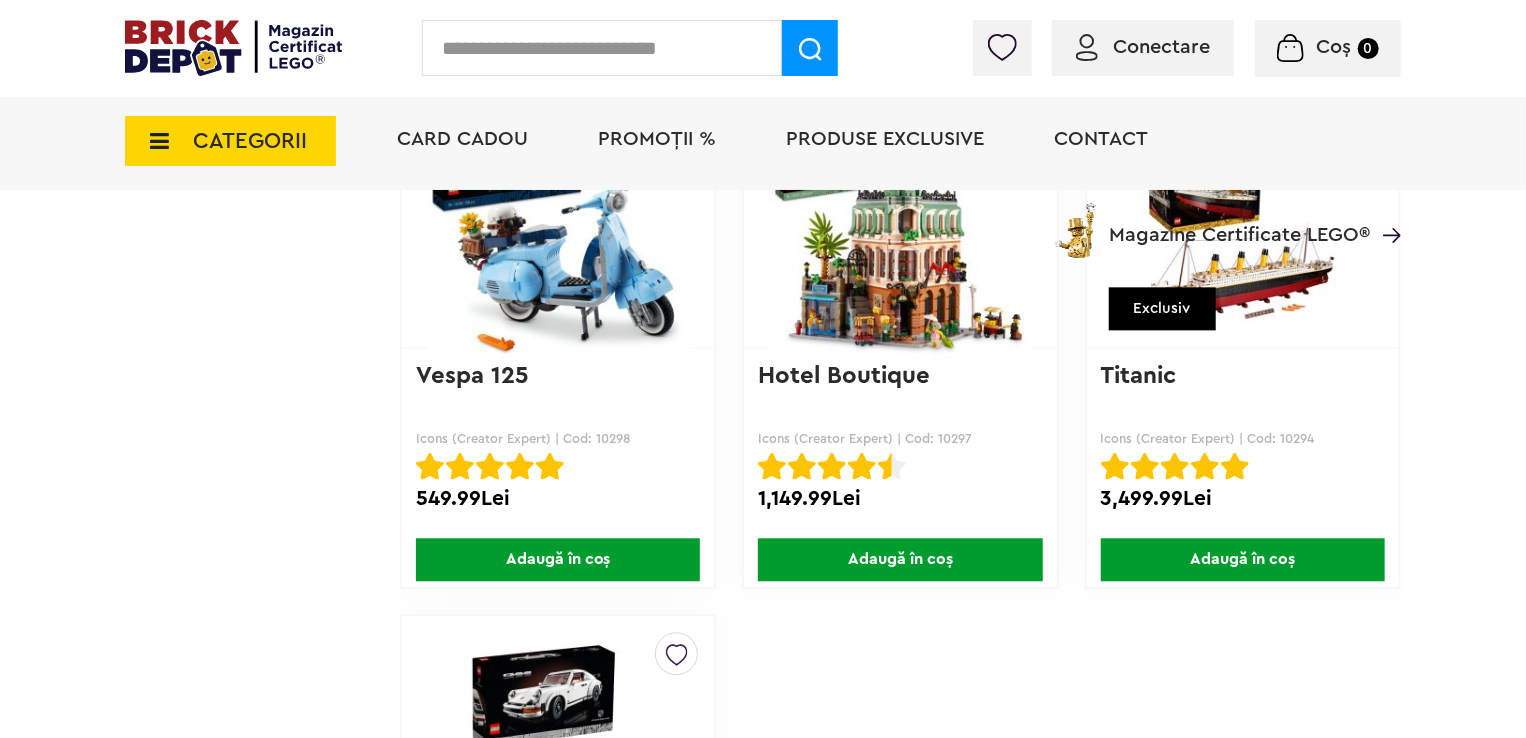 click on "CATEGORII" at bounding box center (250, 141) 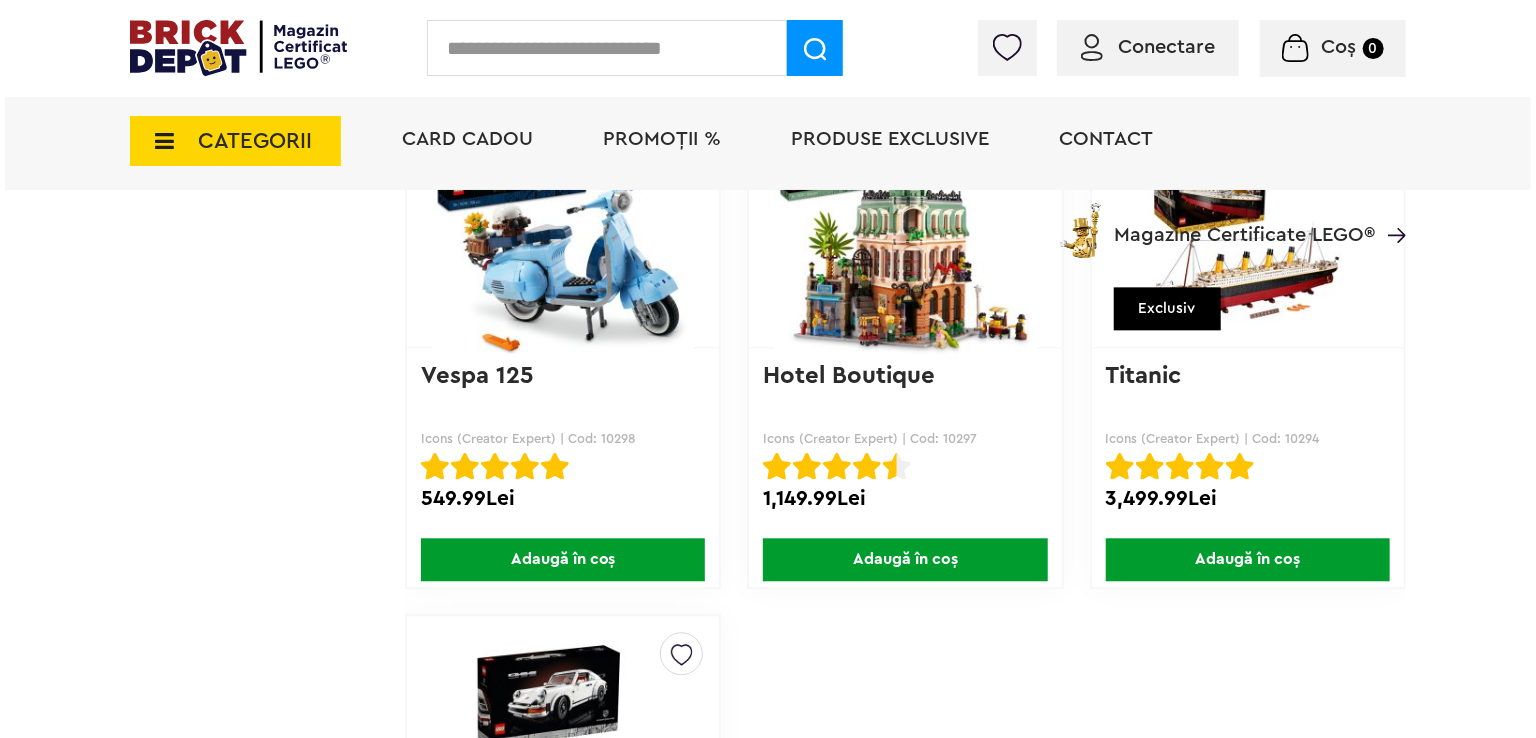 scroll, scrollTop: 2182, scrollLeft: 0, axis: vertical 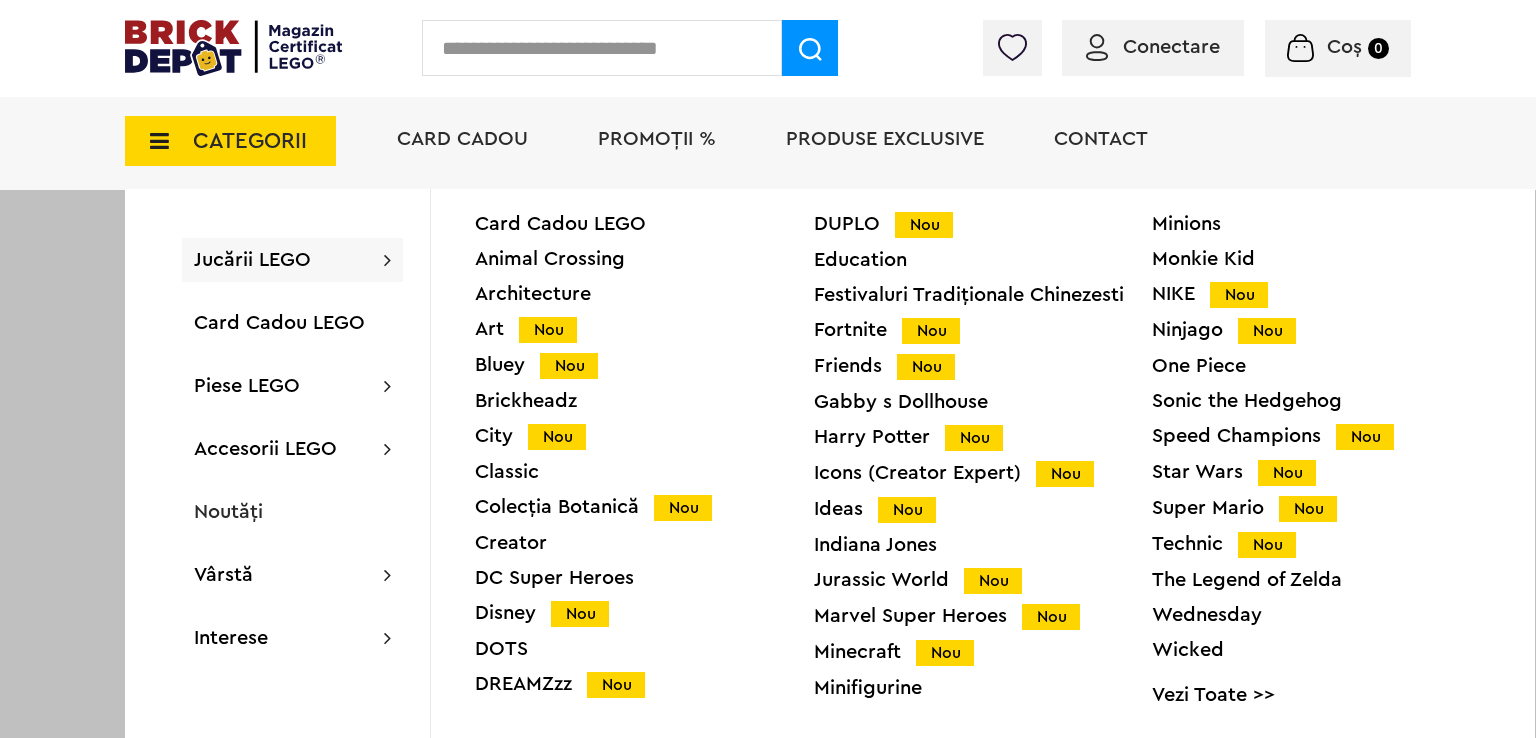 click on "Ideas Nou" at bounding box center [983, 509] 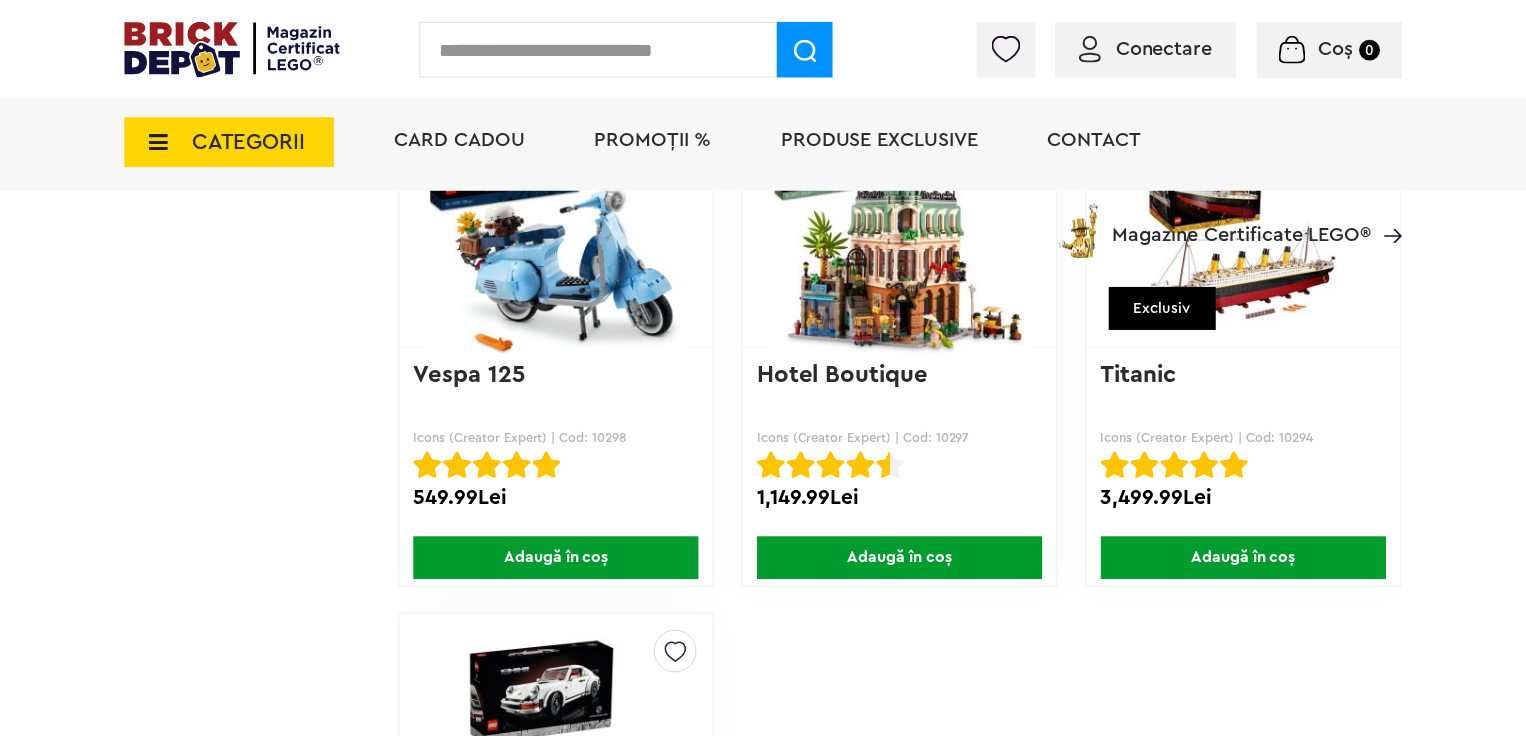 scroll, scrollTop: 2180, scrollLeft: 0, axis: vertical 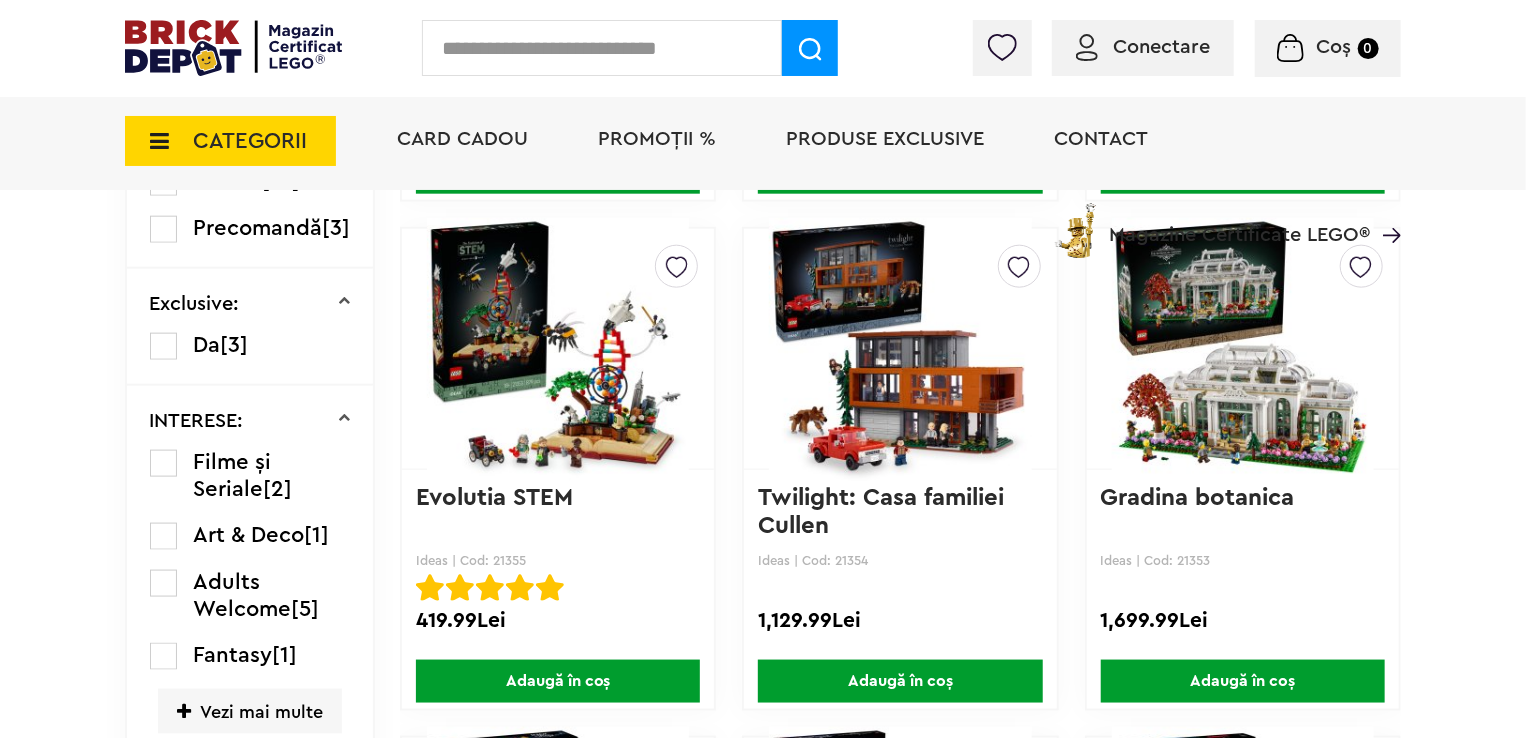 click at bounding box center [558, 349] 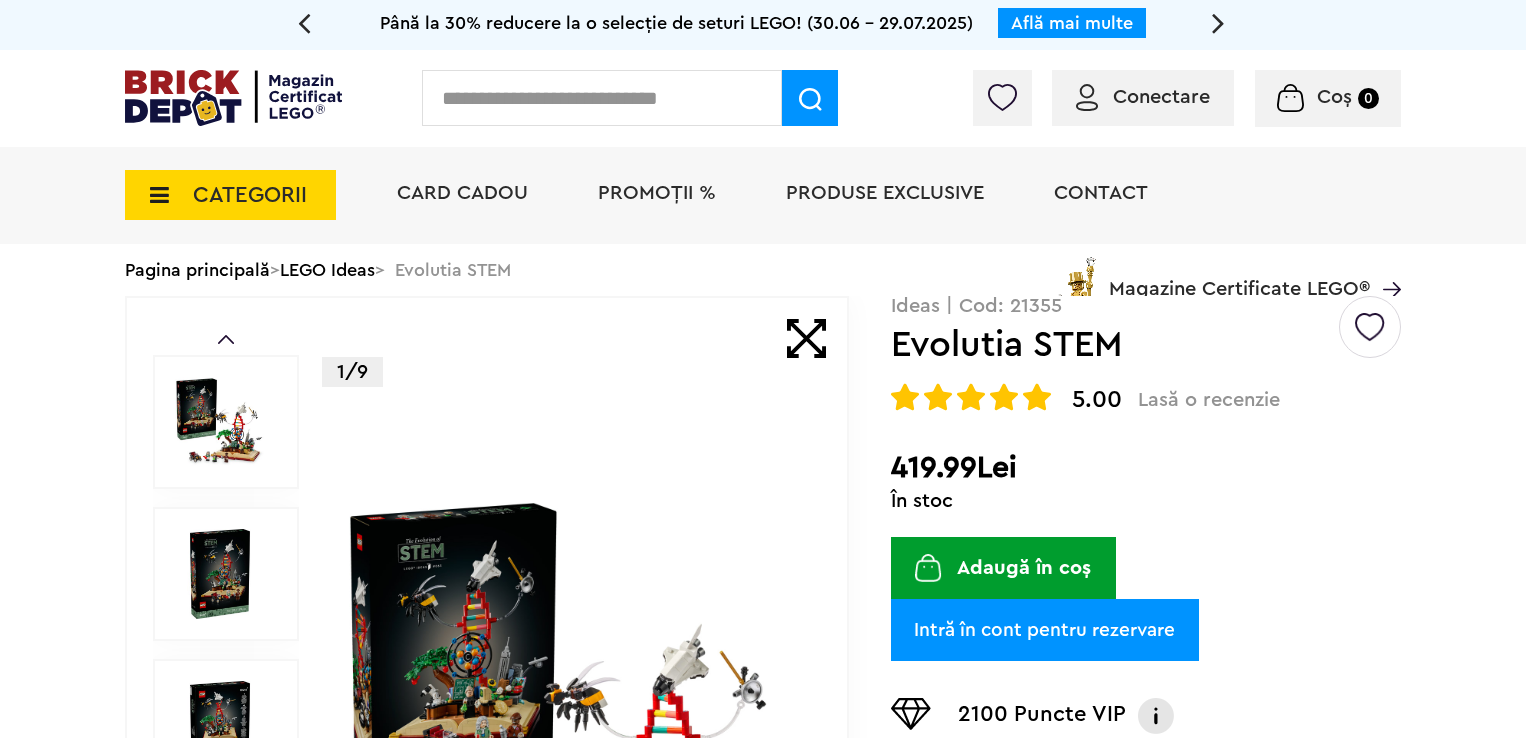 scroll, scrollTop: 0, scrollLeft: 0, axis: both 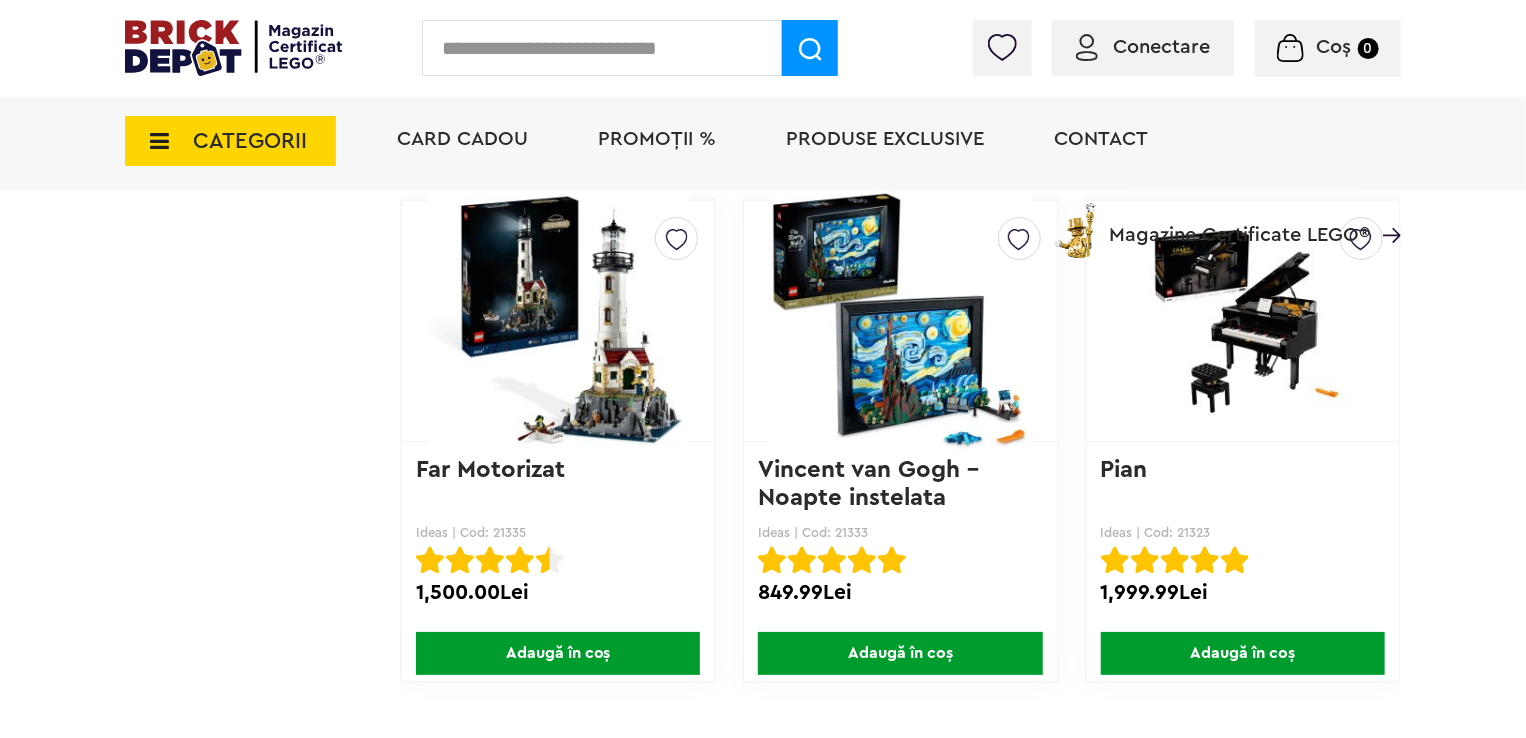 click on "CATEGORII" at bounding box center [230, 141] 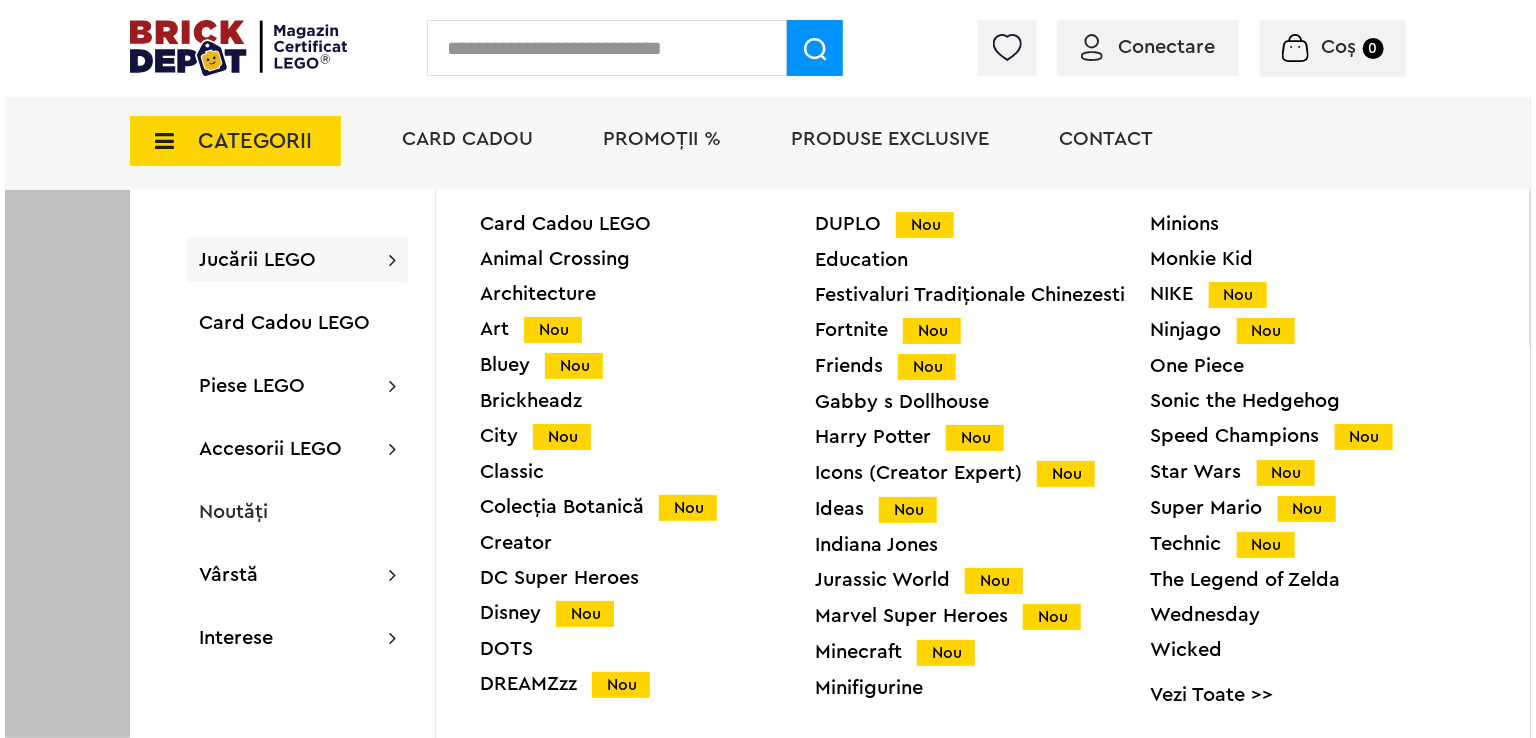 scroll, scrollTop: 3615, scrollLeft: 0, axis: vertical 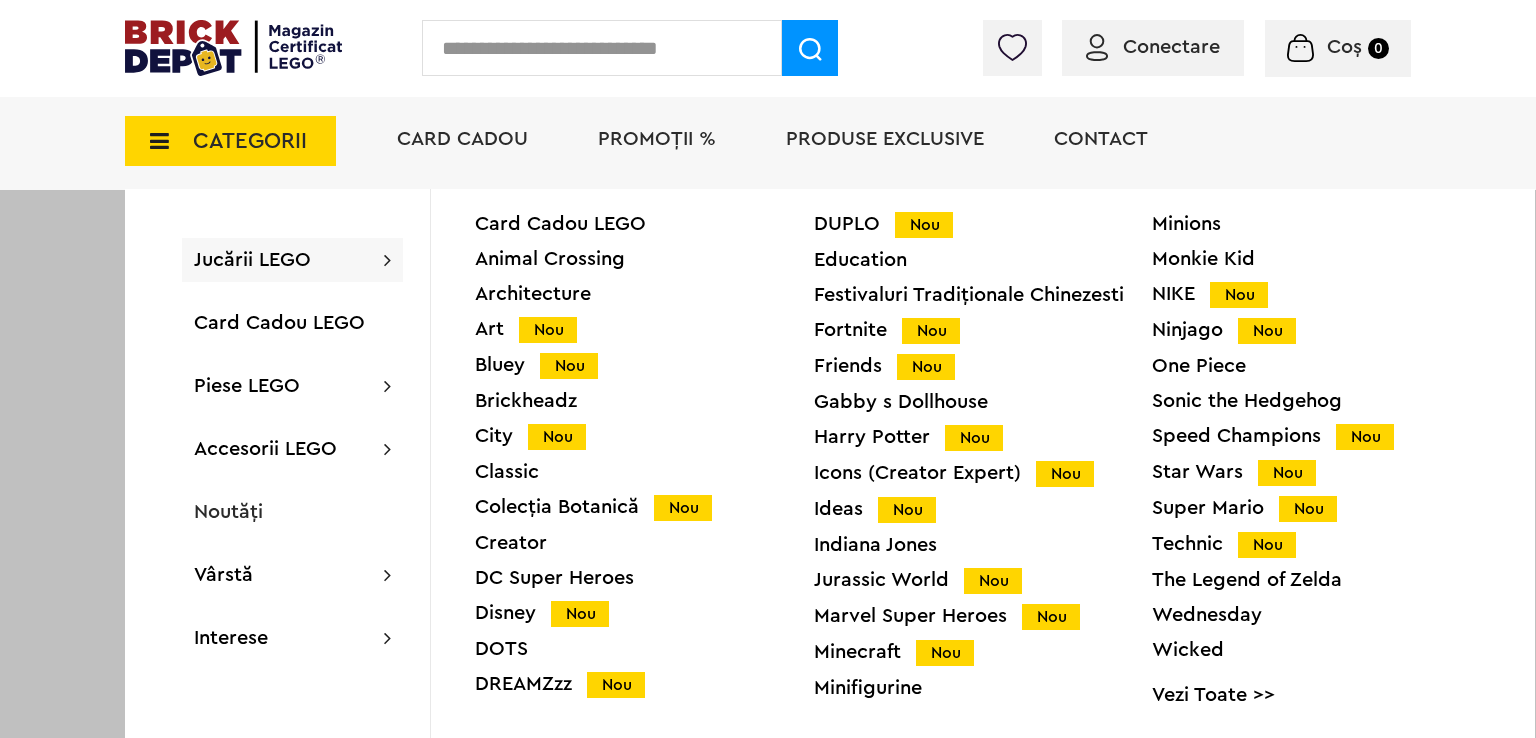 click on "Vezi Toate >>" at bounding box center [1321, 695] 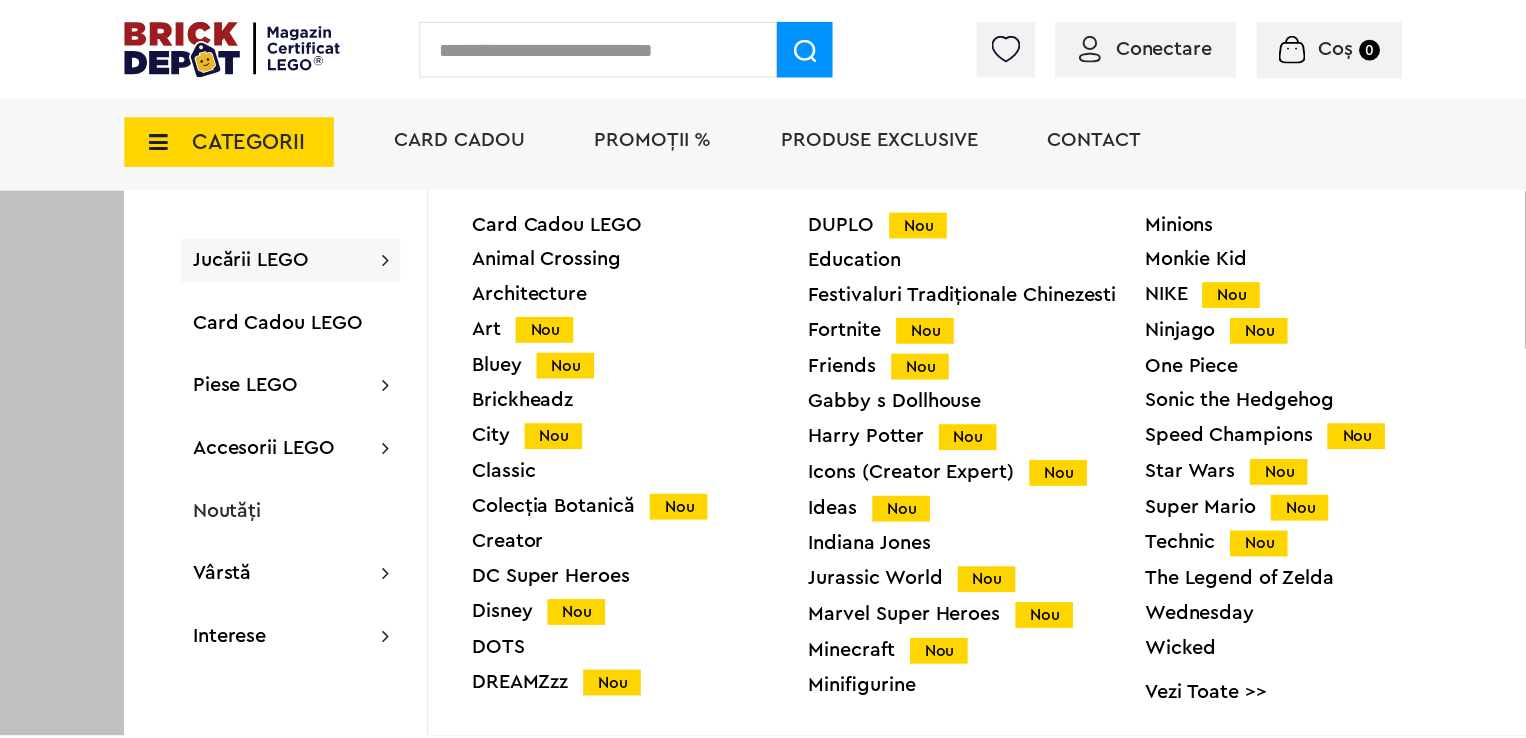 scroll, scrollTop: 3613, scrollLeft: 0, axis: vertical 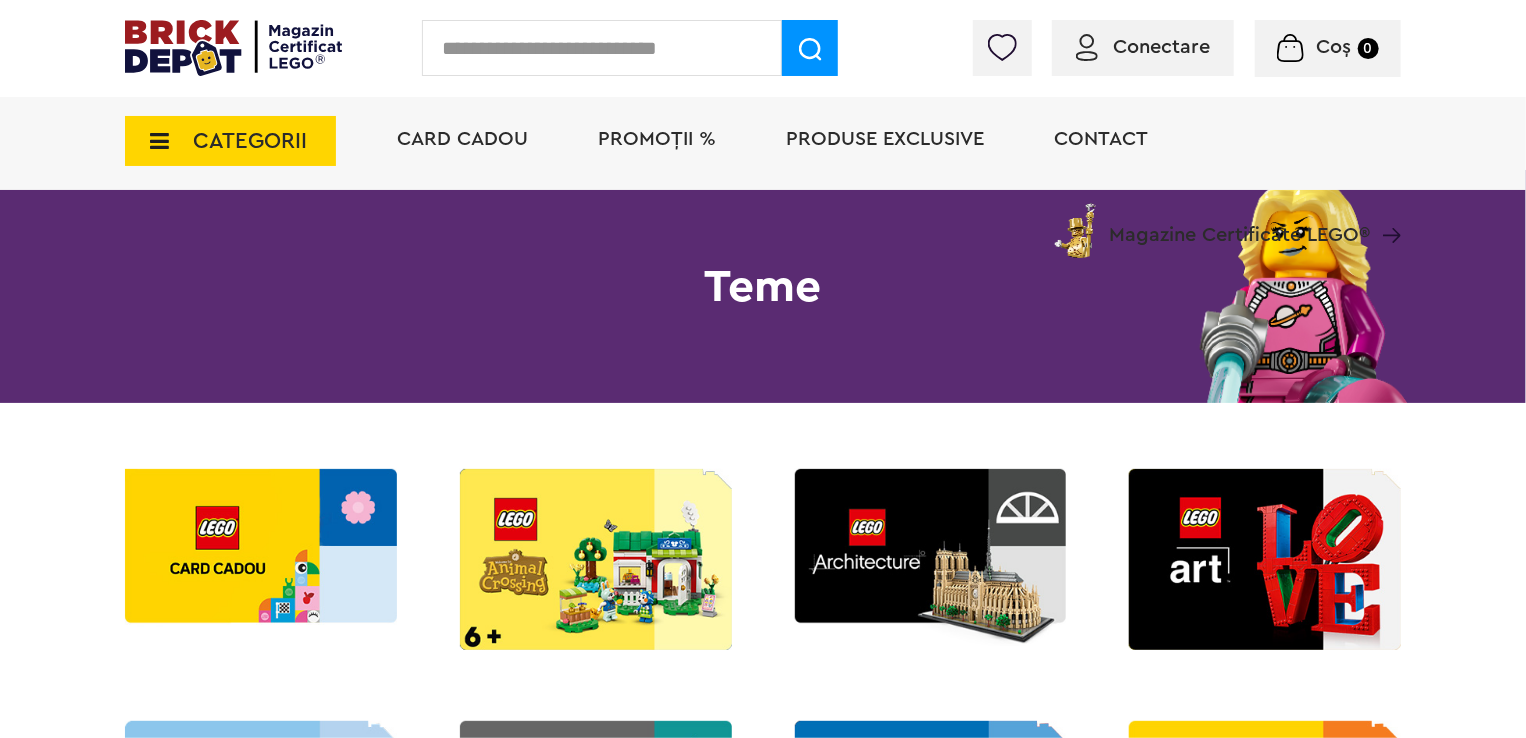 click at bounding box center (1265, 559) 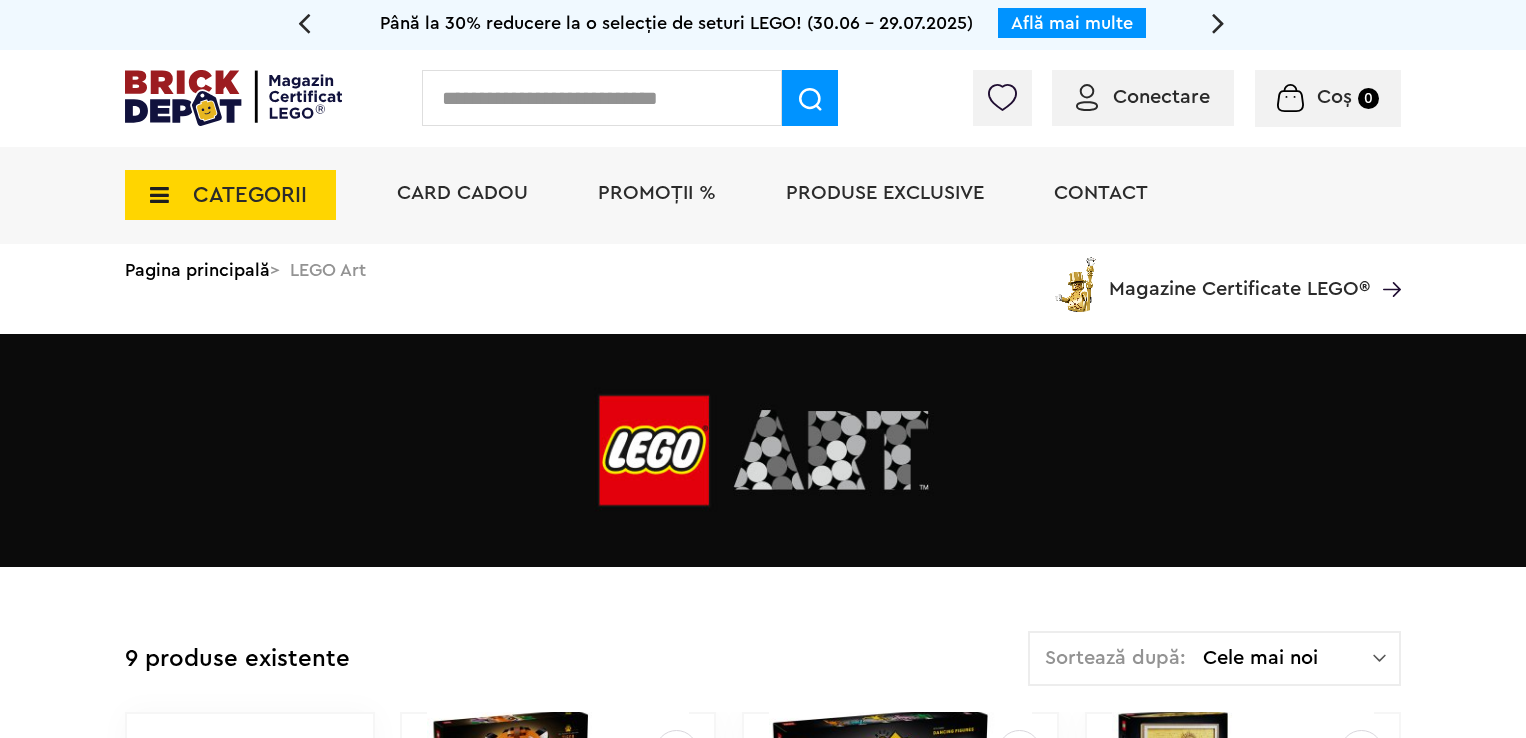 scroll, scrollTop: 0, scrollLeft: 0, axis: both 